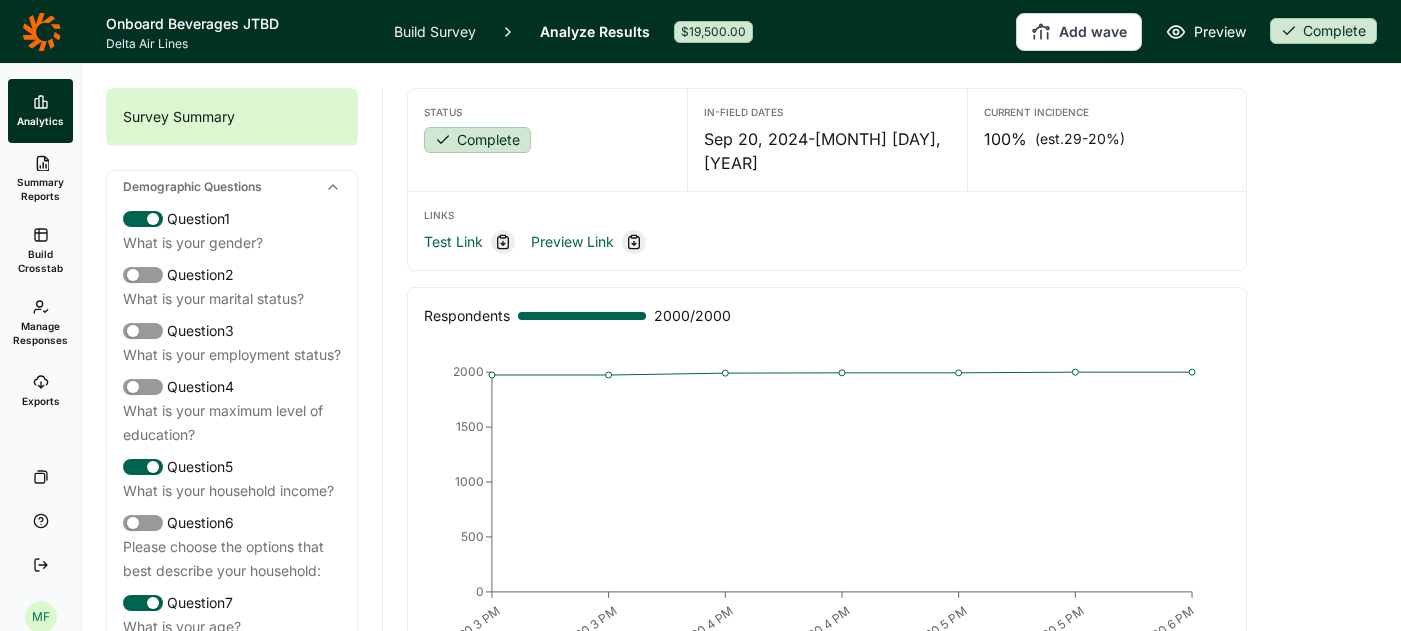 scroll, scrollTop: 0, scrollLeft: 0, axis: both 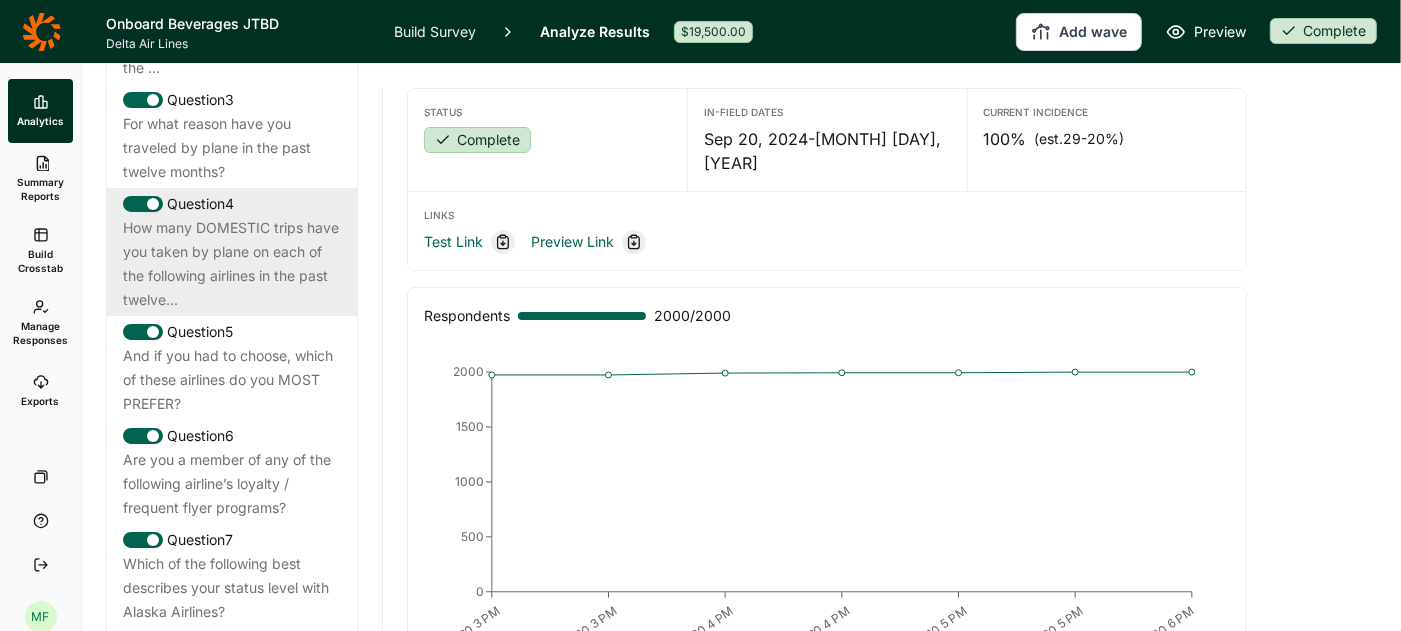 click on "How many DOMESTIC trips have you taken by plane on each of the following airlines in the past twelve..." at bounding box center [232, 264] 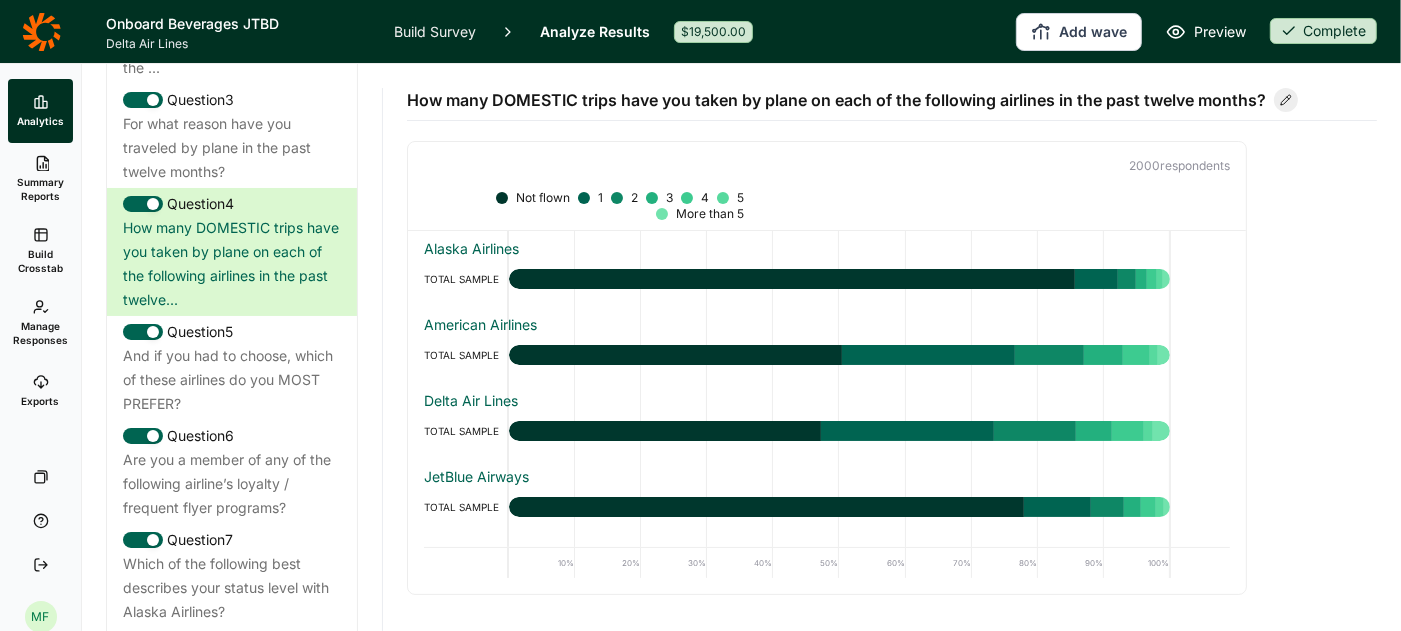 click on "Build Survey" at bounding box center (435, 31) 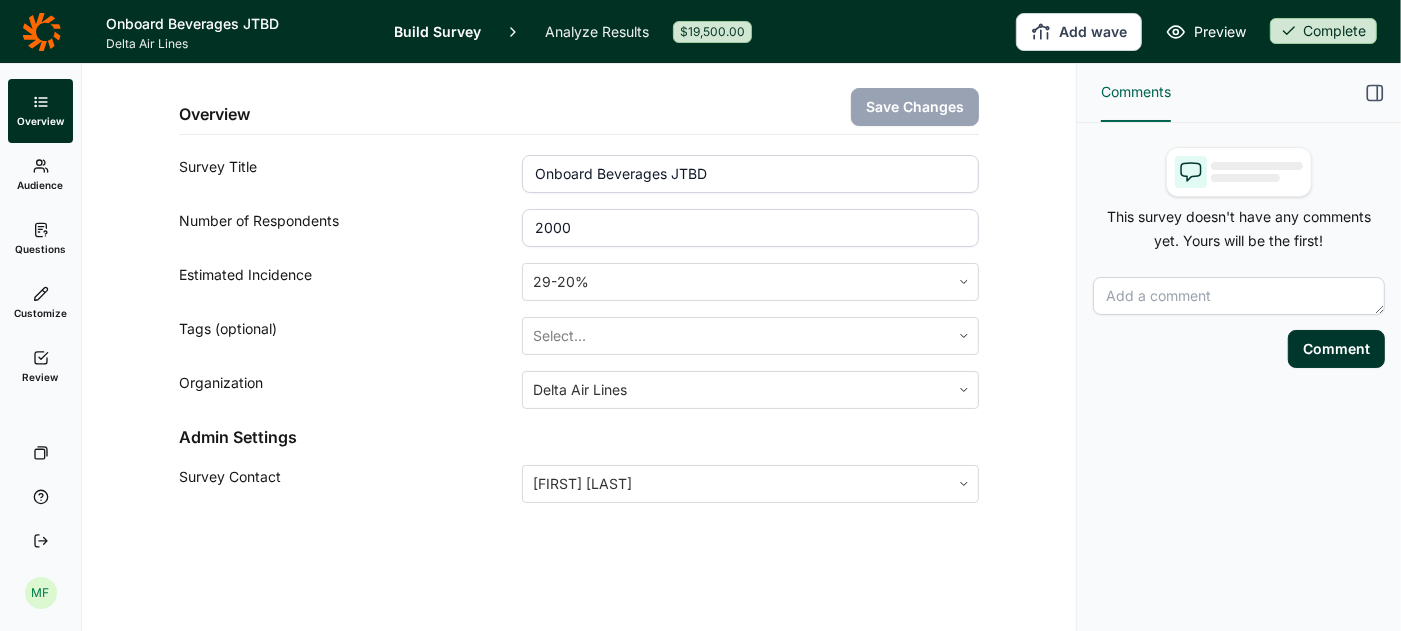 click 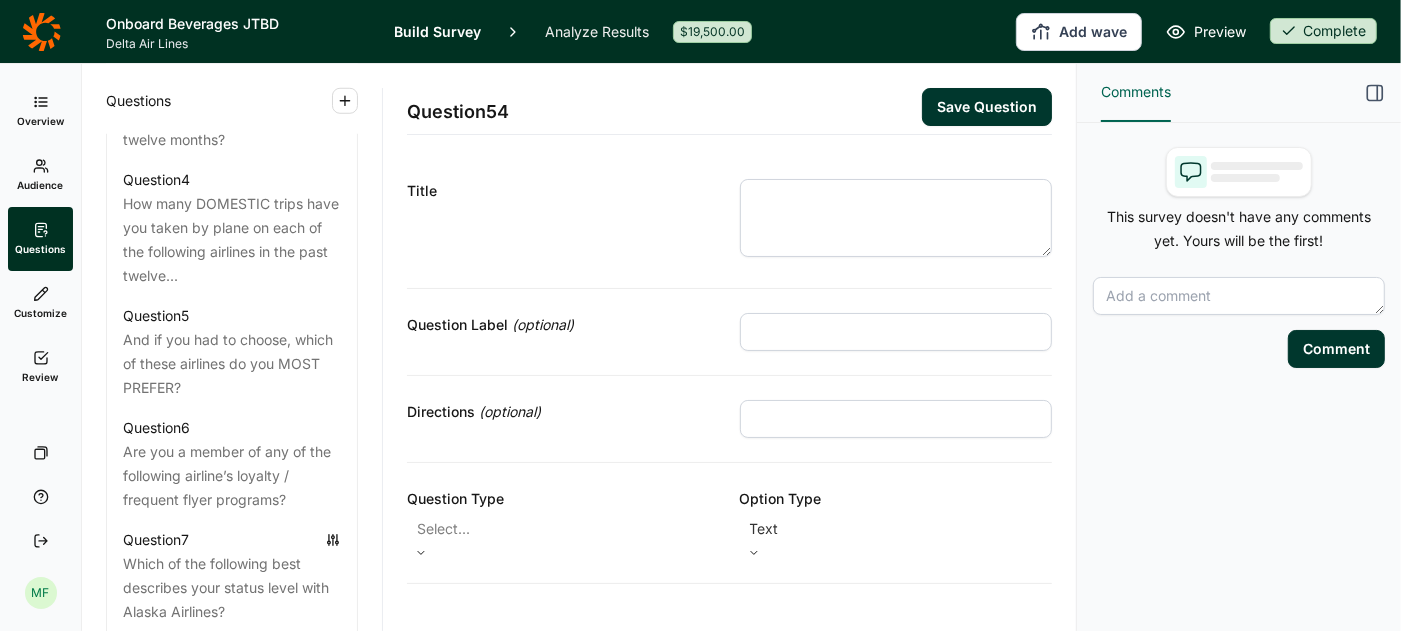 scroll, scrollTop: 1215, scrollLeft: 0, axis: vertical 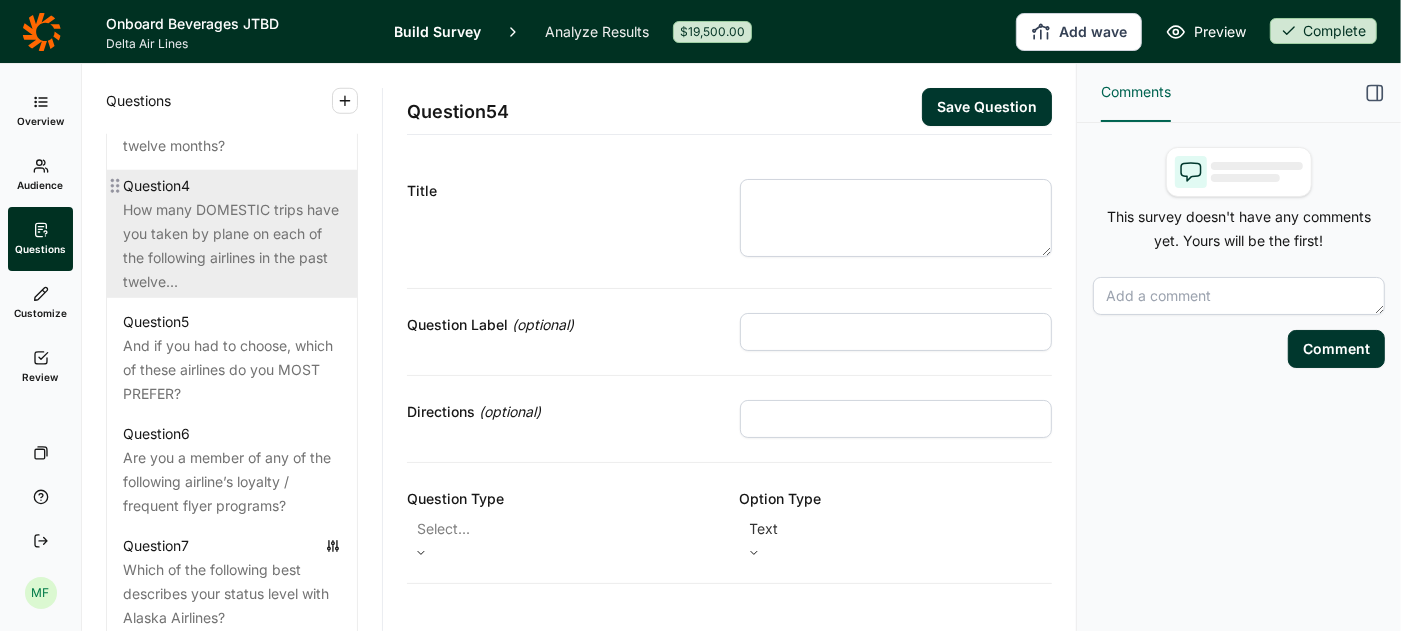 click on "How many DOMESTIC trips have you taken by plane on each of the following airlines in the past twelve..." at bounding box center [232, 246] 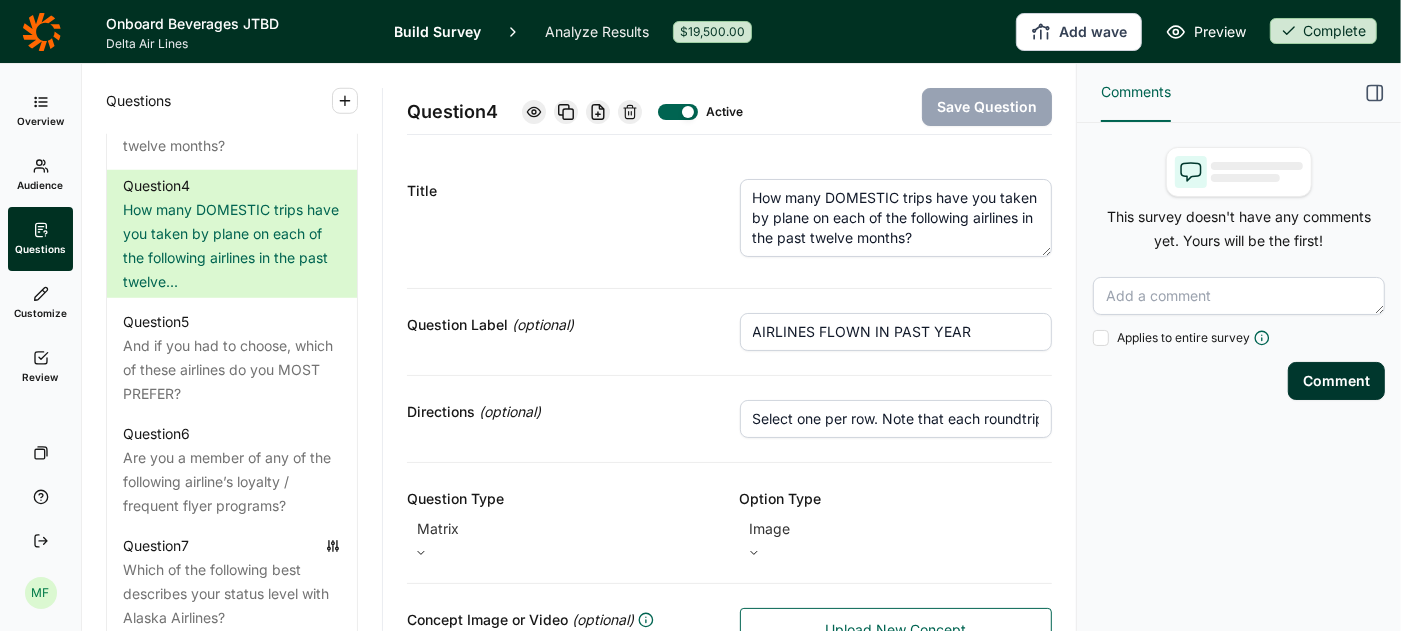click 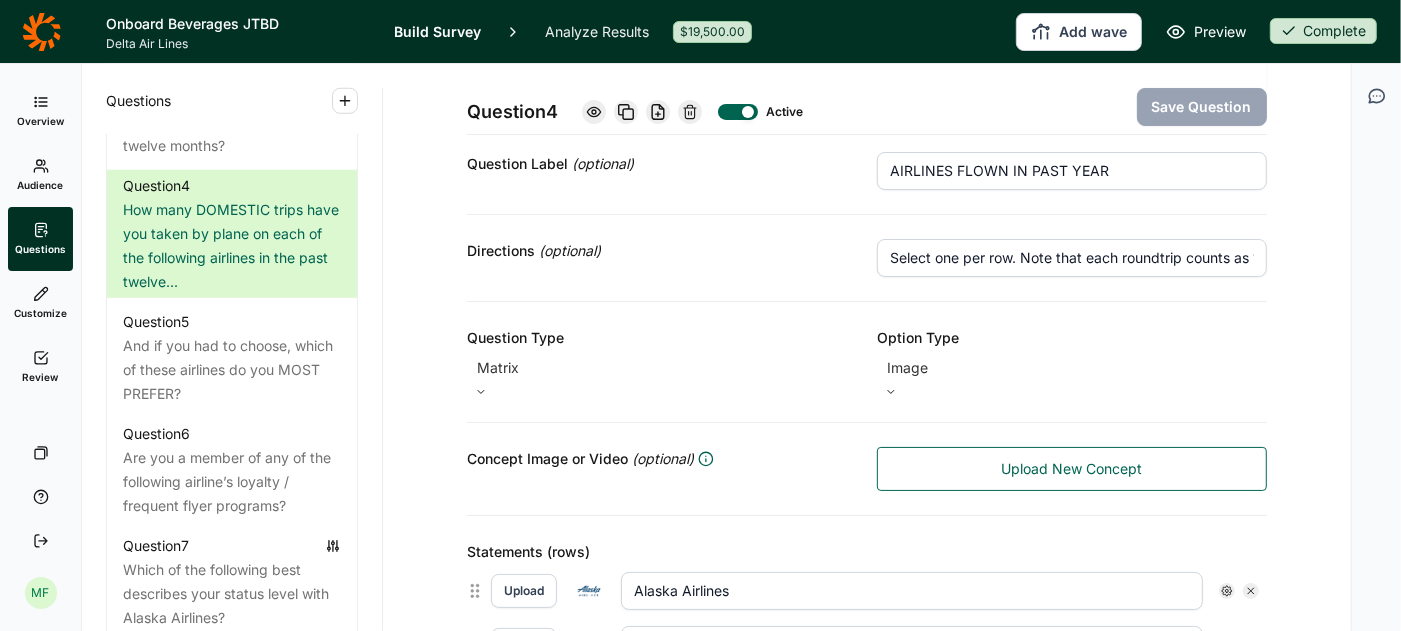 scroll, scrollTop: 175, scrollLeft: 0, axis: vertical 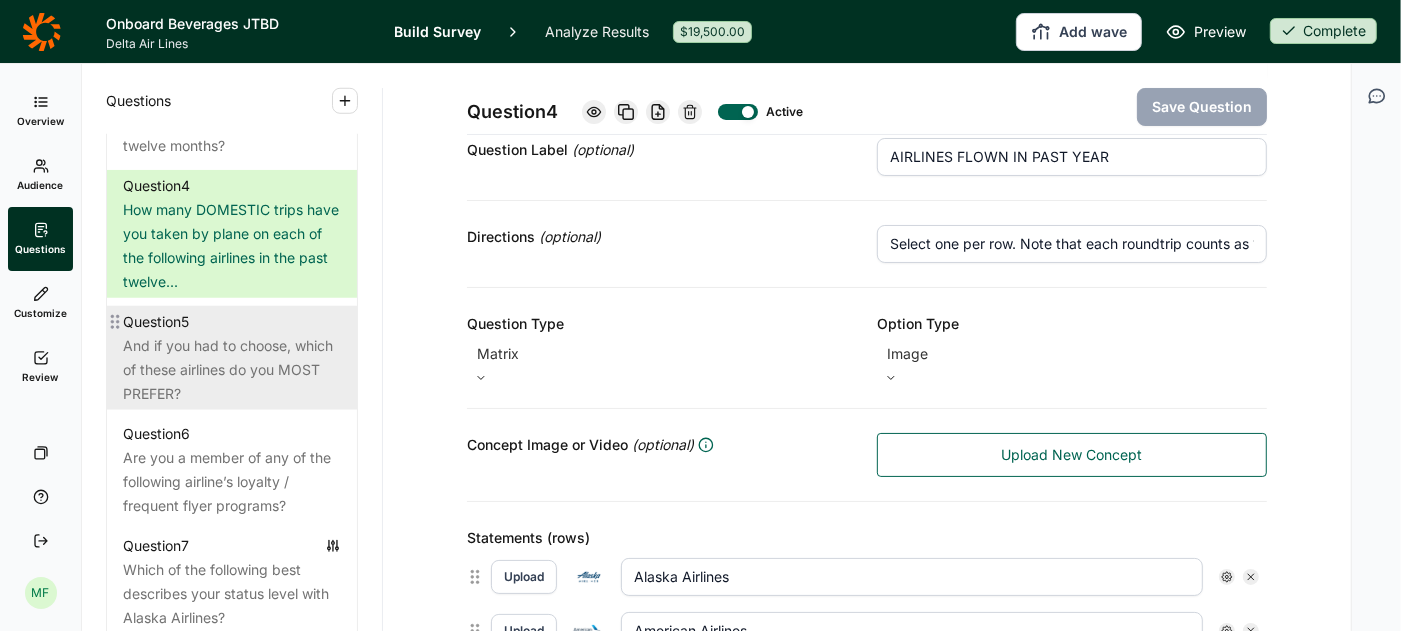 click on "And if you had to choose, which of these airlines do you MOST PREFER?" at bounding box center [232, 370] 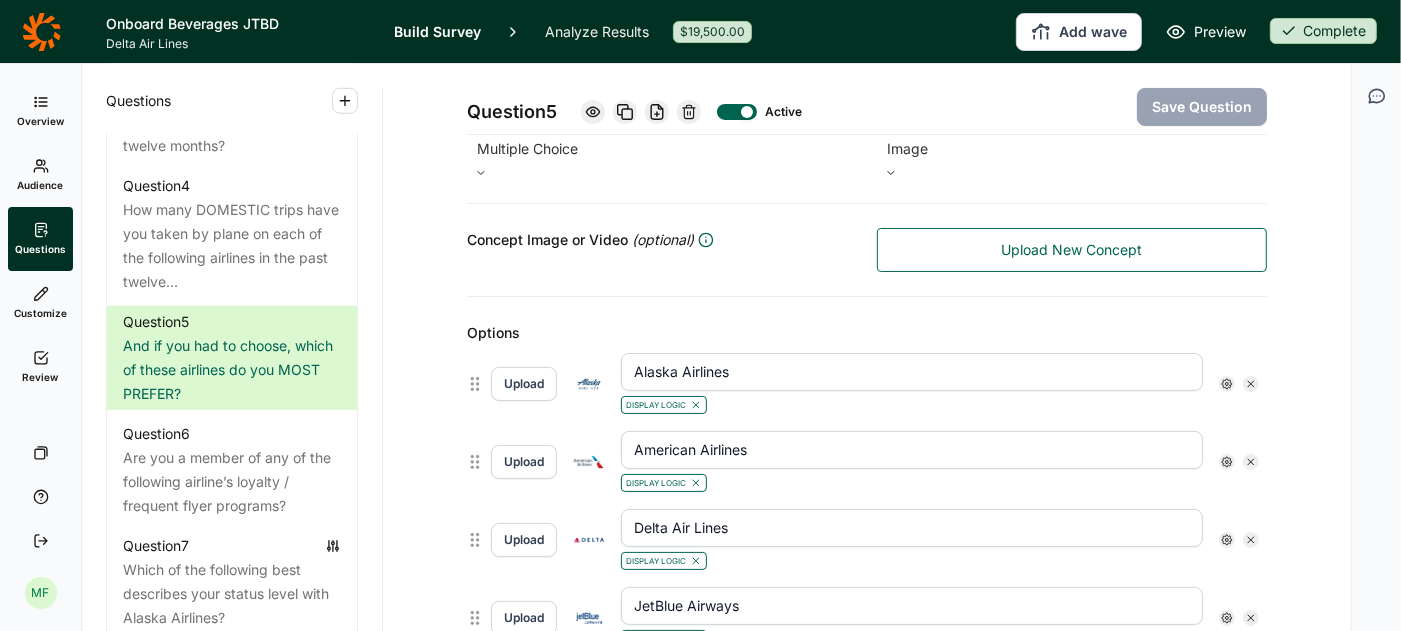 scroll, scrollTop: 381, scrollLeft: 0, axis: vertical 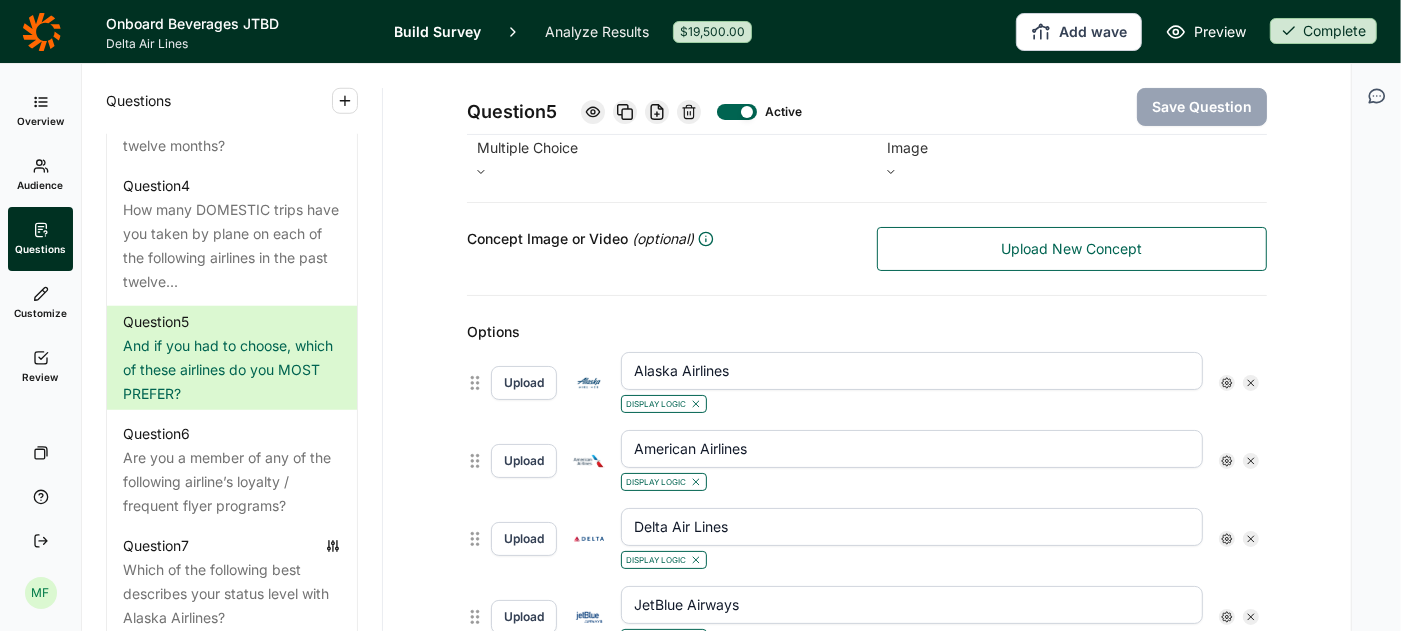 click 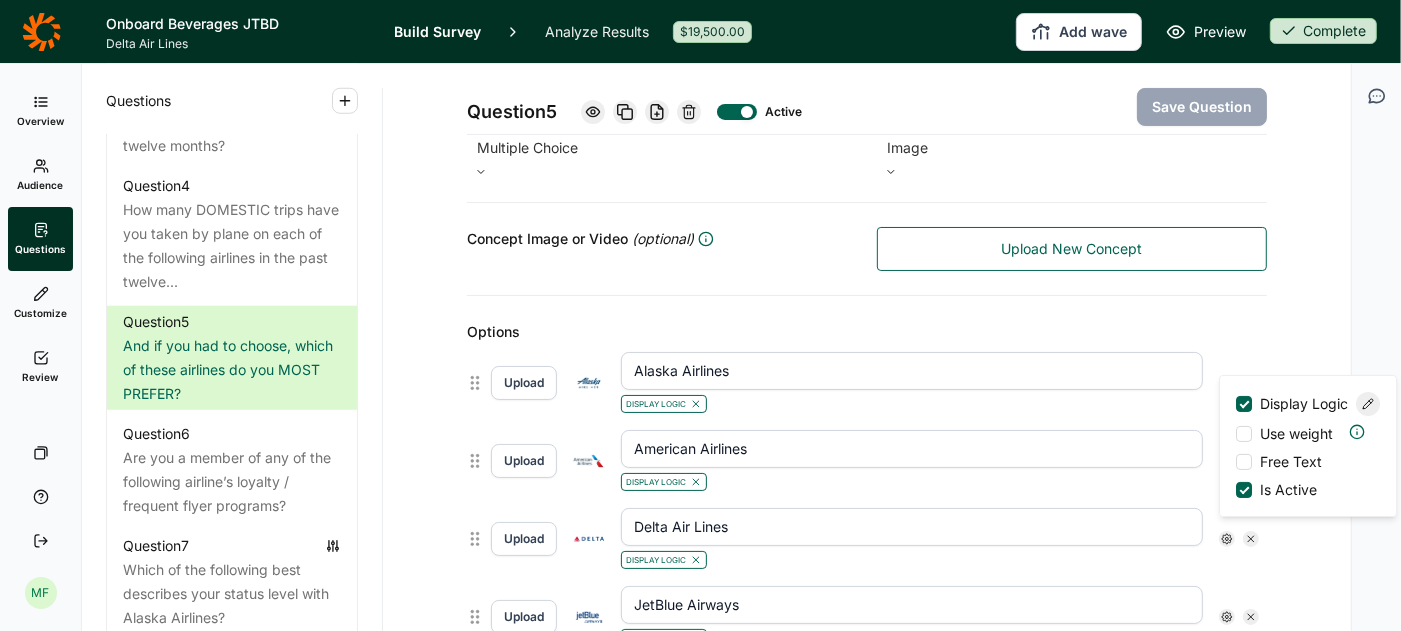 click 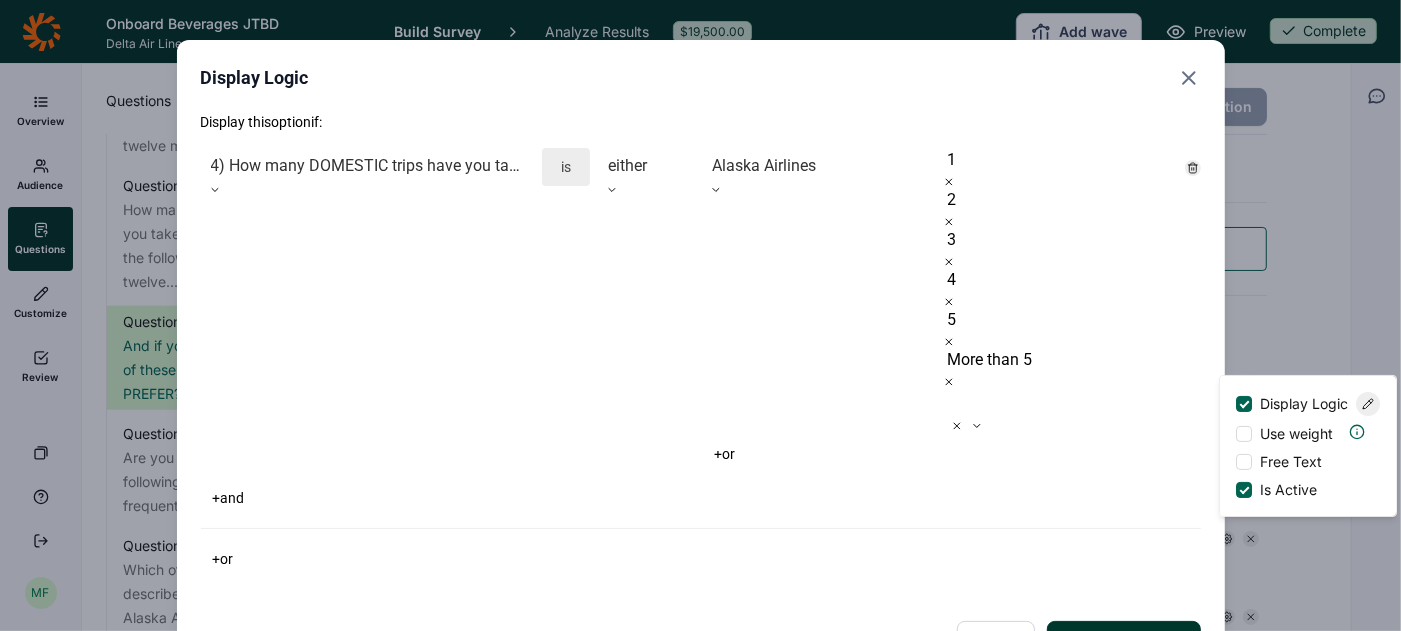 click 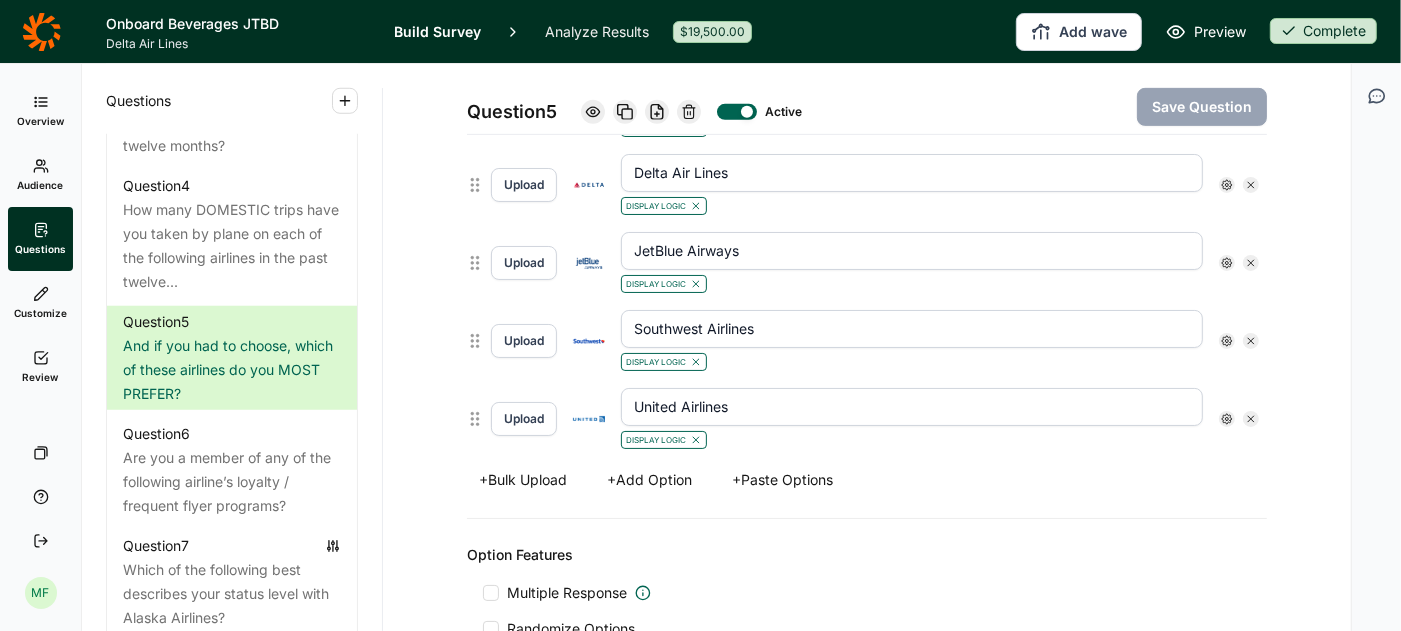 scroll, scrollTop: 745, scrollLeft: 0, axis: vertical 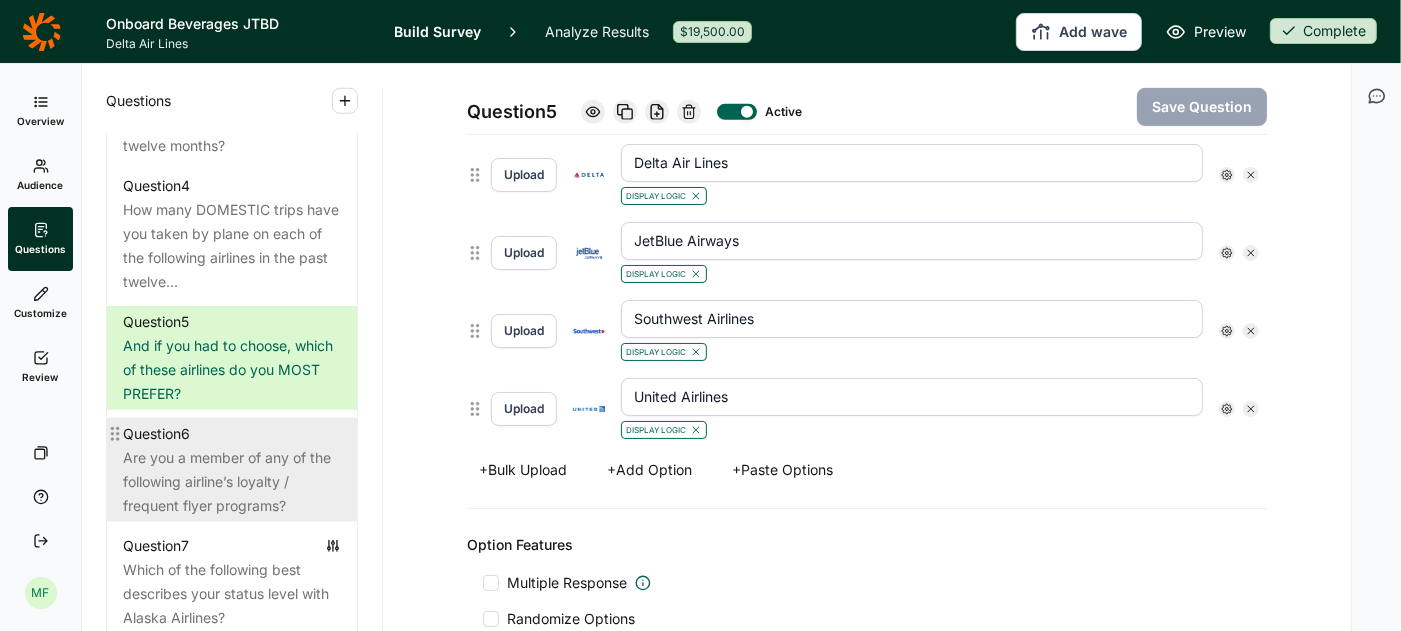 click on "Are you a member of any of the following airline’s loyalty / frequent flyer programs?" at bounding box center (232, 482) 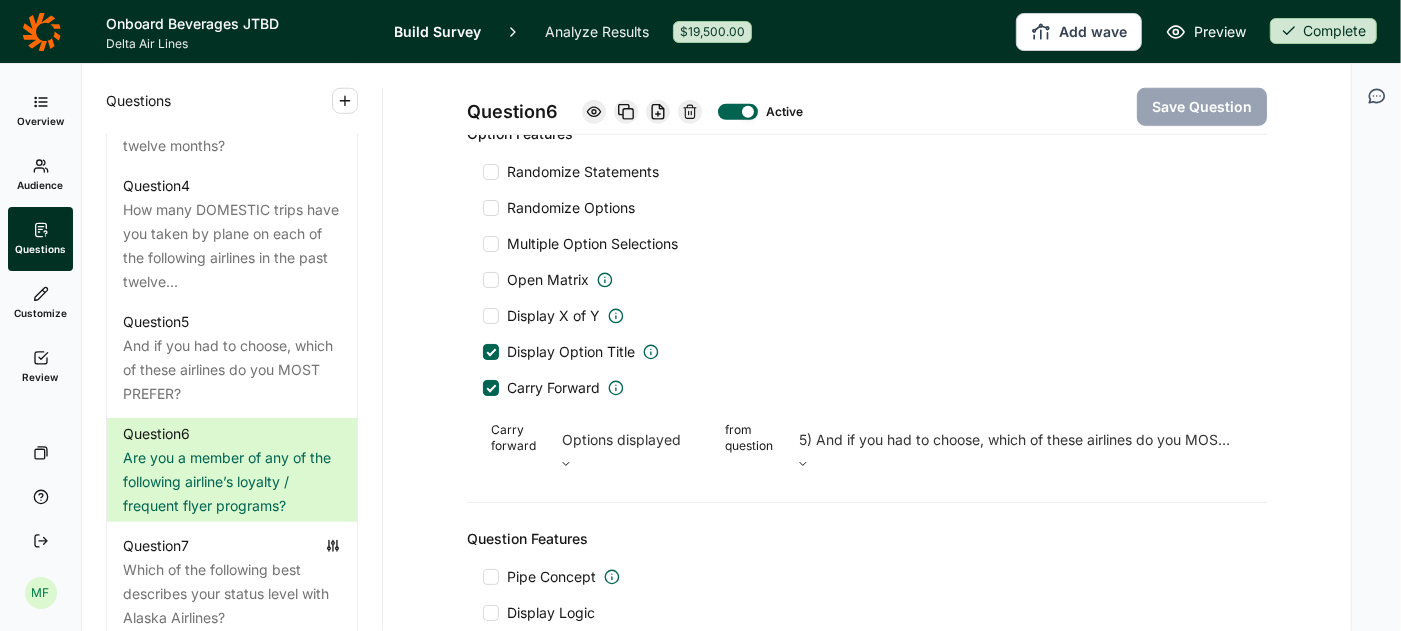 scroll, scrollTop: 1436, scrollLeft: 0, axis: vertical 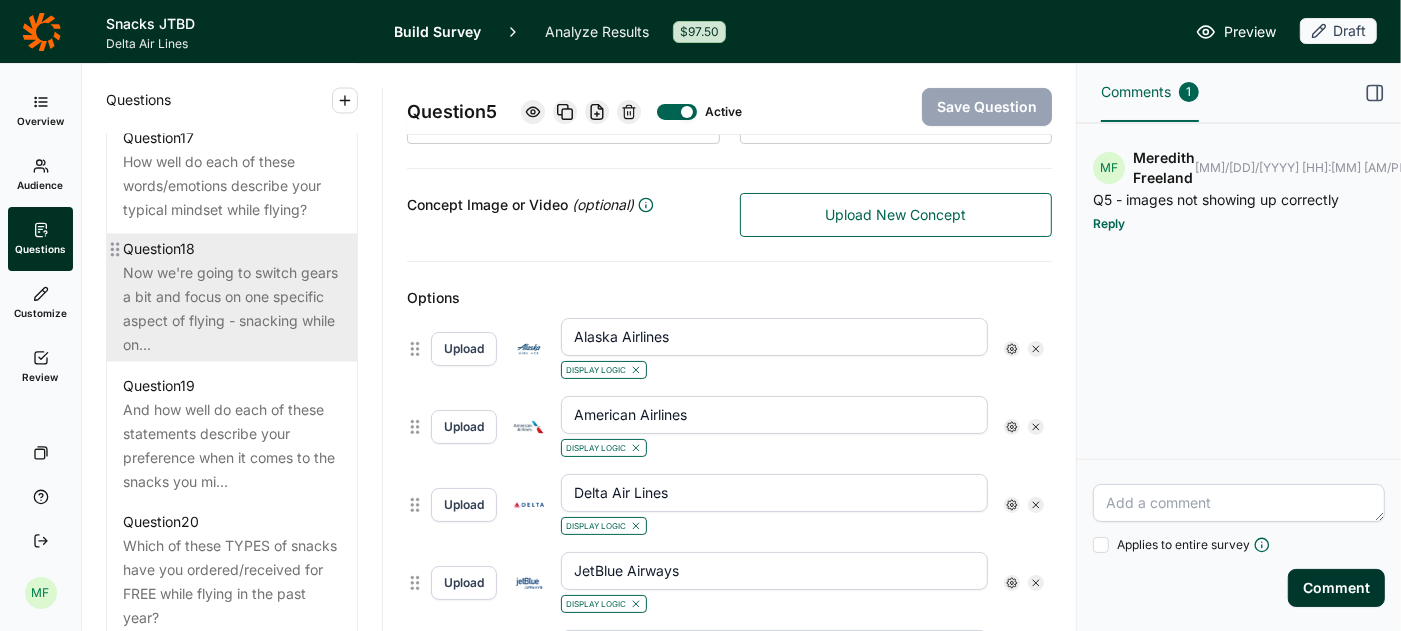 click on "Now we're going to switch gears a bit and focus on one specific aspect of flying - snacking while on..." at bounding box center [232, 310] 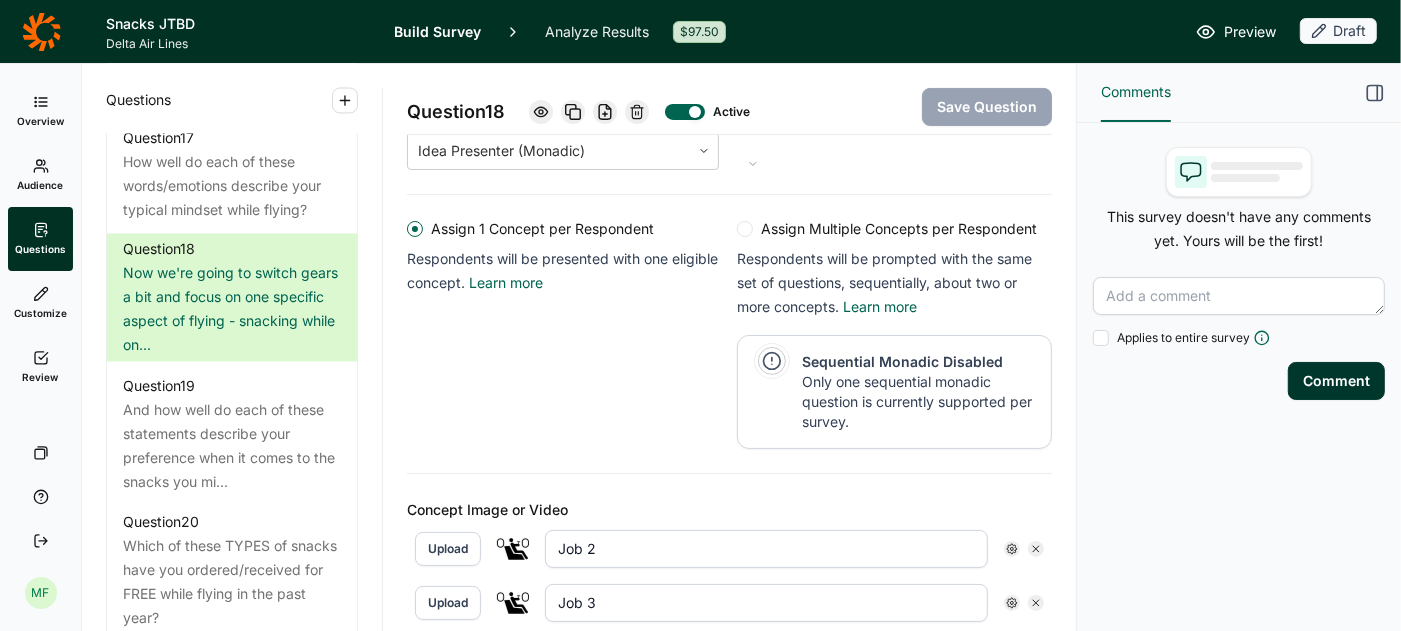 click at bounding box center [1239, 296] 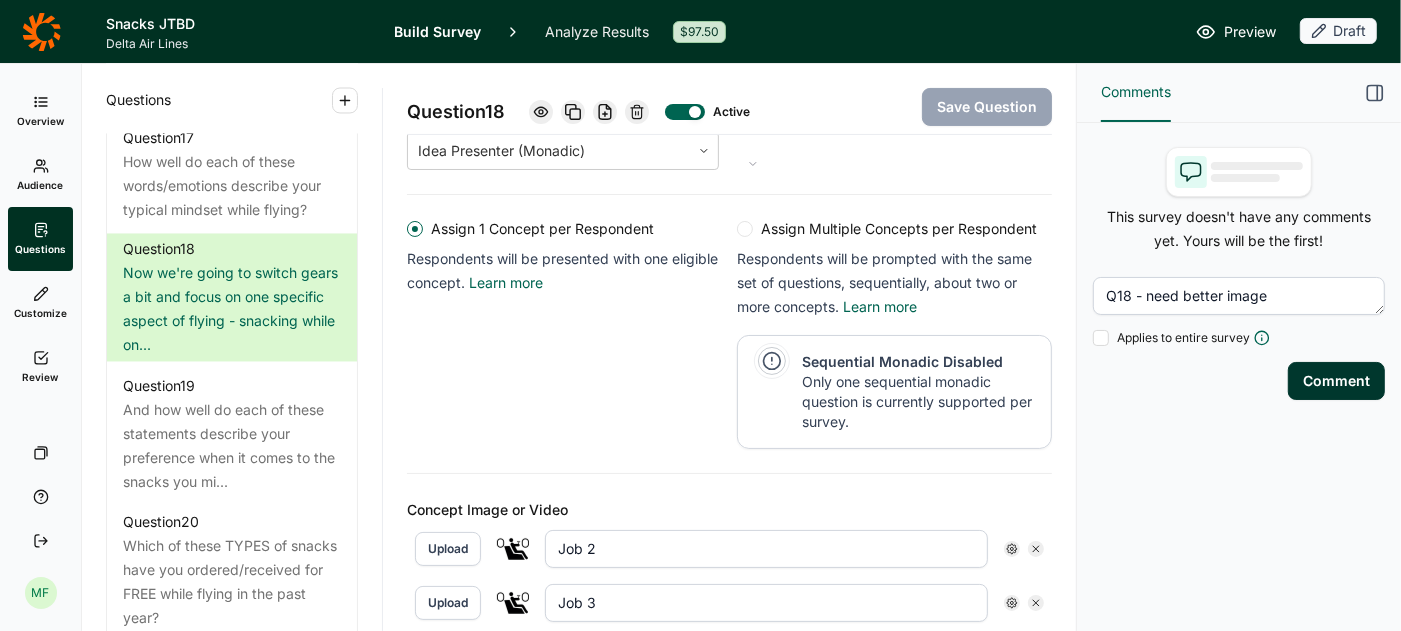 type on "Q18 - need better image" 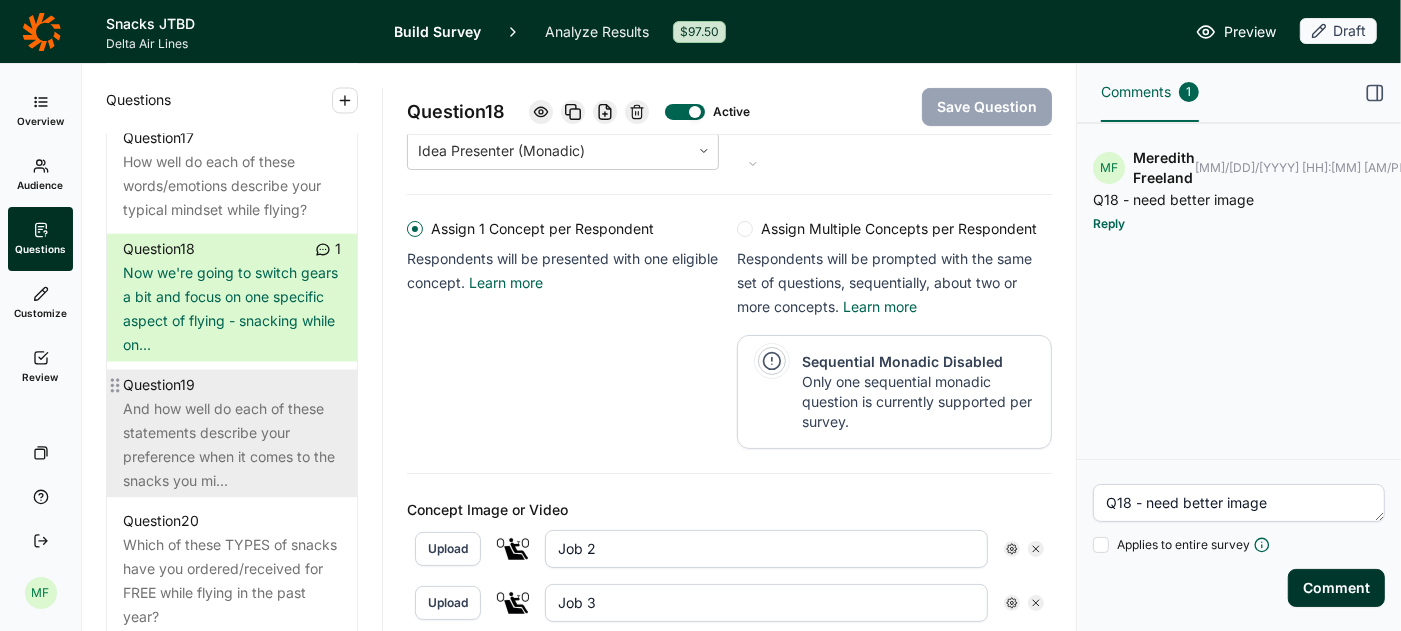 click on "And how well do each of these statements describe your preference when it comes to the snacks you mi..." at bounding box center [232, 446] 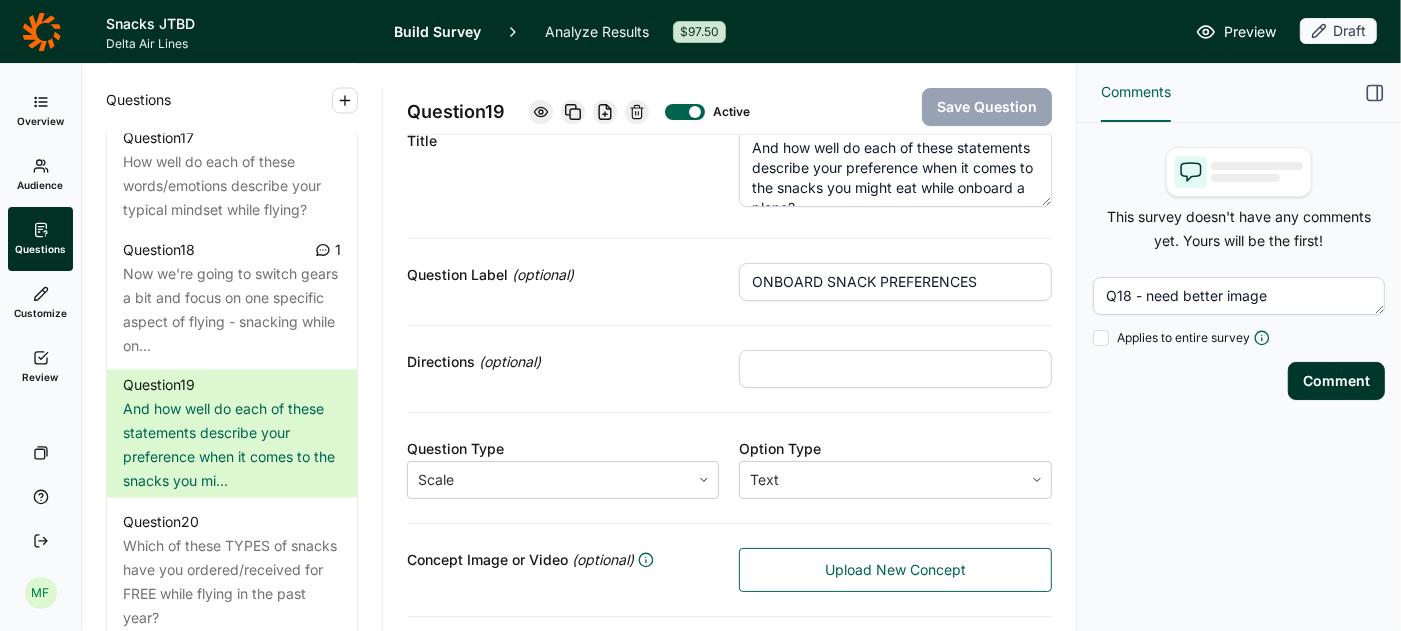 scroll, scrollTop: 45, scrollLeft: 0, axis: vertical 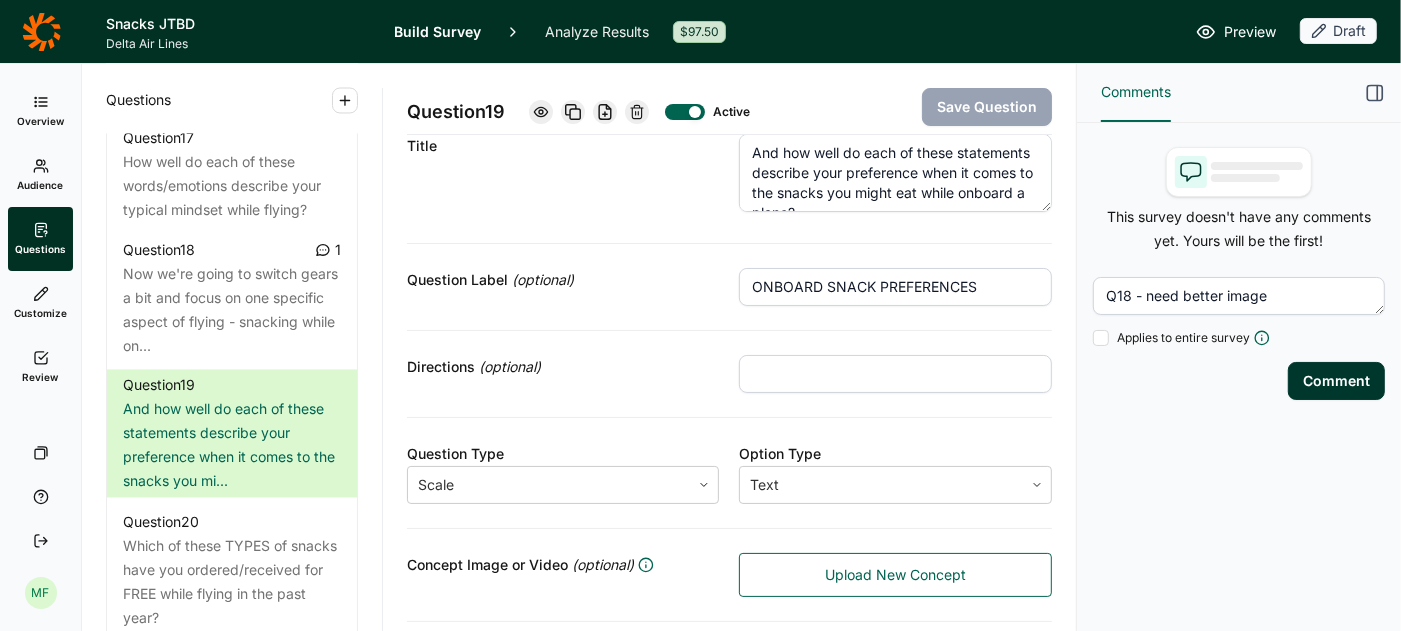 click at bounding box center (895, 374) 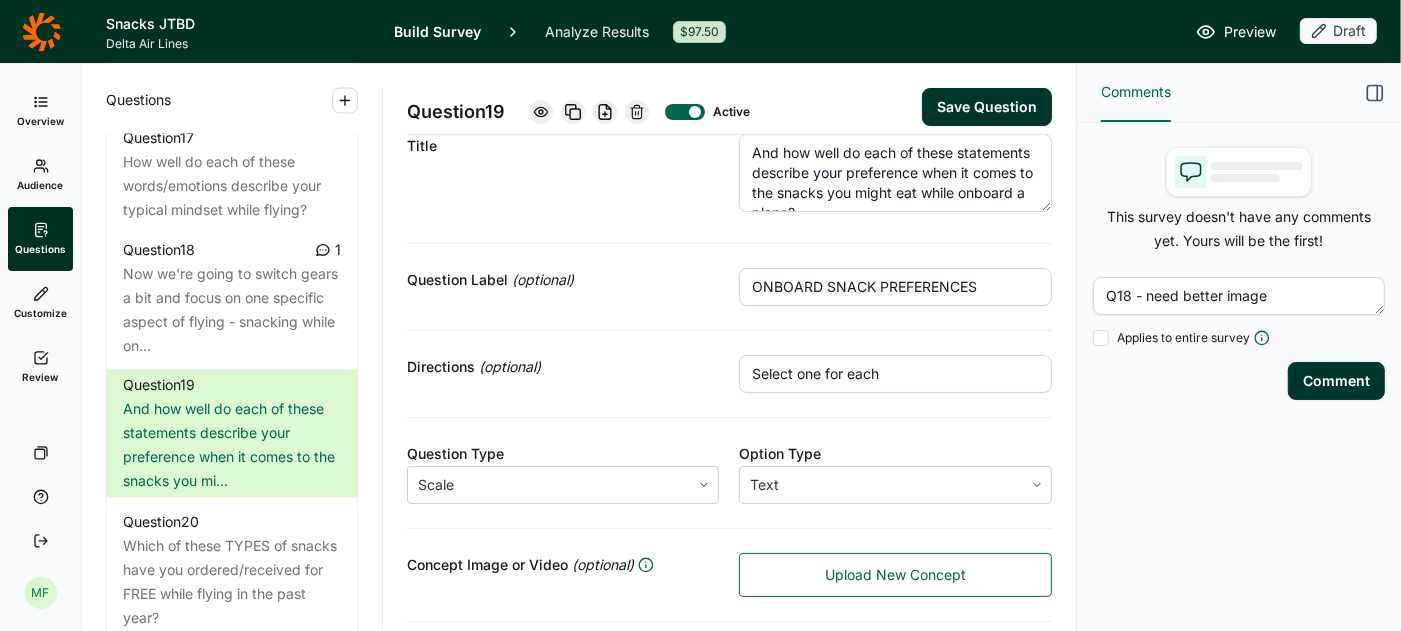 type on "Select one for each" 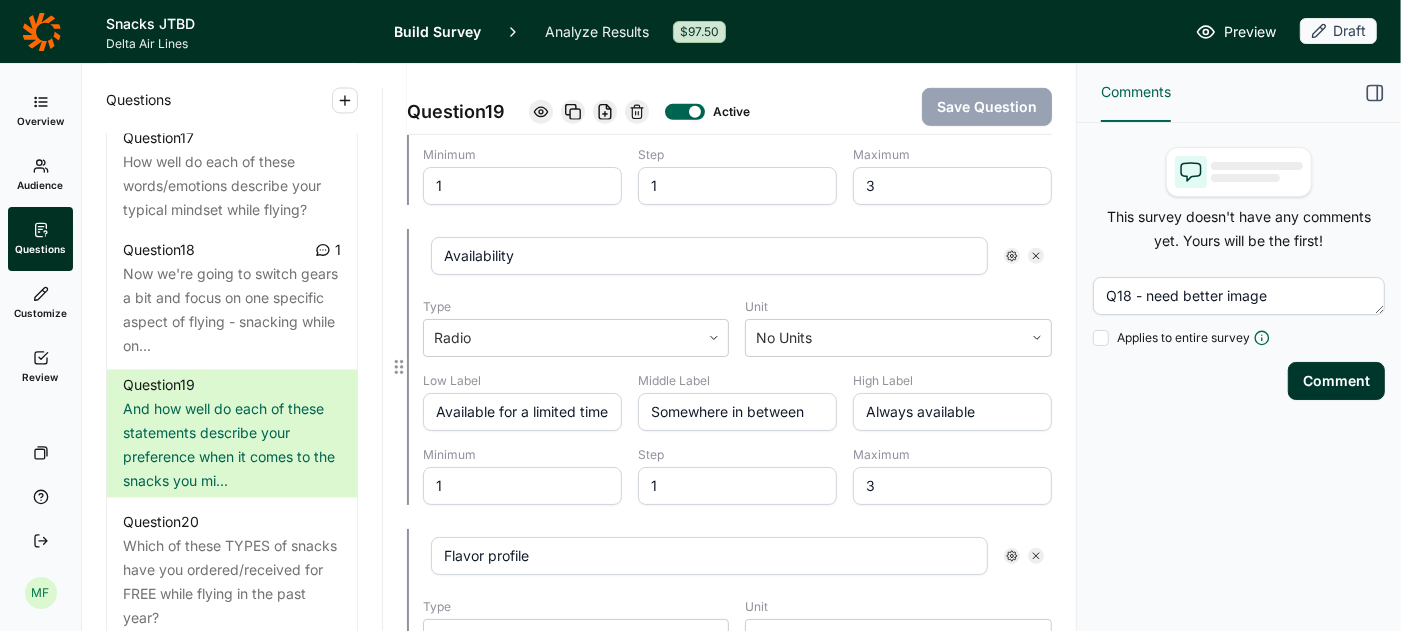 scroll, scrollTop: 793, scrollLeft: 0, axis: vertical 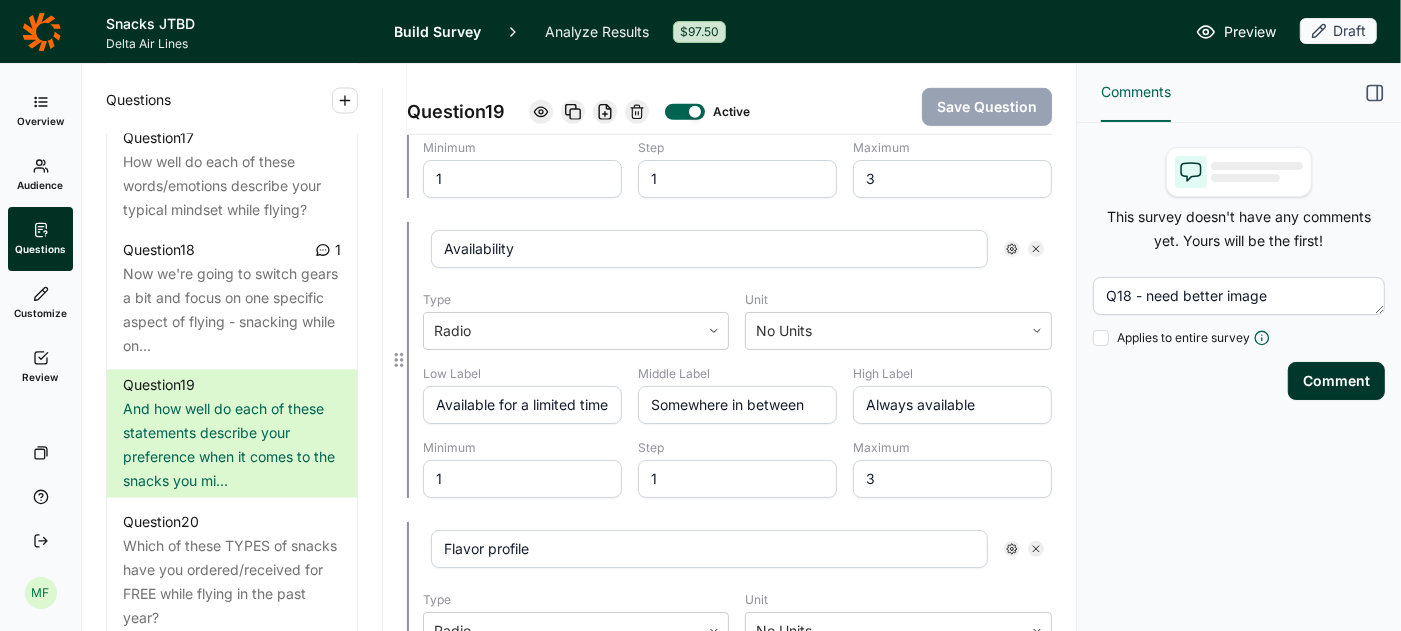 click on "Somewhere in between" at bounding box center (737, 405) 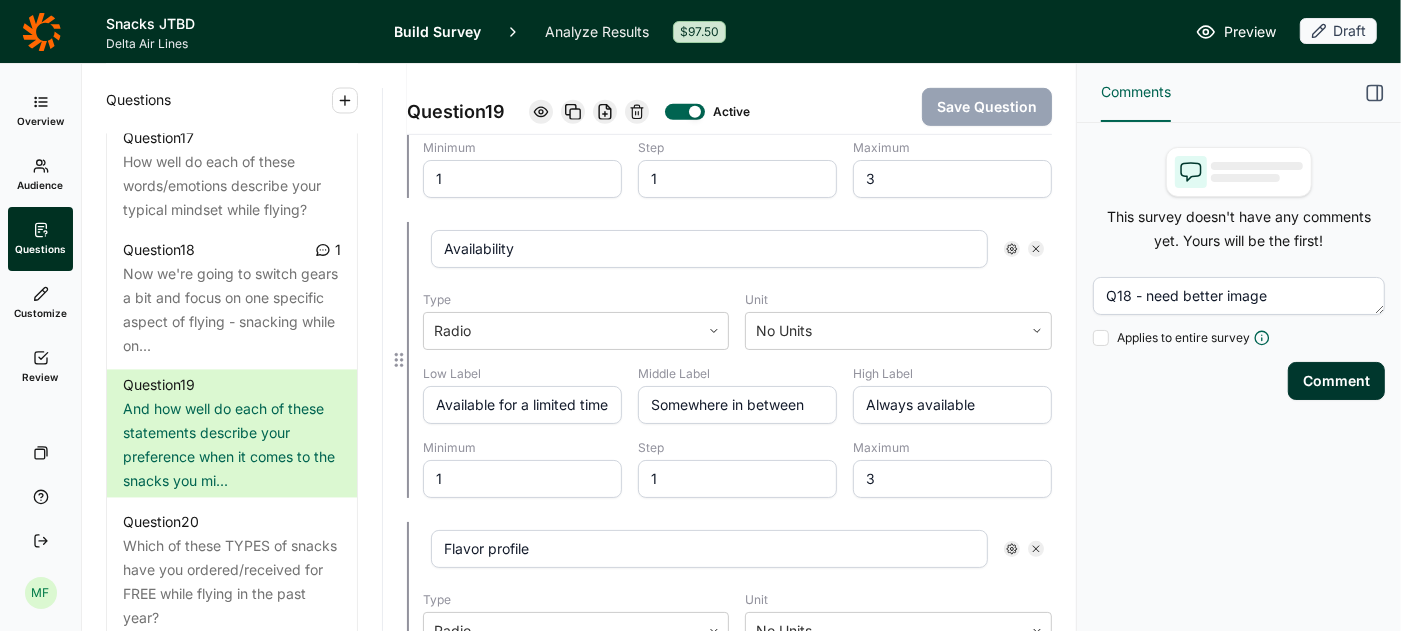 click on "Somewhere in between" at bounding box center (737, 405) 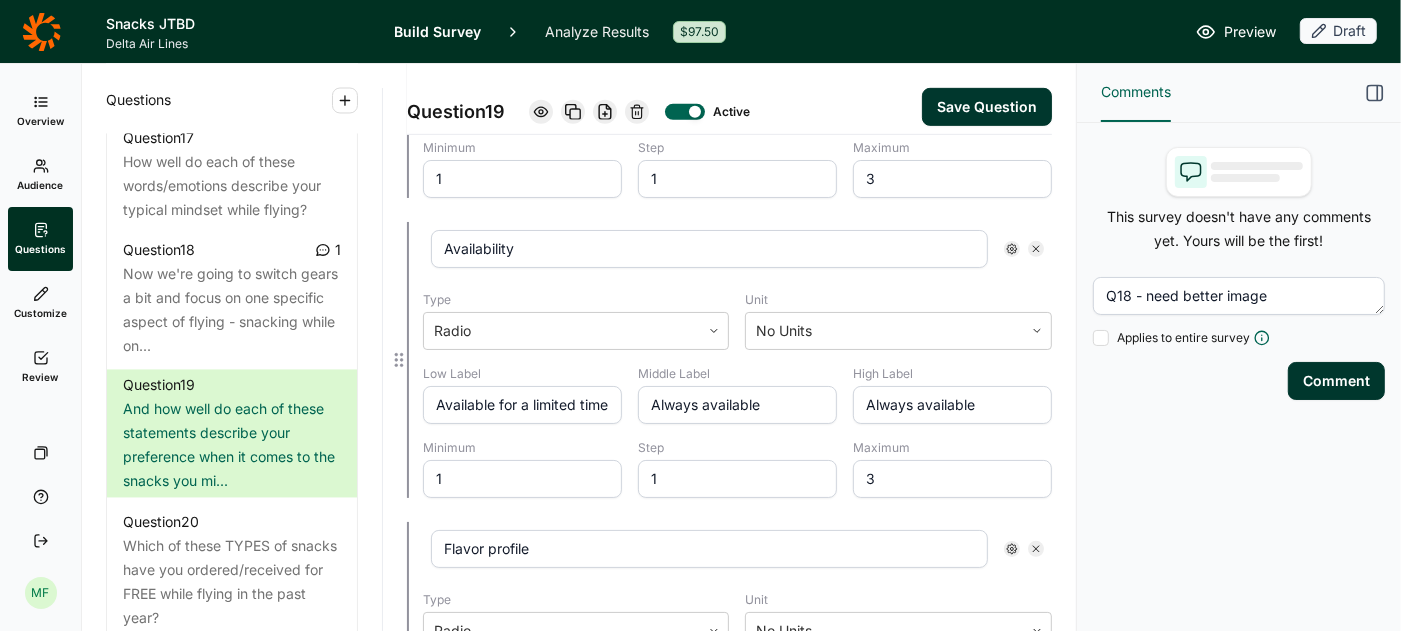 type on "Always available" 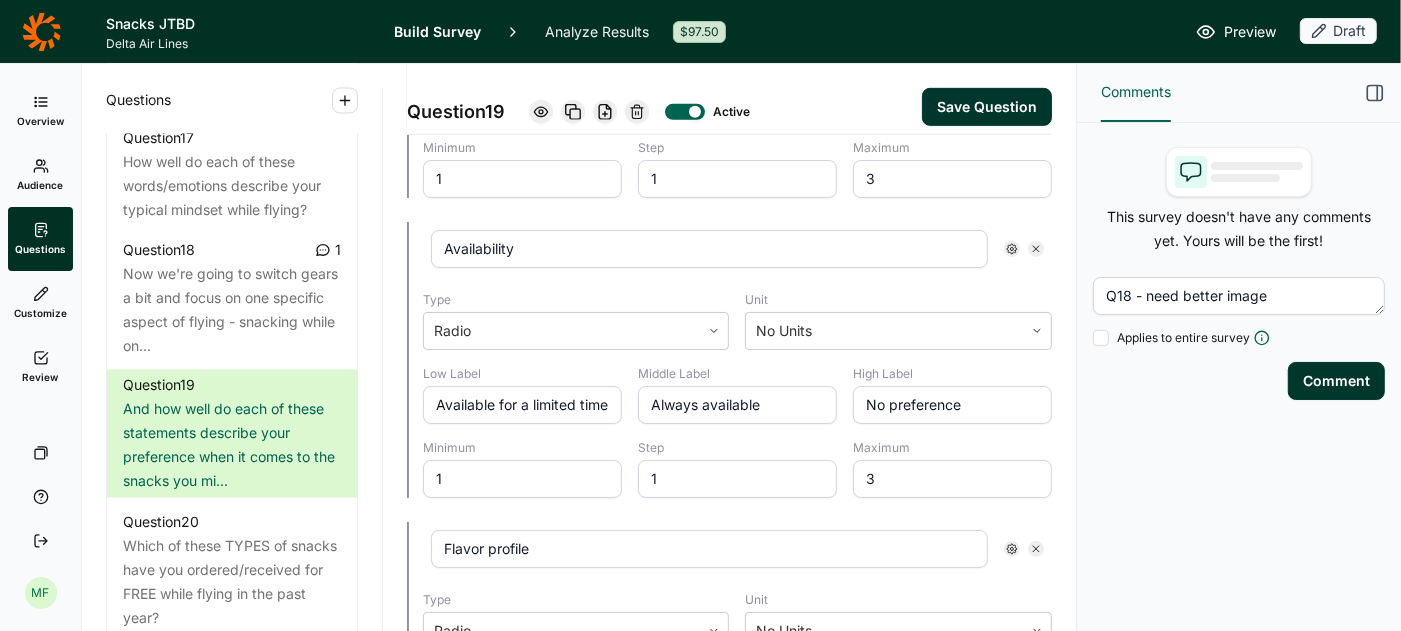 type on "No preference" 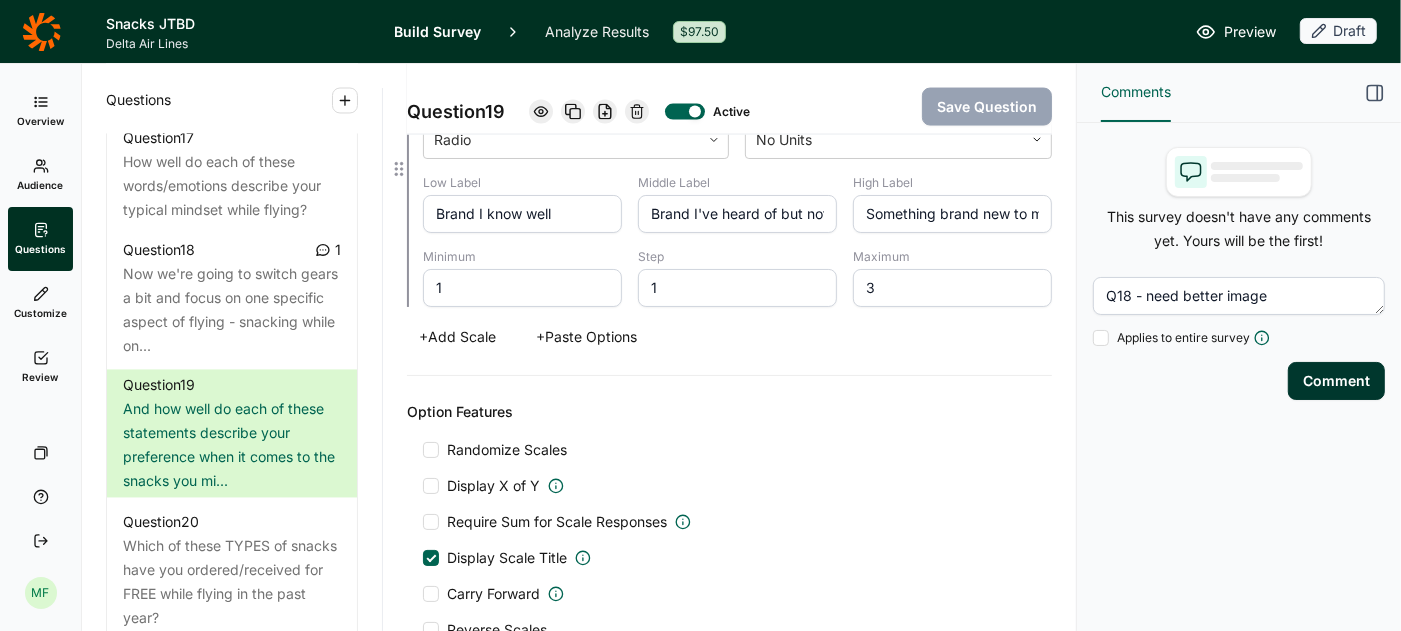 scroll, scrollTop: 2496, scrollLeft: 0, axis: vertical 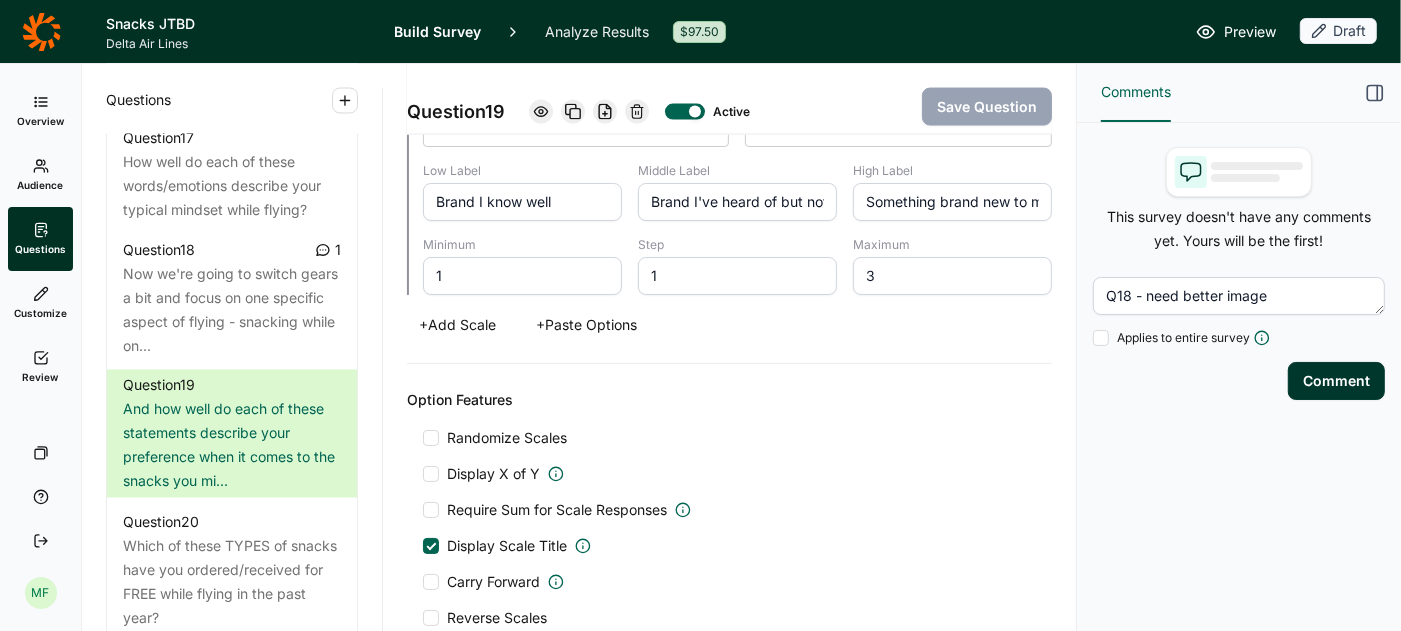 click at bounding box center (431, 438) 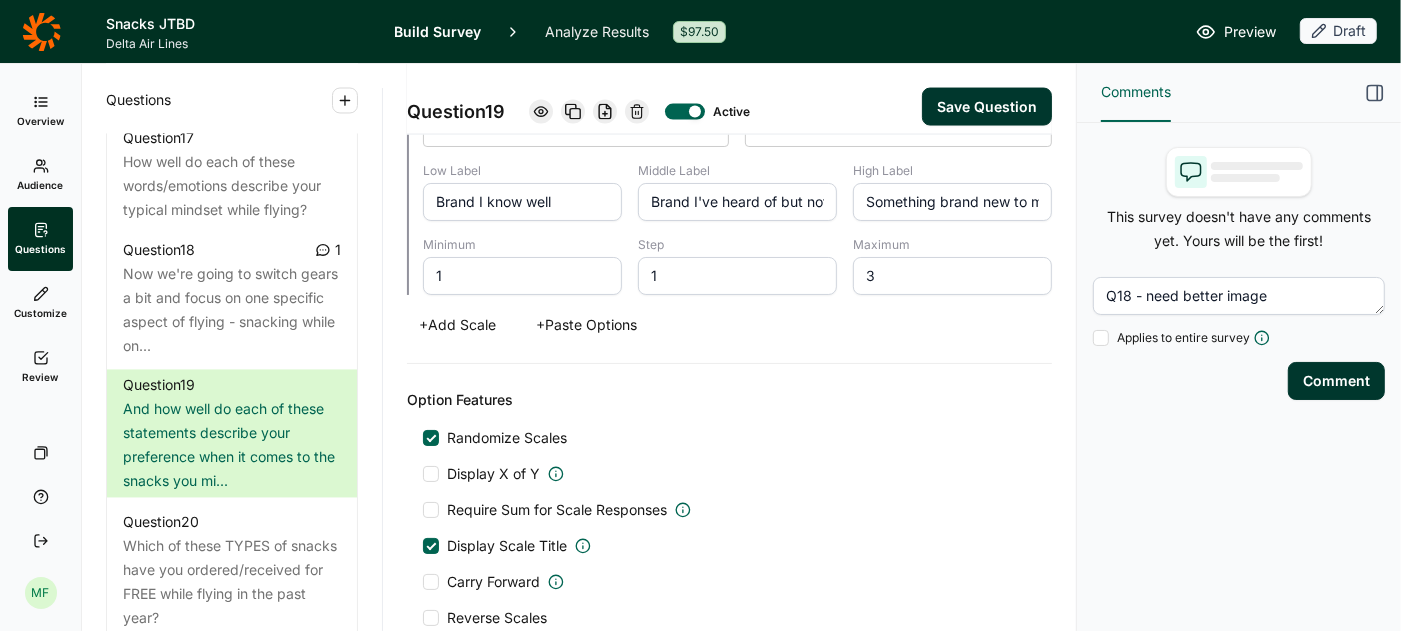 click on "Save Question" at bounding box center [987, 107] 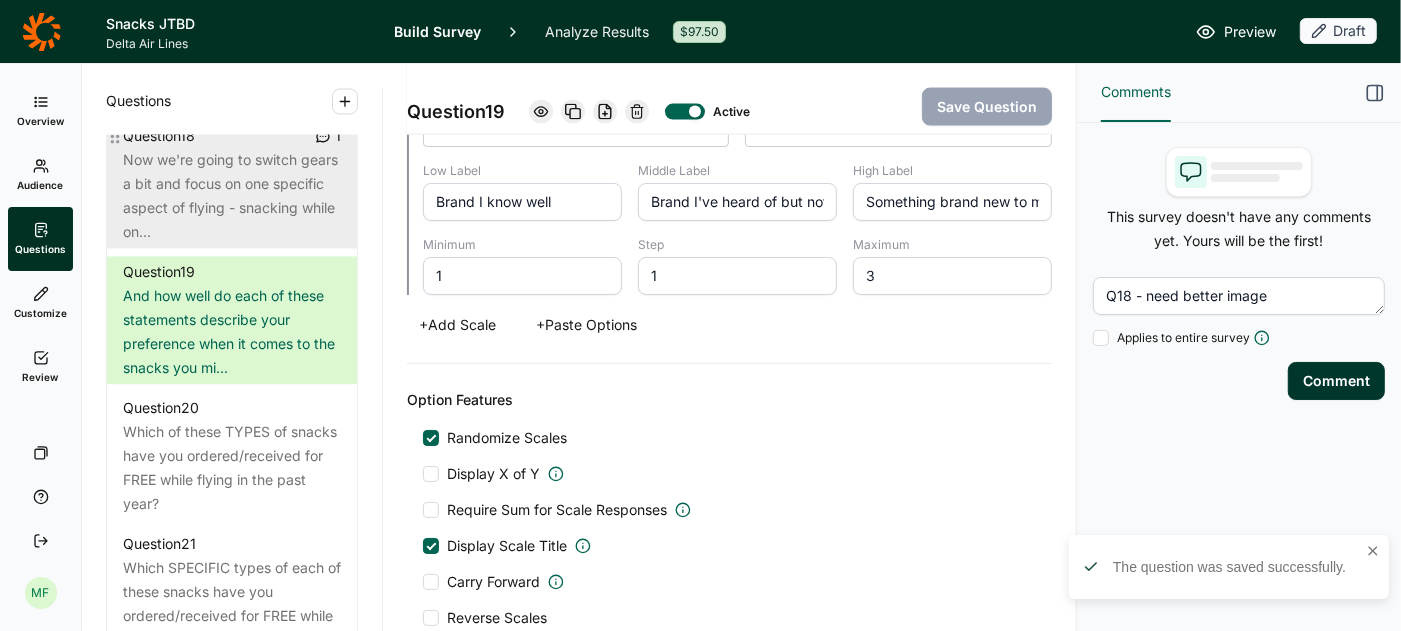 scroll, scrollTop: 3026, scrollLeft: 0, axis: vertical 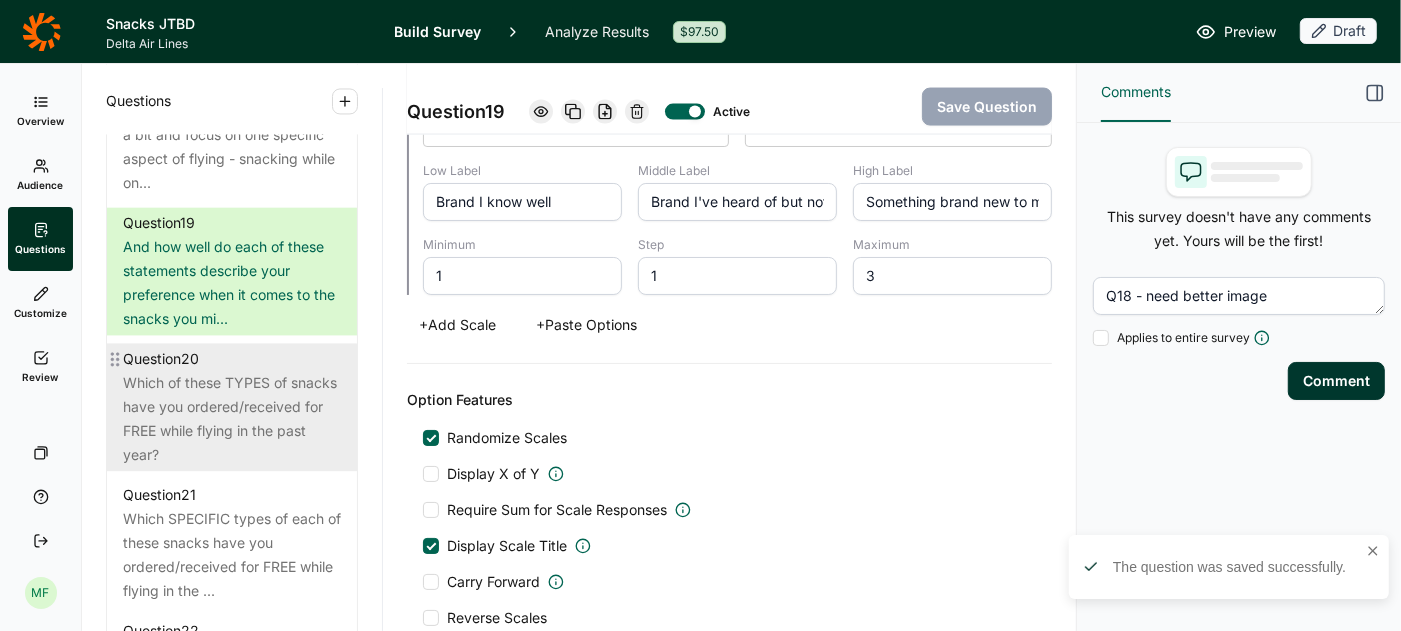 click on "Which of these TYPES of snacks have you ordered/received for FREE while flying in the past year?" at bounding box center [232, 419] 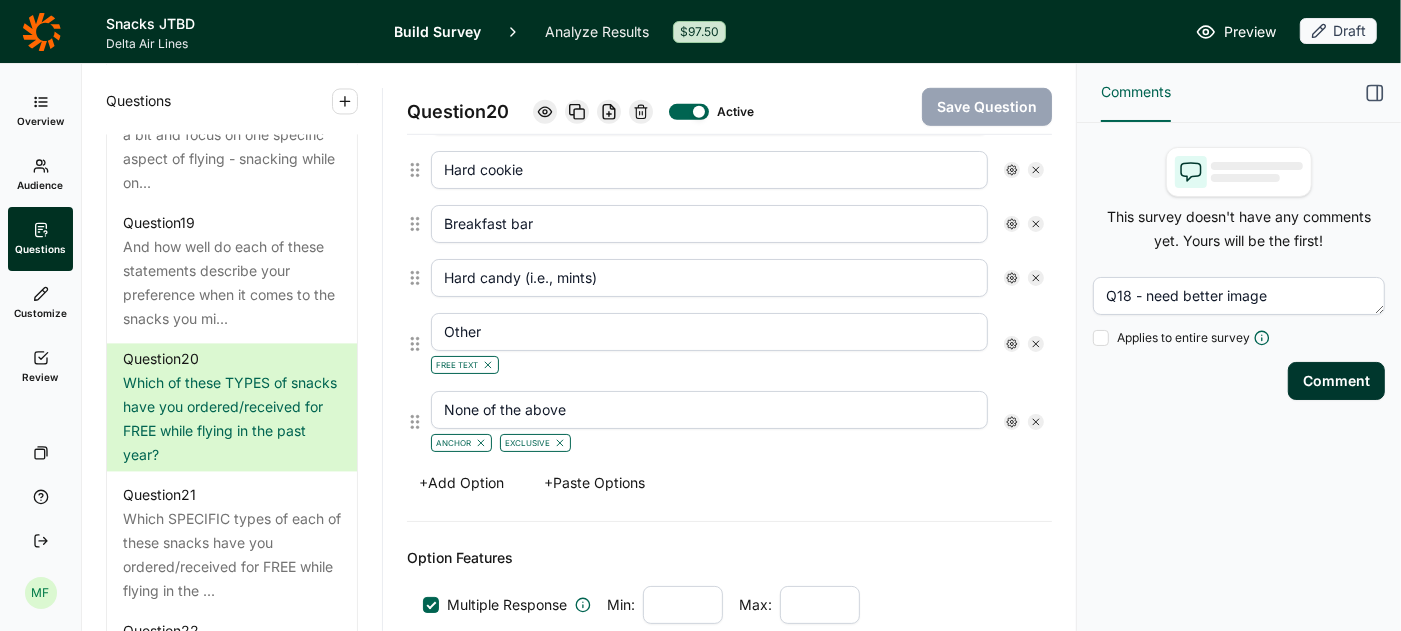scroll, scrollTop: 1005, scrollLeft: 0, axis: vertical 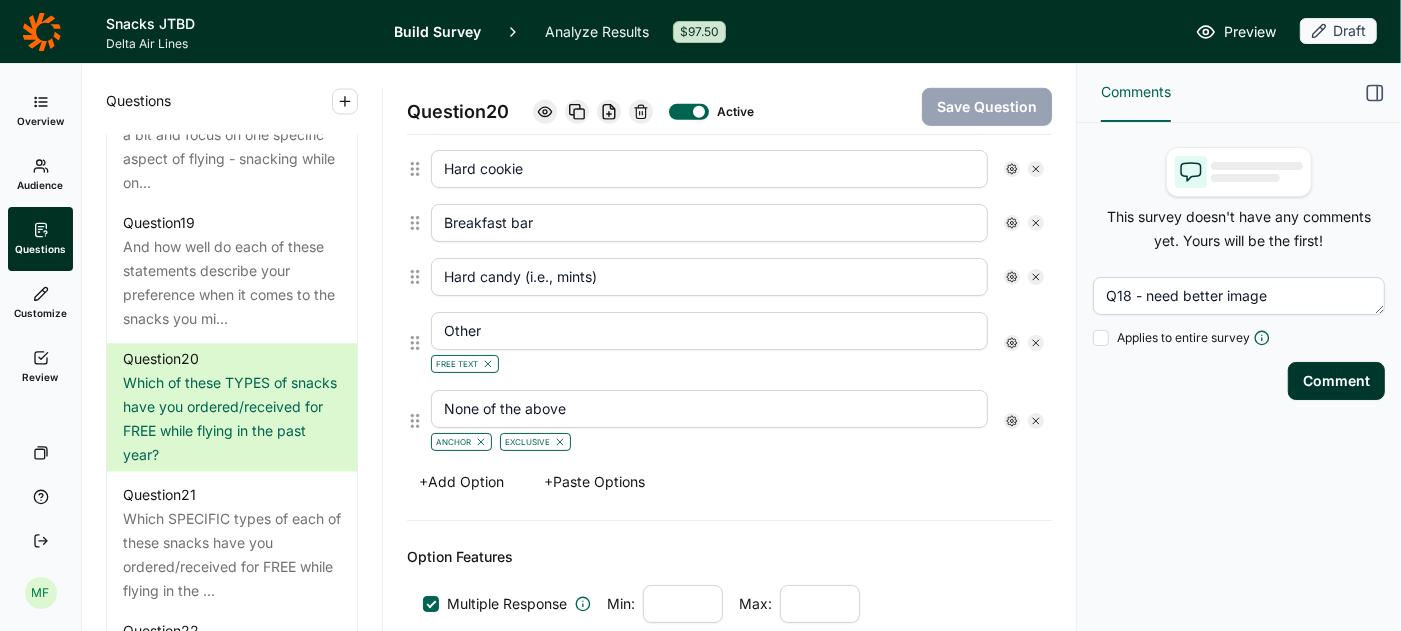 click 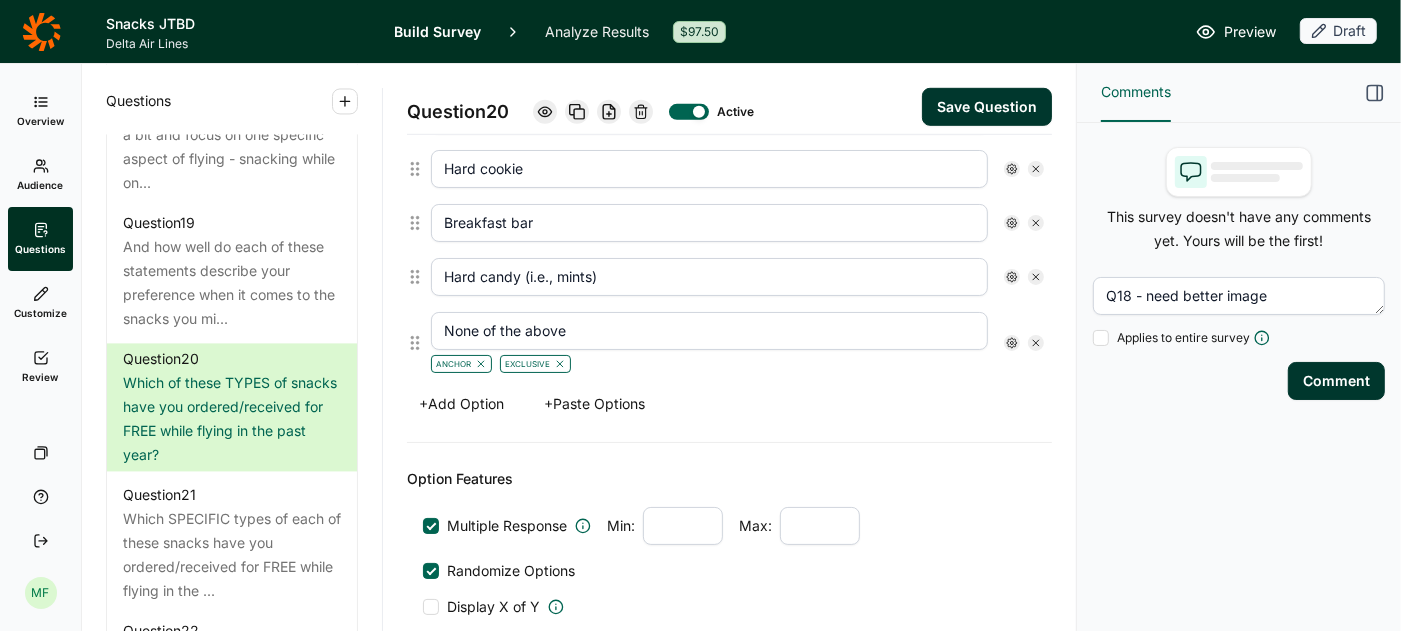scroll, scrollTop: 928, scrollLeft: 0, axis: vertical 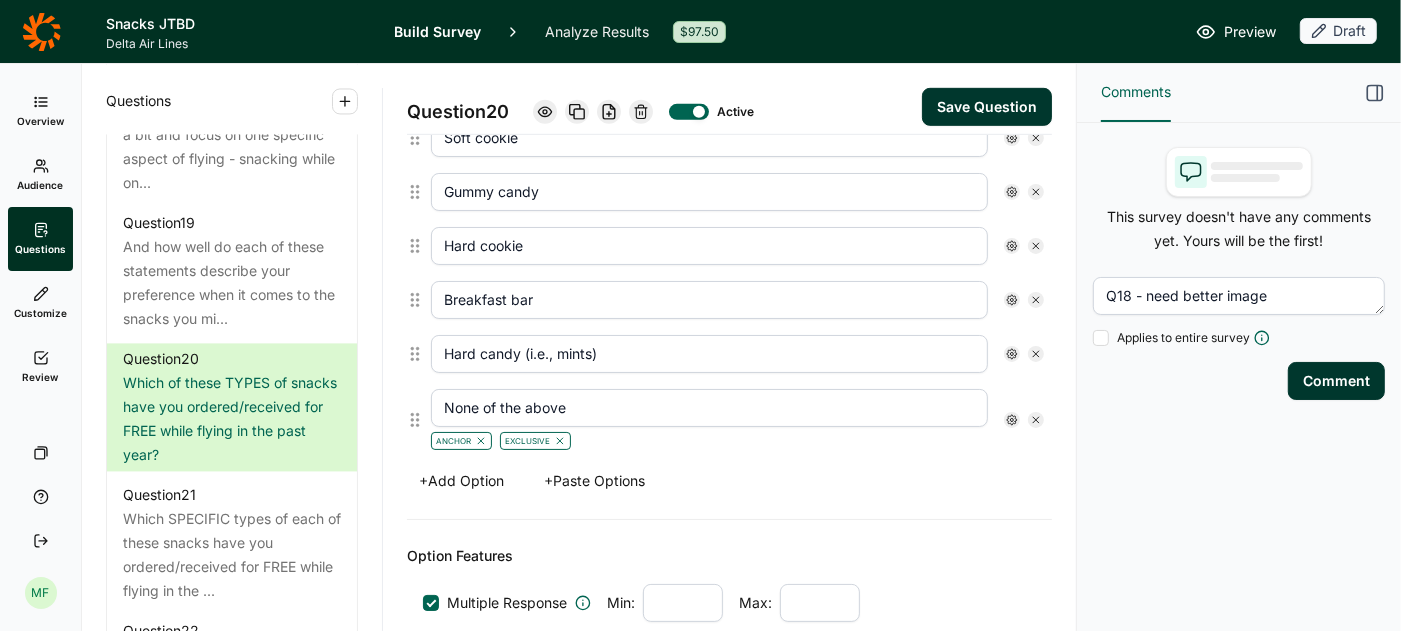 click 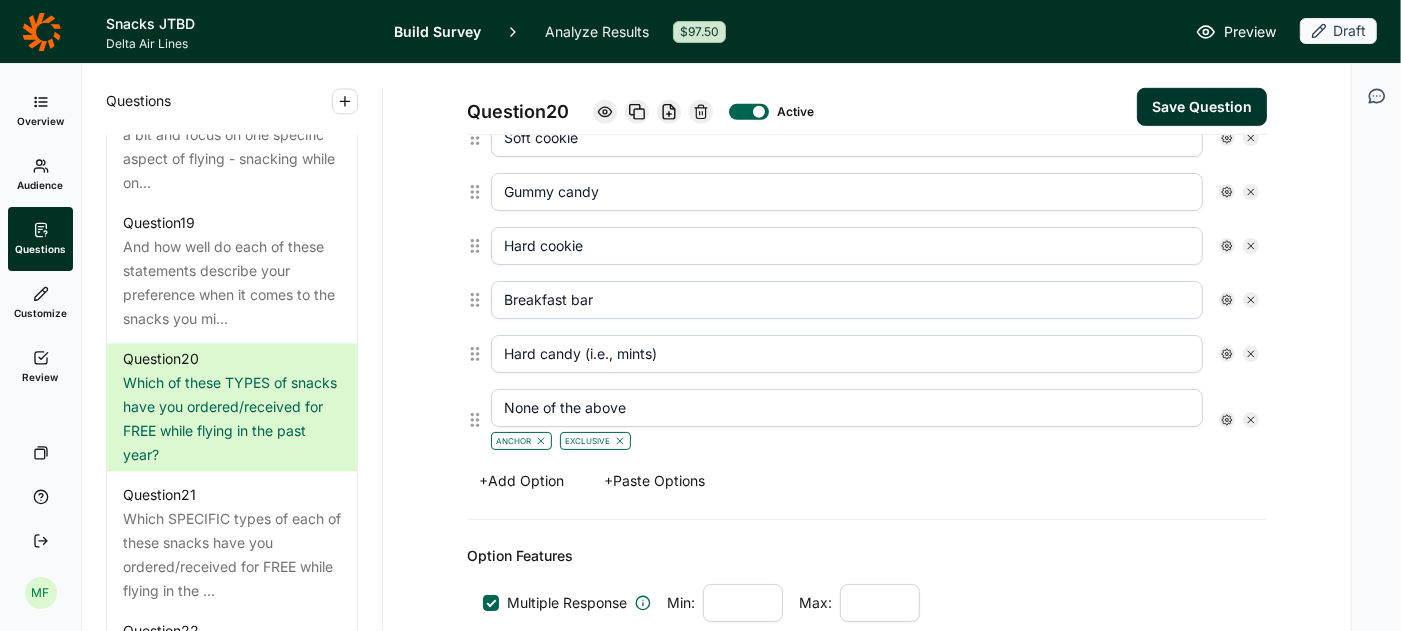 click on "+  Add Option" at bounding box center (521, 481) 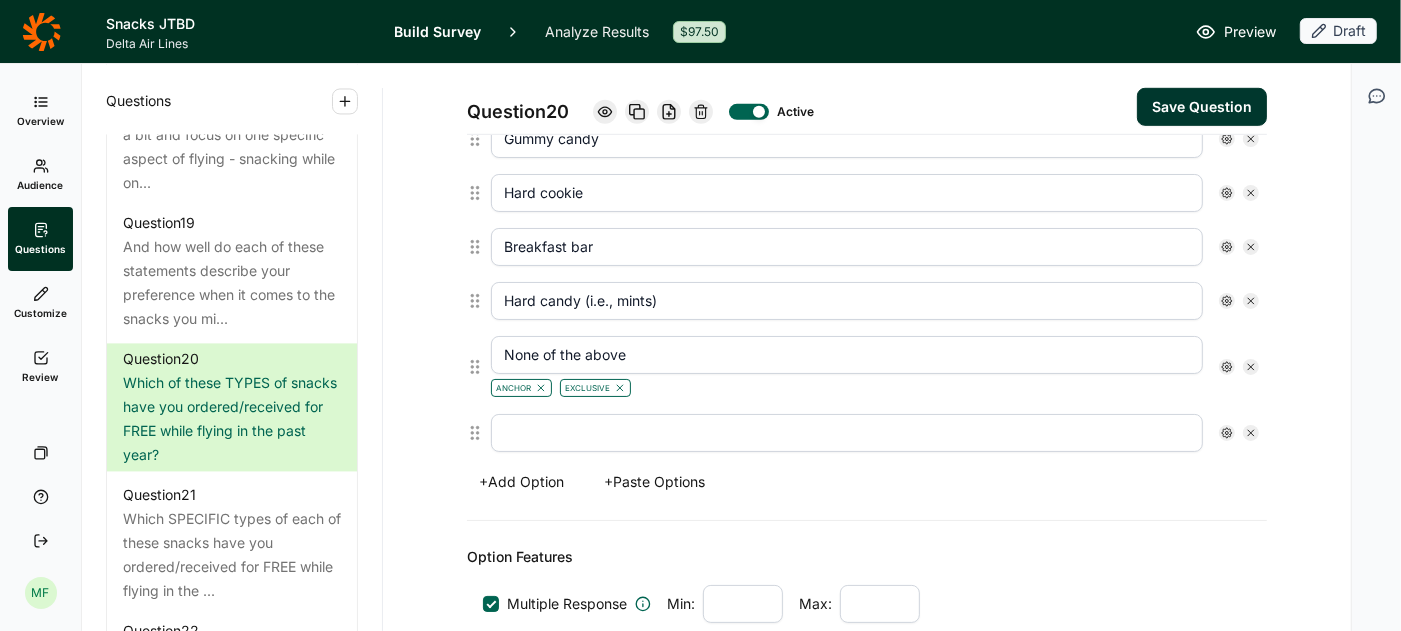 click at bounding box center (847, 433) 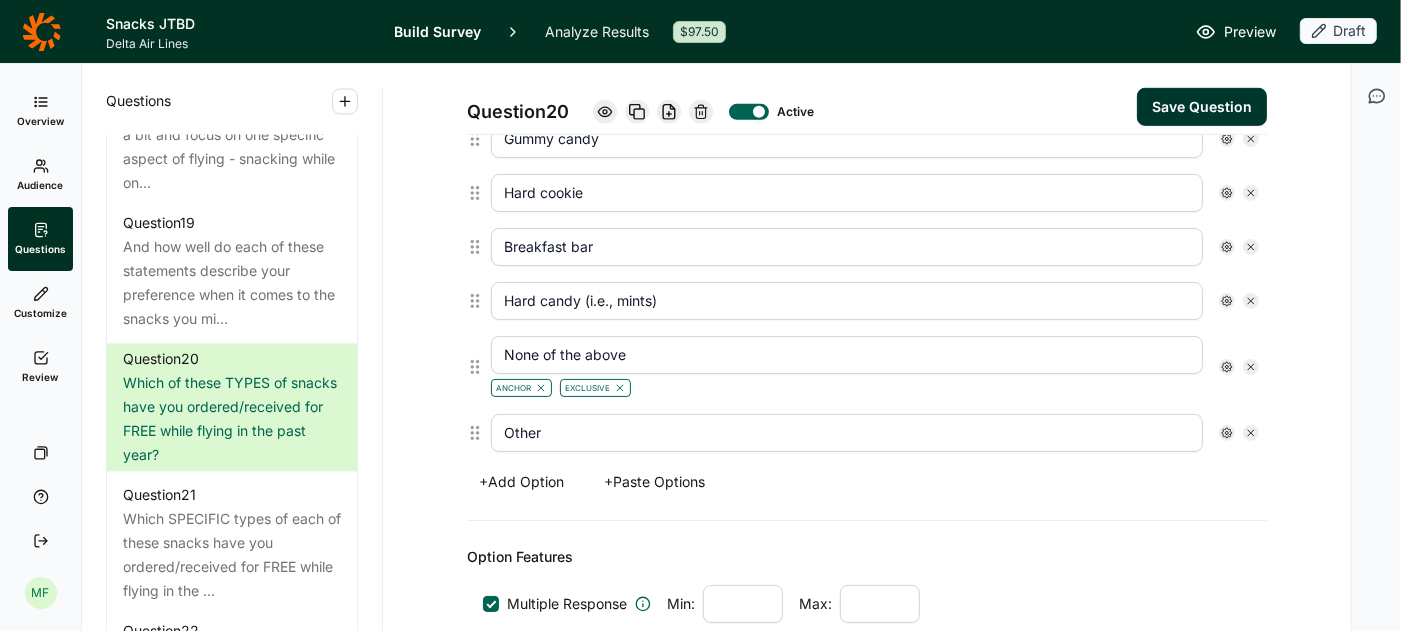 type on "Other" 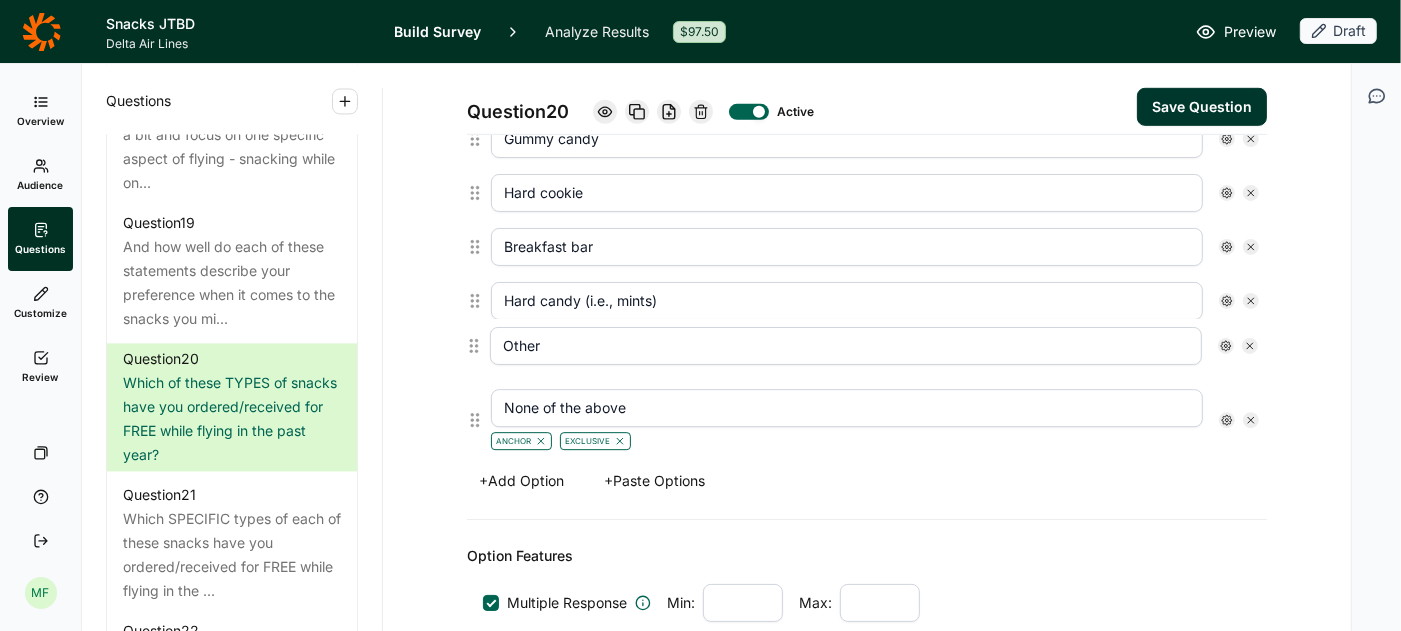 drag, startPoint x: 473, startPoint y: 417, endPoint x: 472, endPoint y: 339, distance: 78.00641 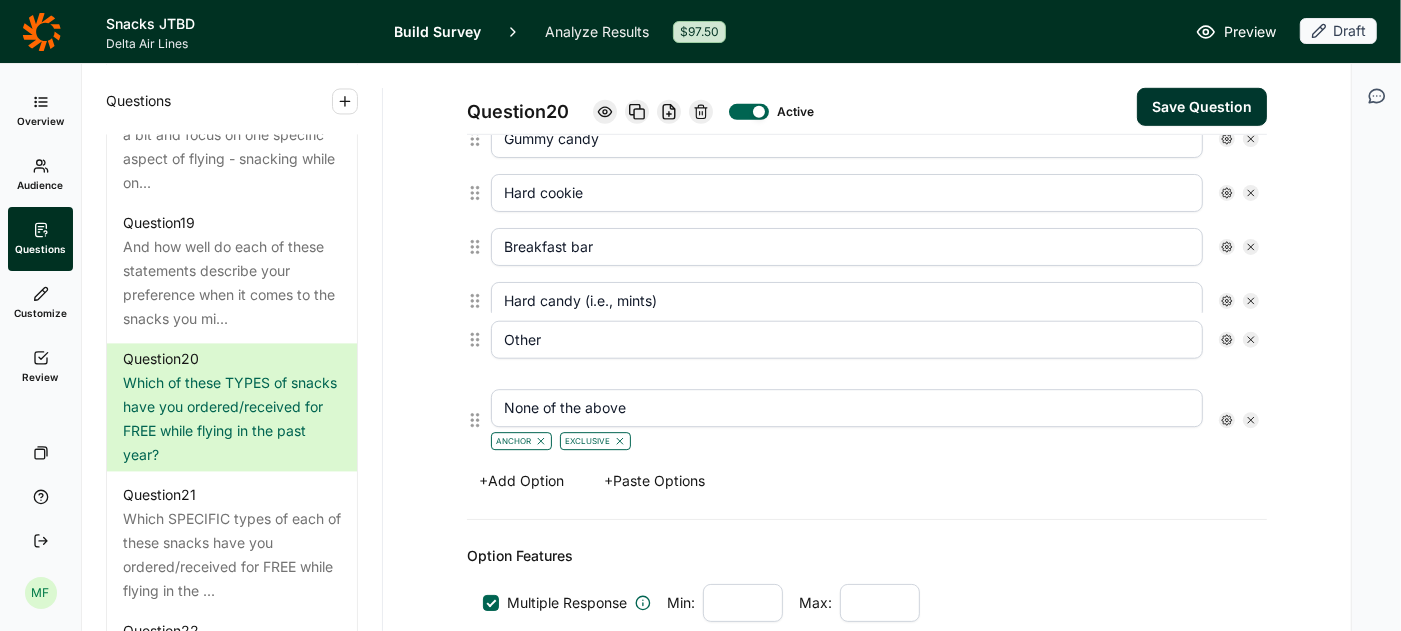 type on "Other" 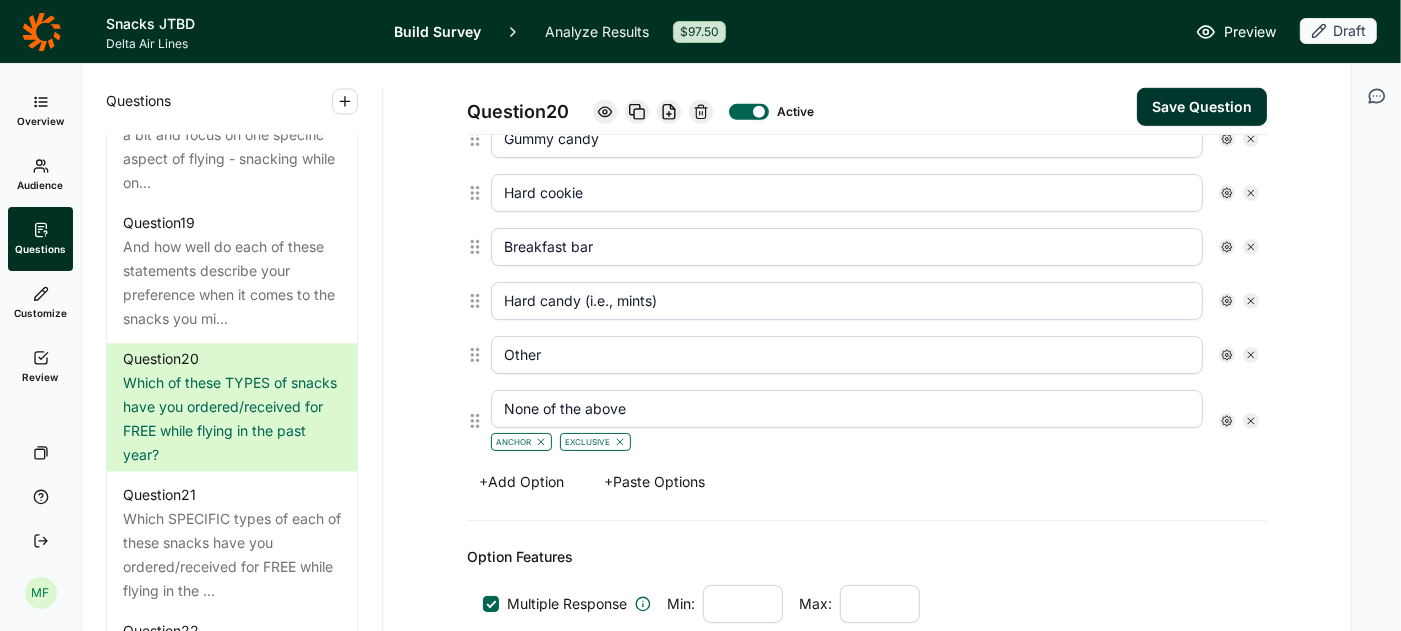 click 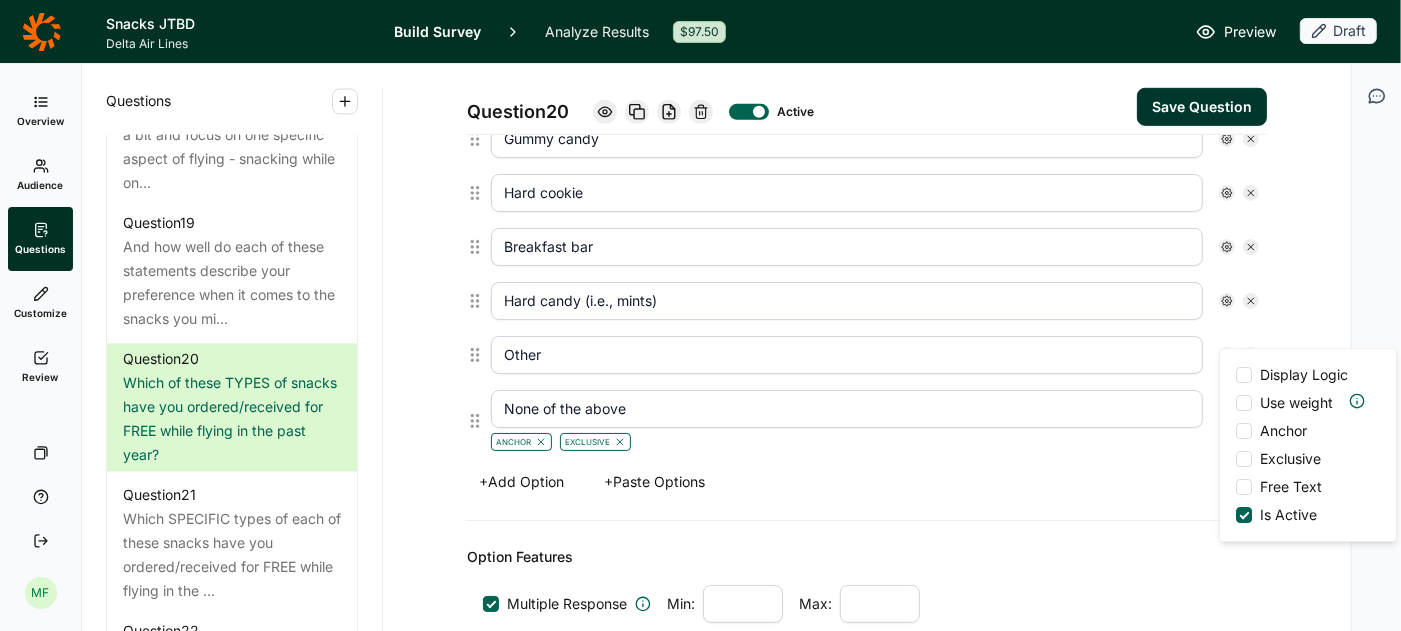click at bounding box center [1244, 431] 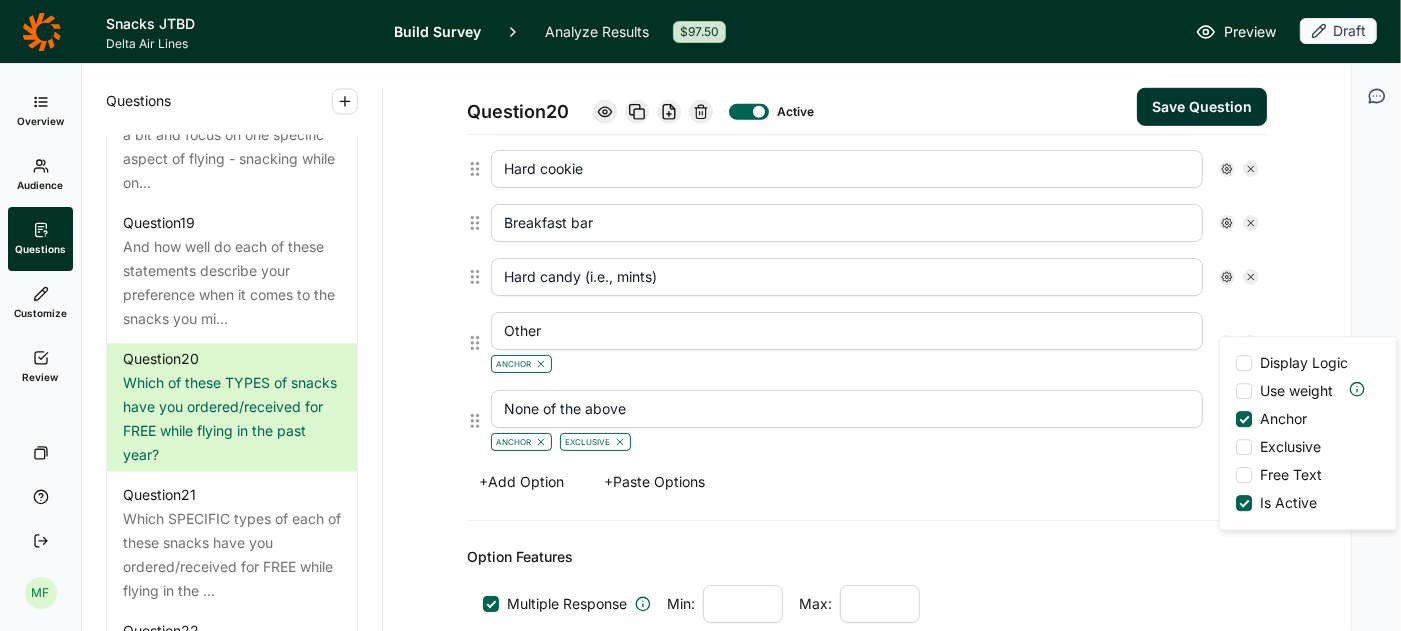 click on "Options Nuts Chips Chocolate Granola bar Pretzels Dried fruit Soft cookie Gummy candy Hard cookie Breakfast bar Hard candy (i.e., mints) Other Anchor Display Logic Use weight Anchor Exclusive Free Text Is Active None of the above Anchor Exclusive +  Add Option +  Paste Options" at bounding box center [867, 91] 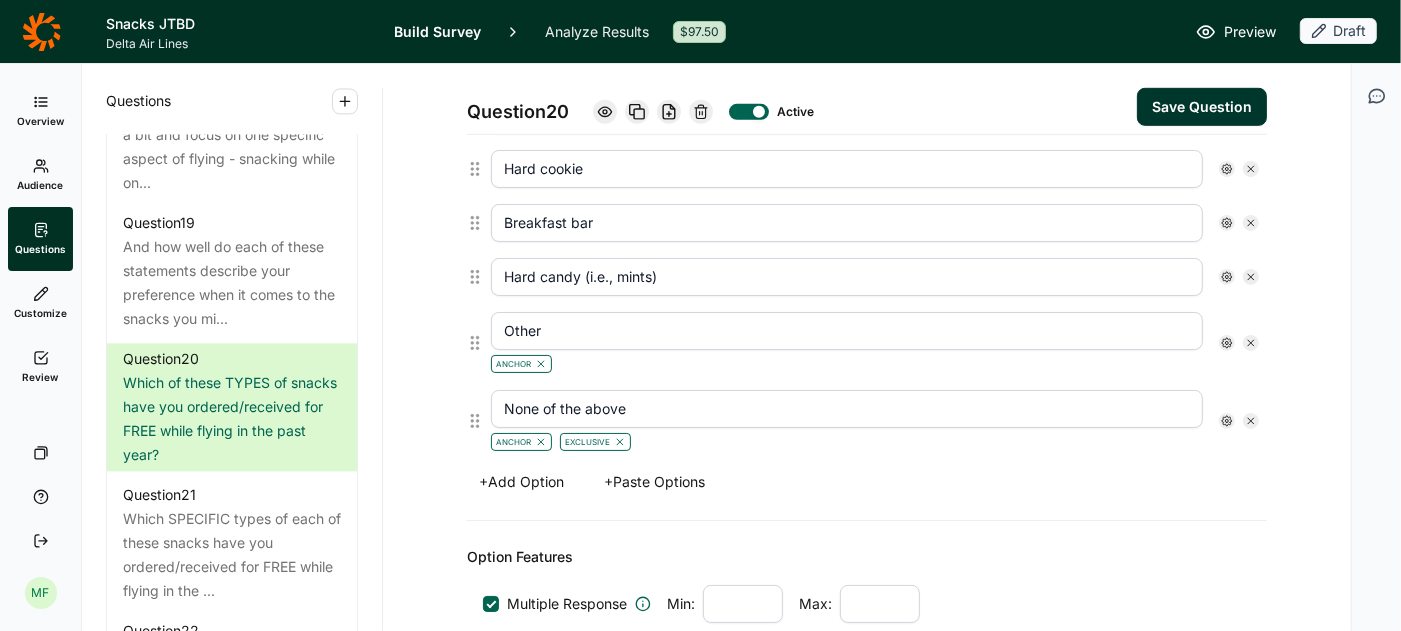 click on "Save Question" at bounding box center [1202, 107] 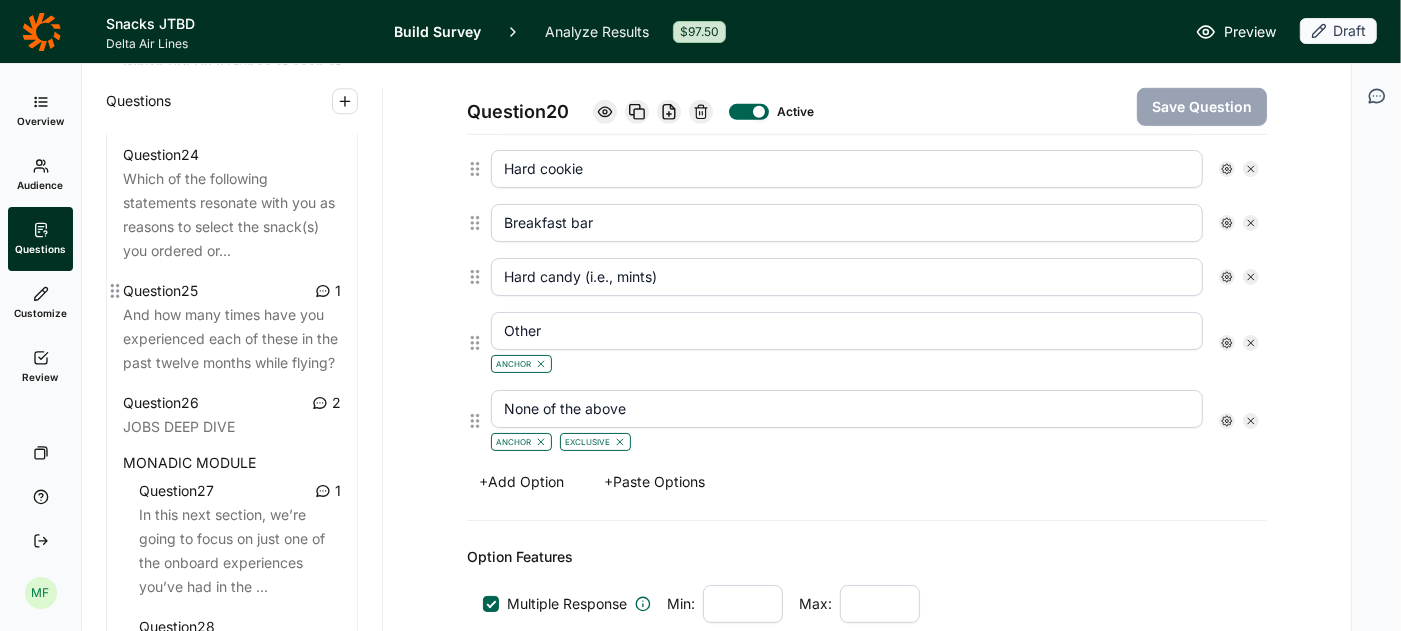 scroll, scrollTop: 3727, scrollLeft: 0, axis: vertical 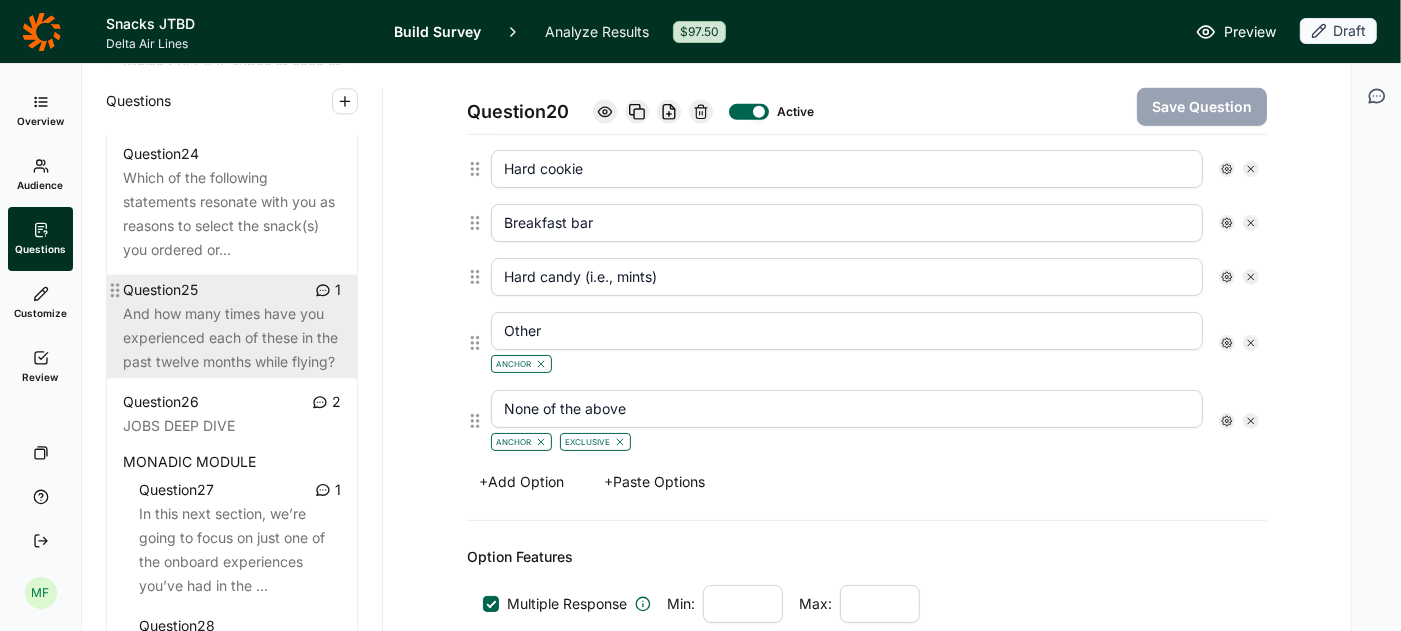 click on "And how many times have you experienced each of these in the past twelve months while flying?" at bounding box center (232, 338) 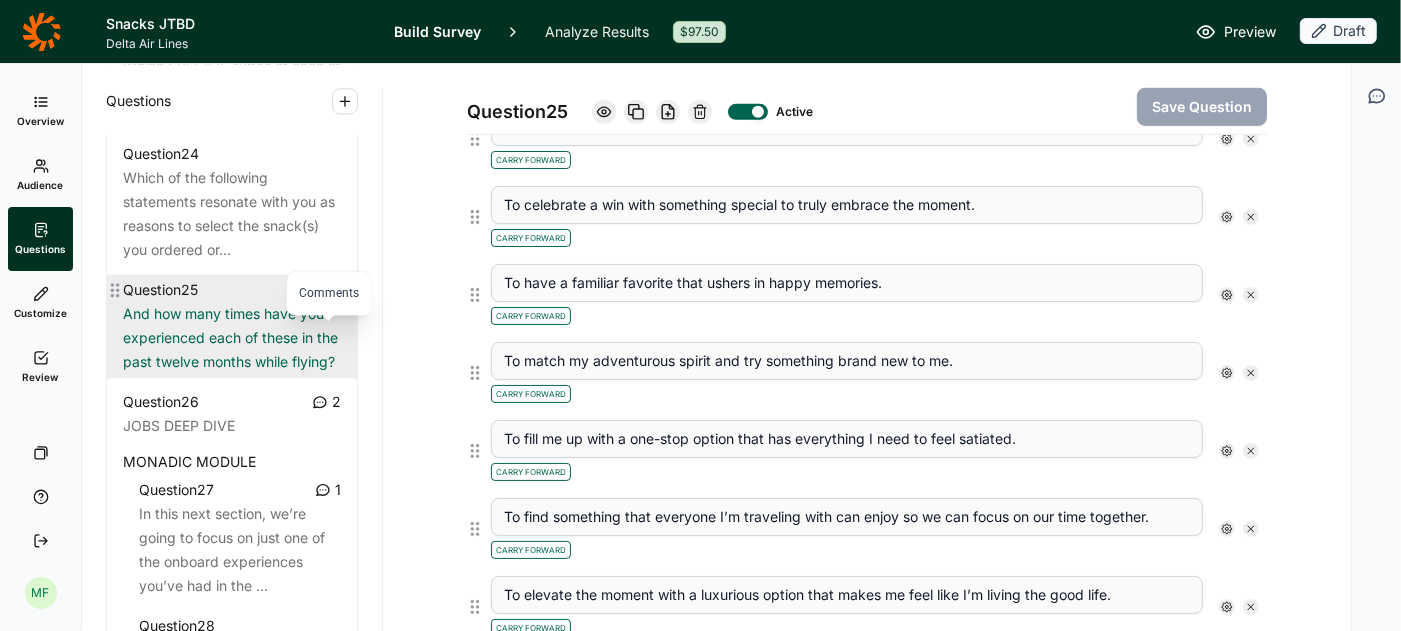 click 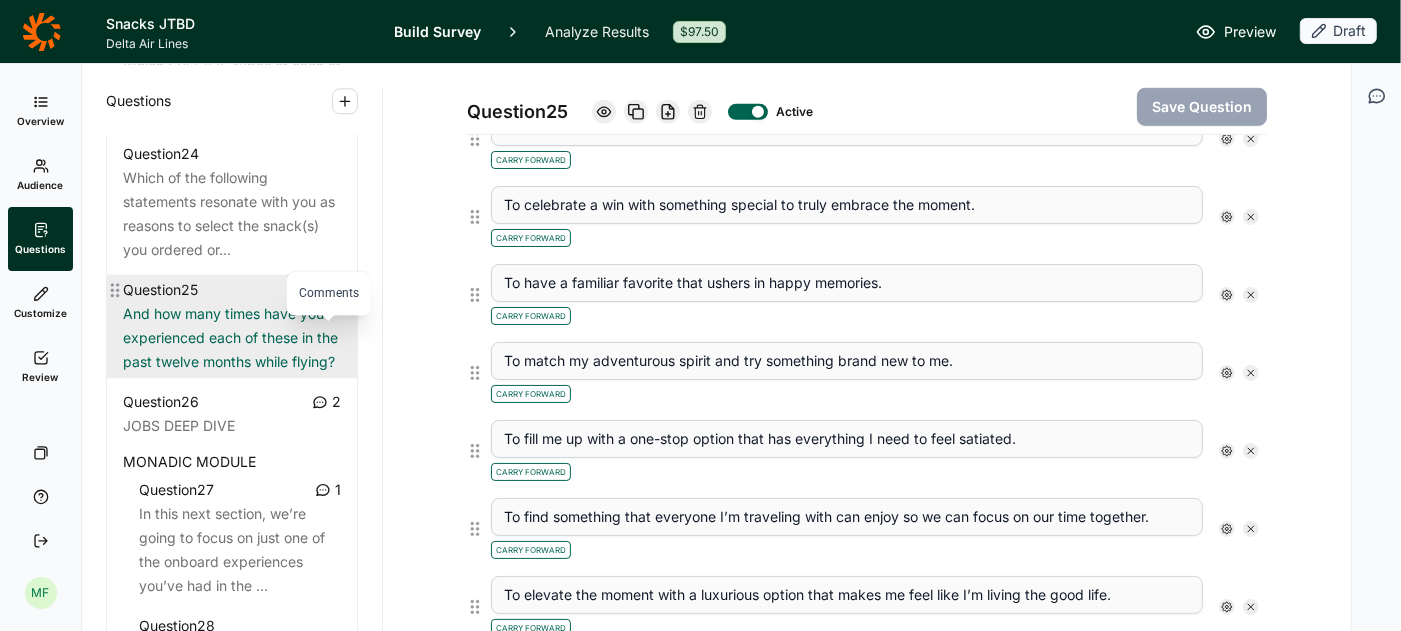 click 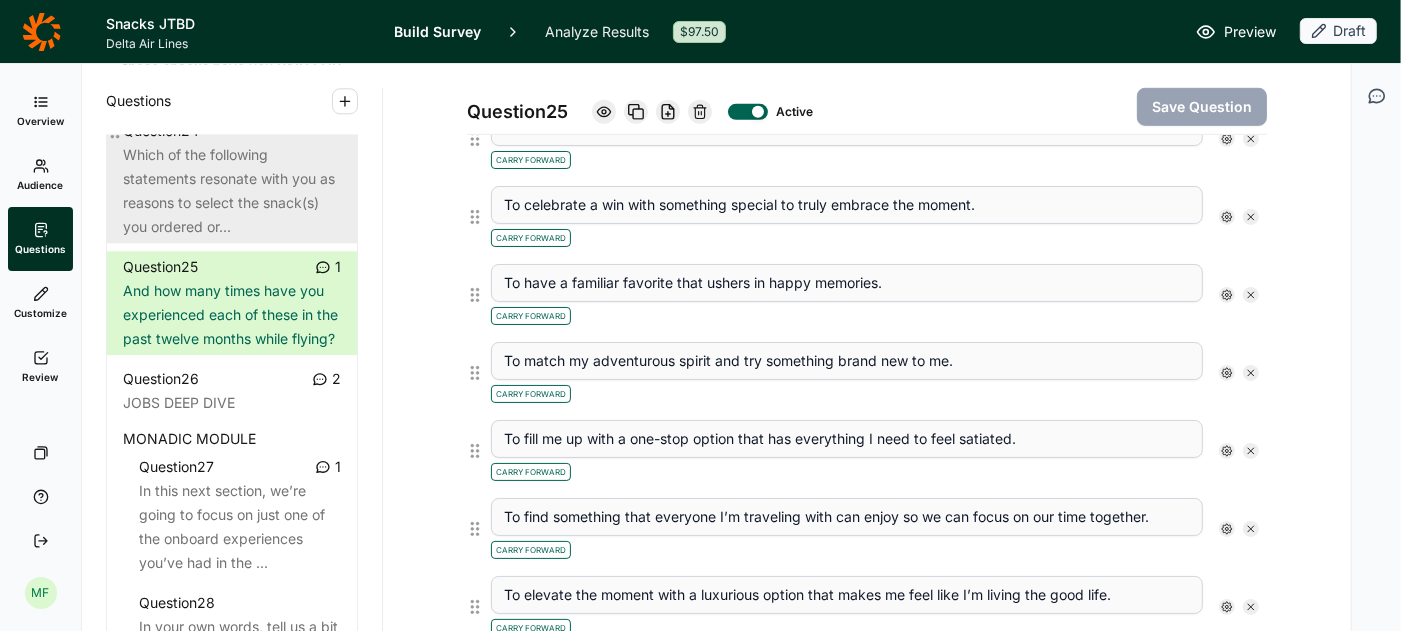 scroll, scrollTop: 3752, scrollLeft: 0, axis: vertical 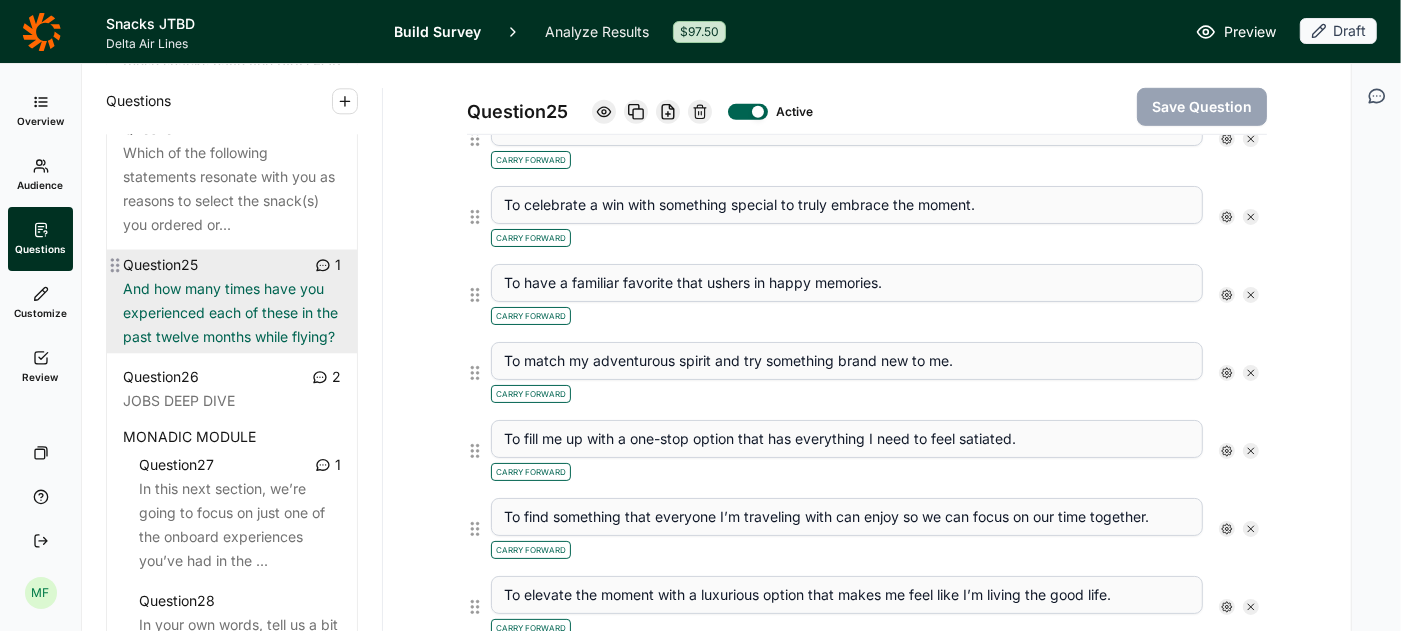 click on "Question  25 1" at bounding box center [232, 265] 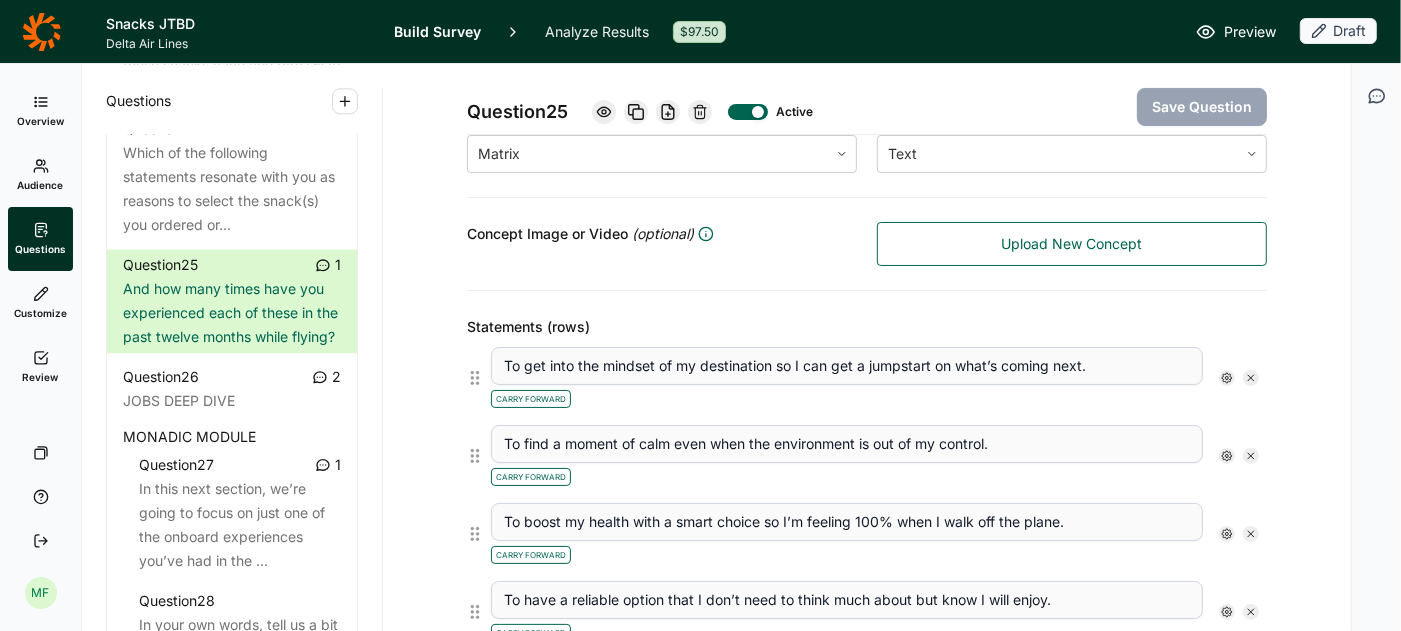 scroll, scrollTop: 0, scrollLeft: 0, axis: both 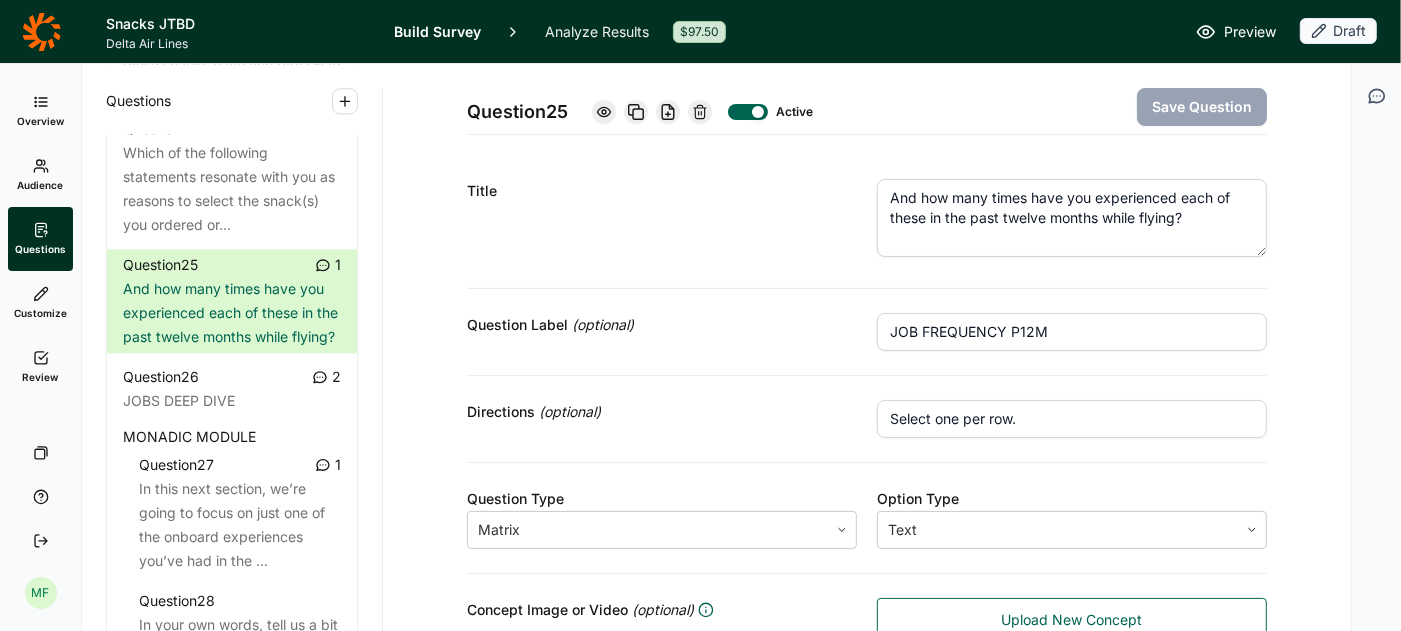 click 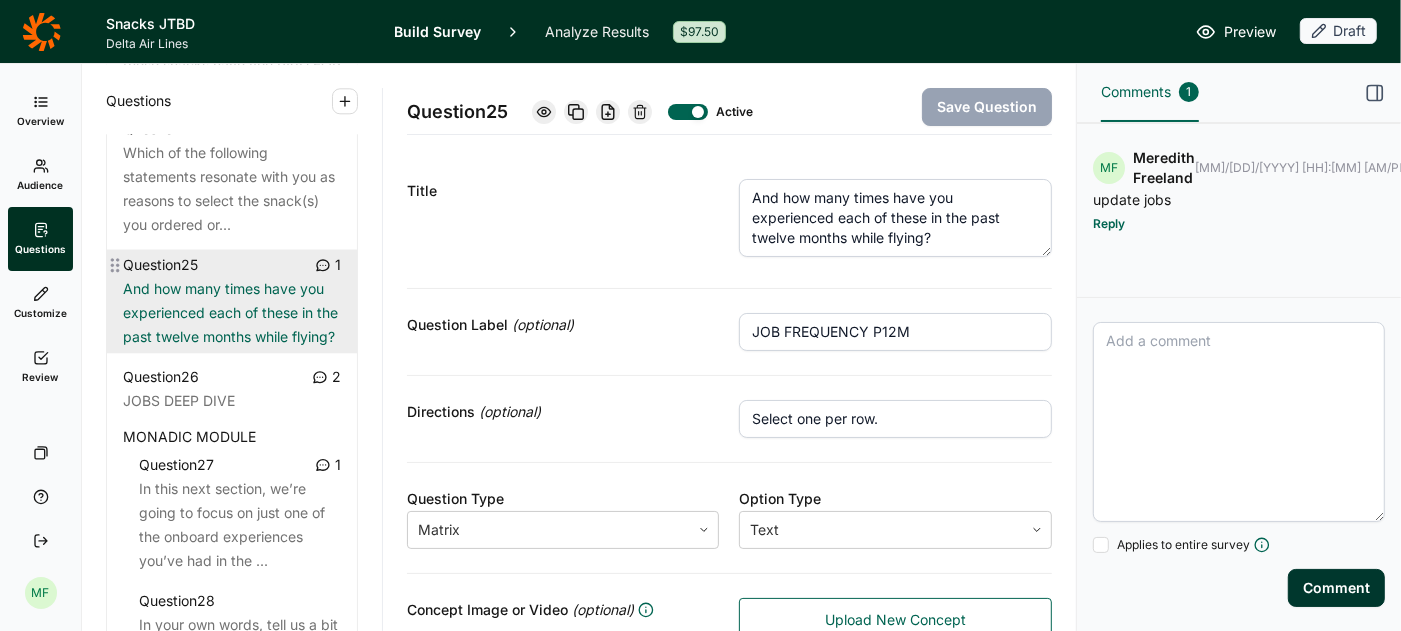 click on "And how many times have you experienced each of these in the past twelve months while flying?" at bounding box center (232, 313) 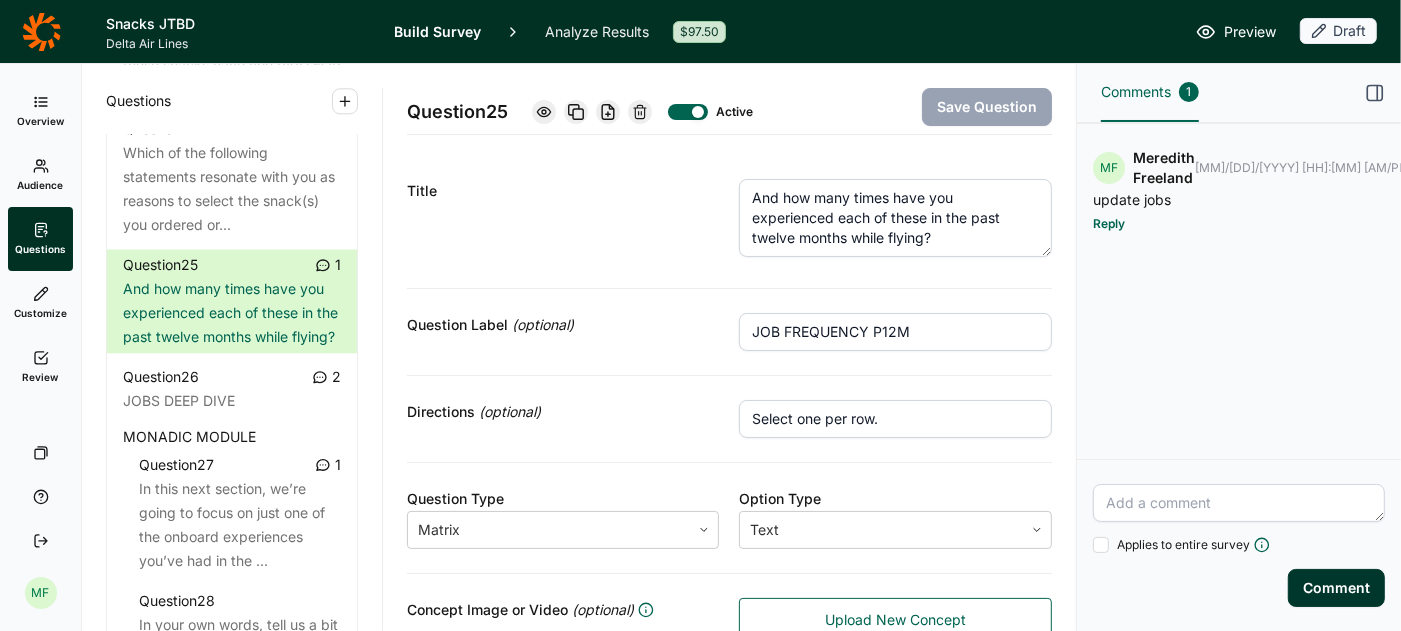 click 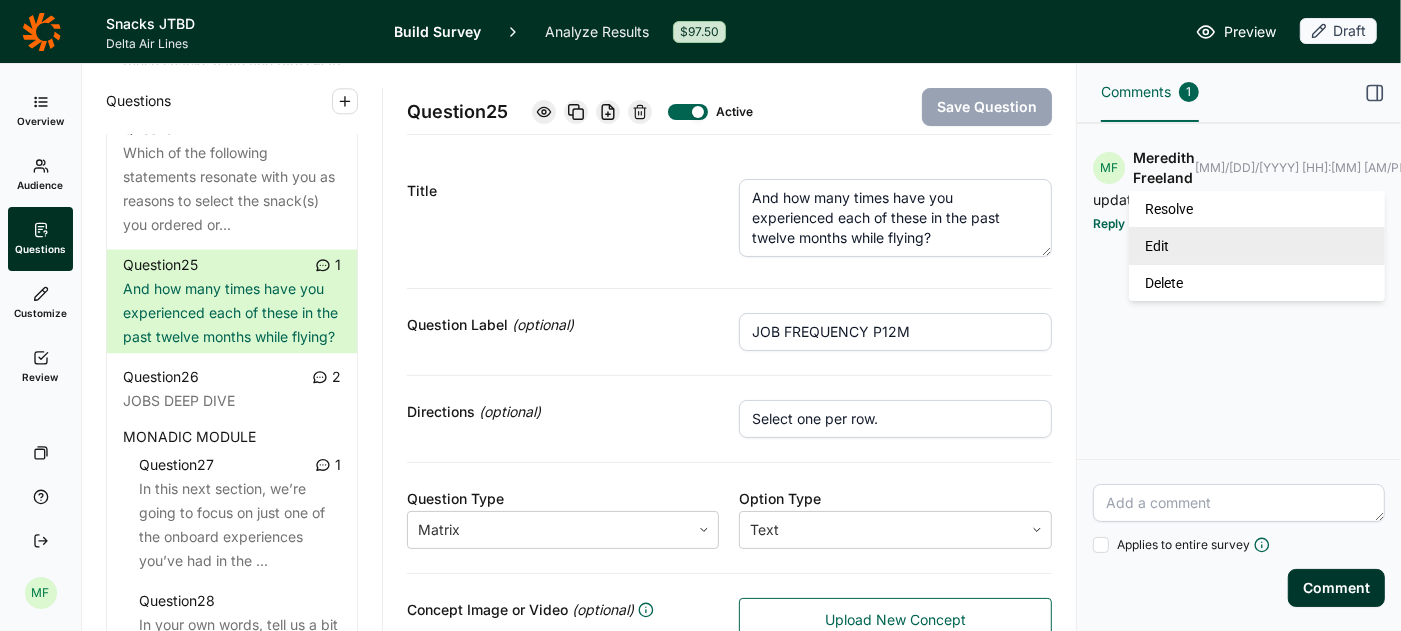 click on "Edit" at bounding box center (1257, 245) 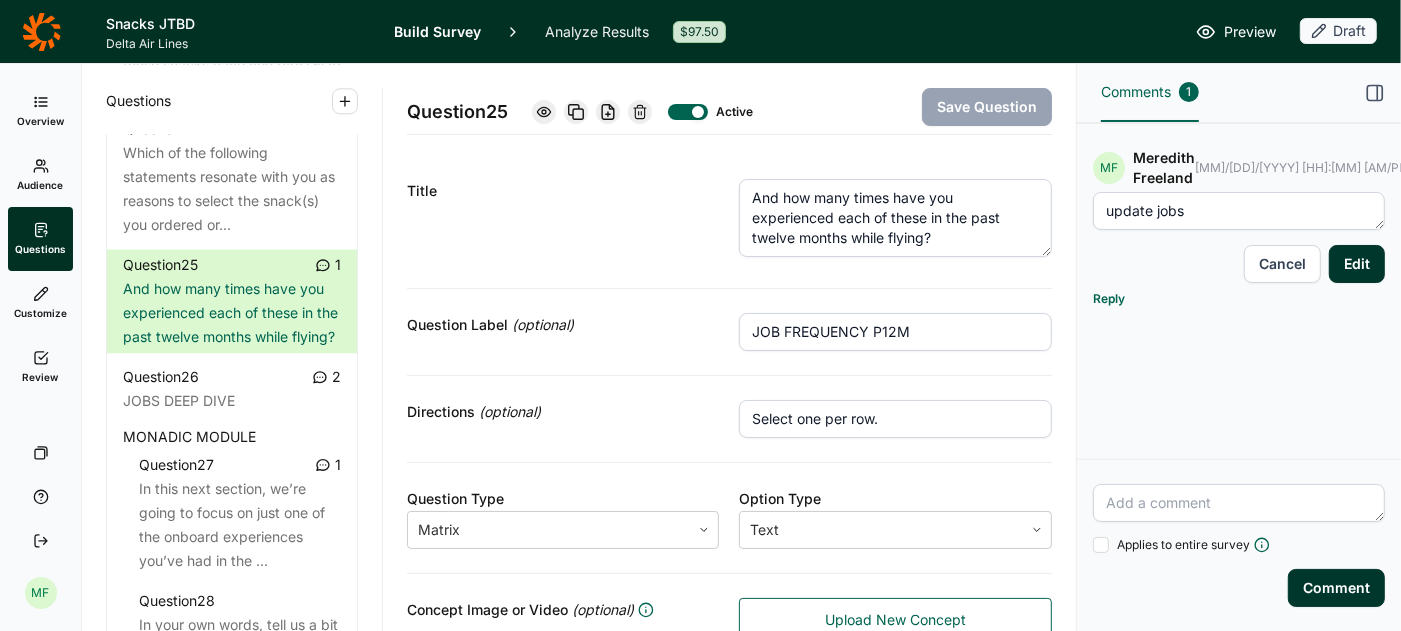 click on "update jobs" at bounding box center [1239, 211] 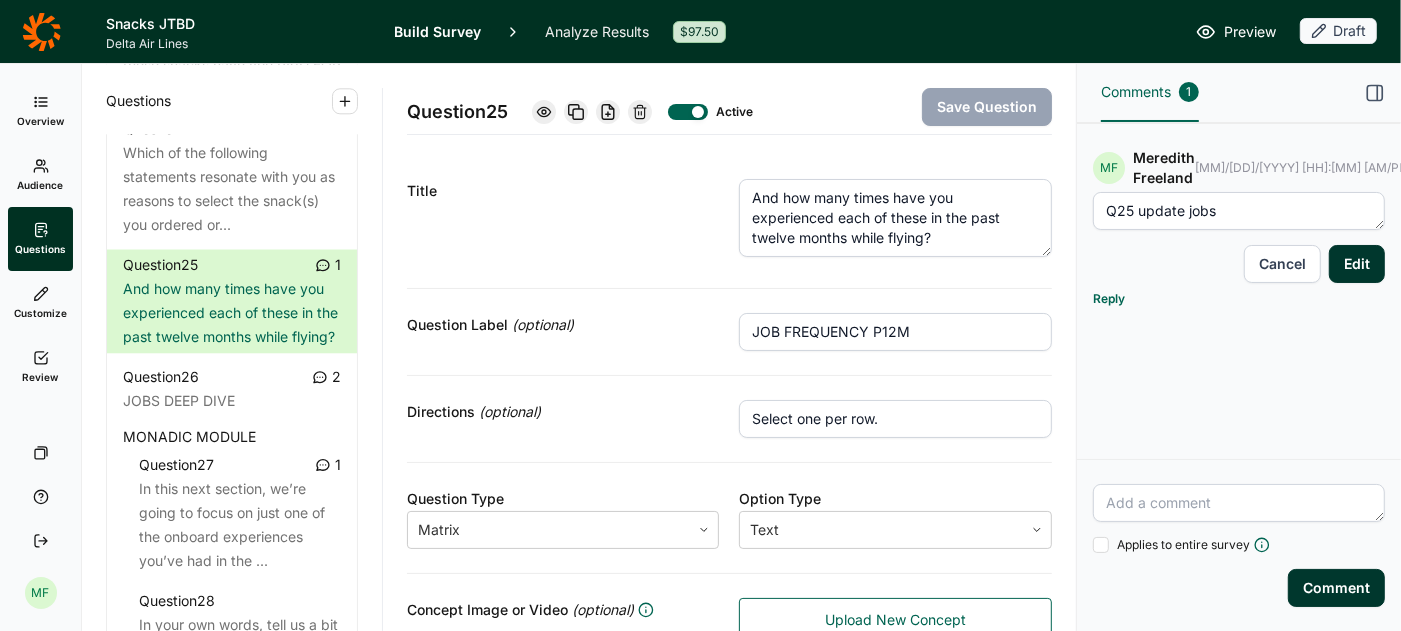 type on "Q25 update jobs" 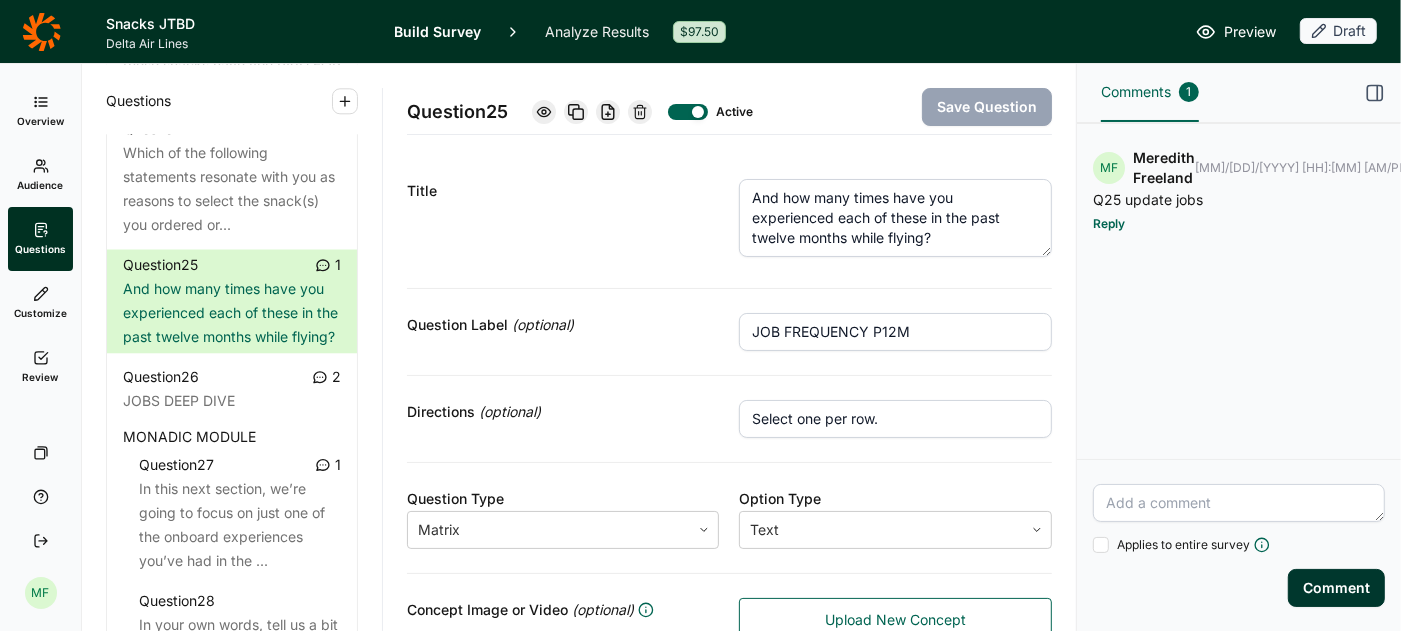 click 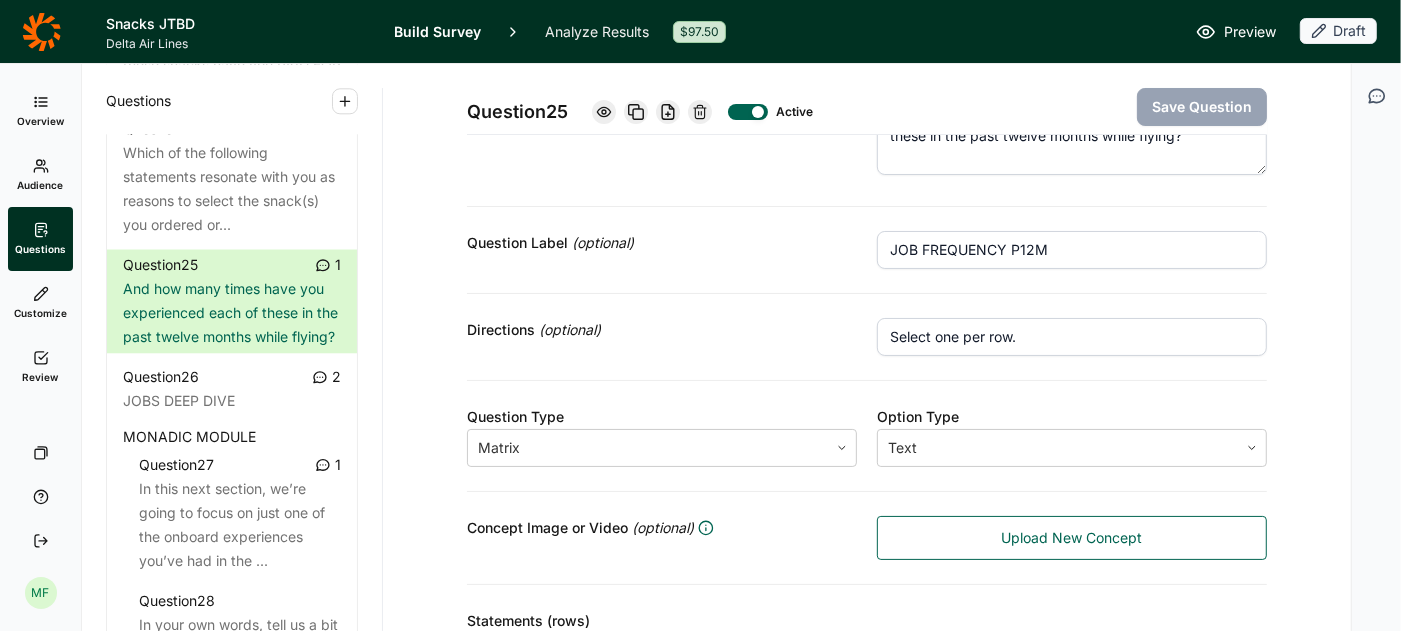 scroll, scrollTop: 86, scrollLeft: 0, axis: vertical 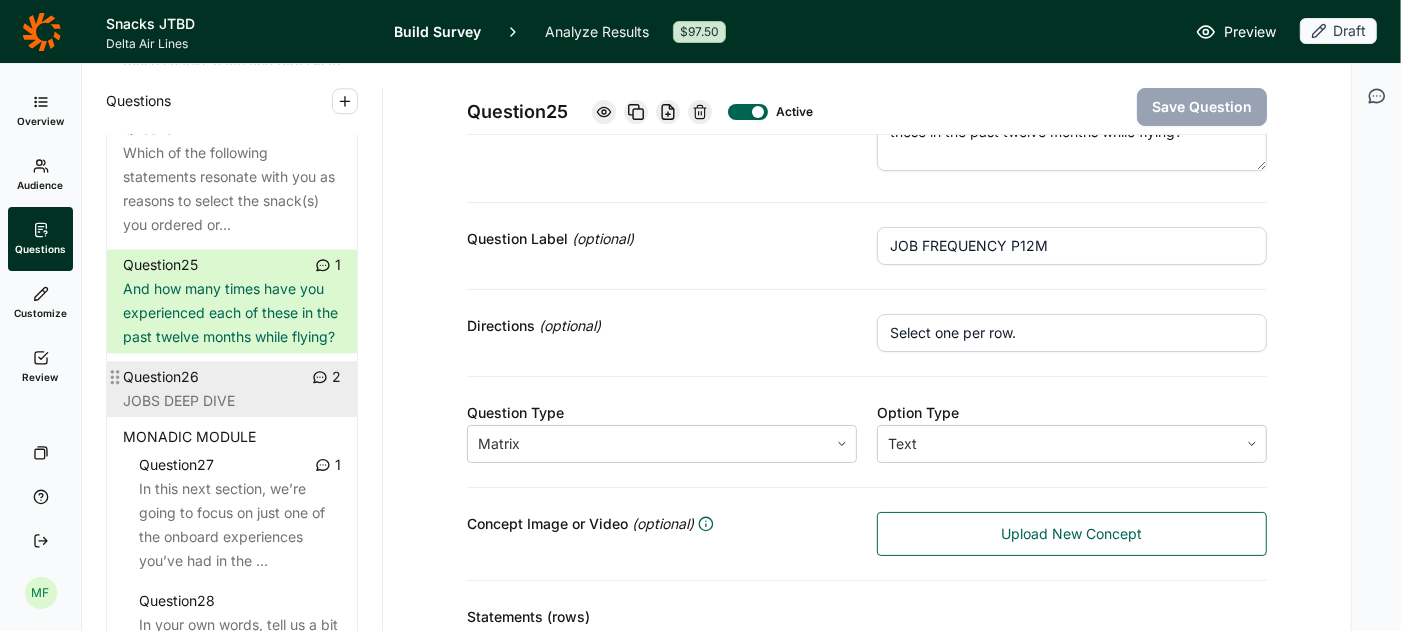 click on "Question  26 2" at bounding box center (232, 377) 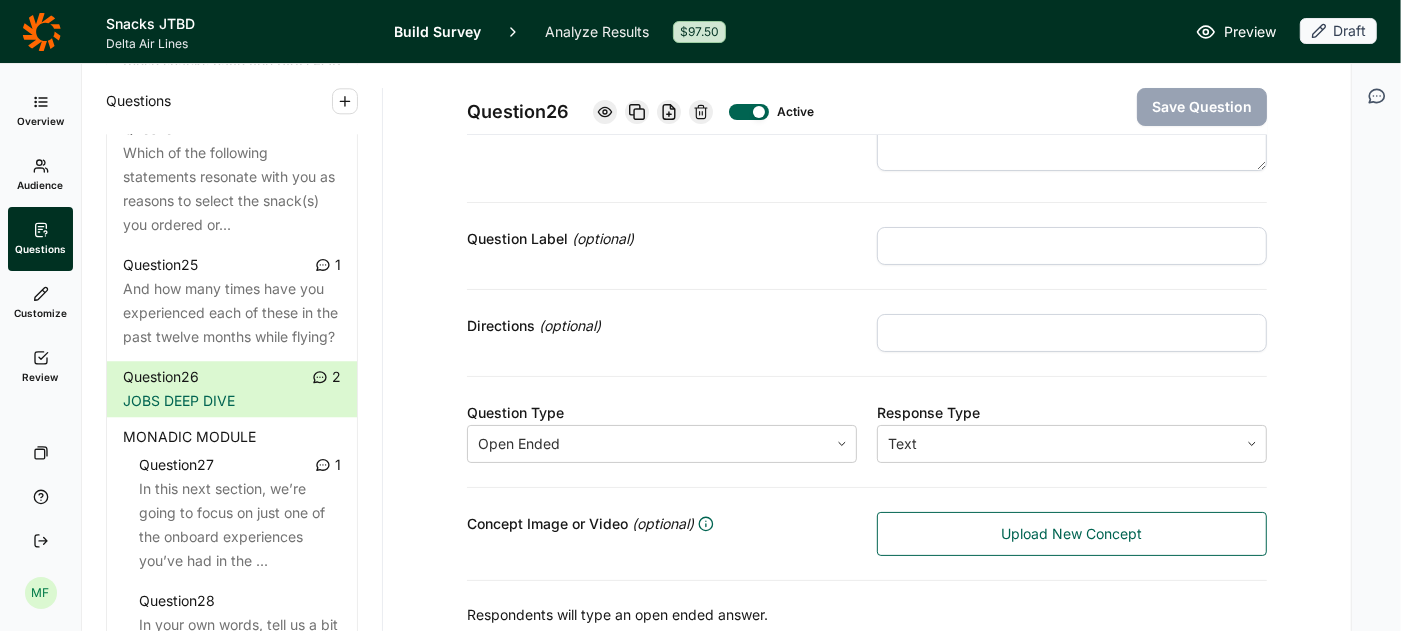 click 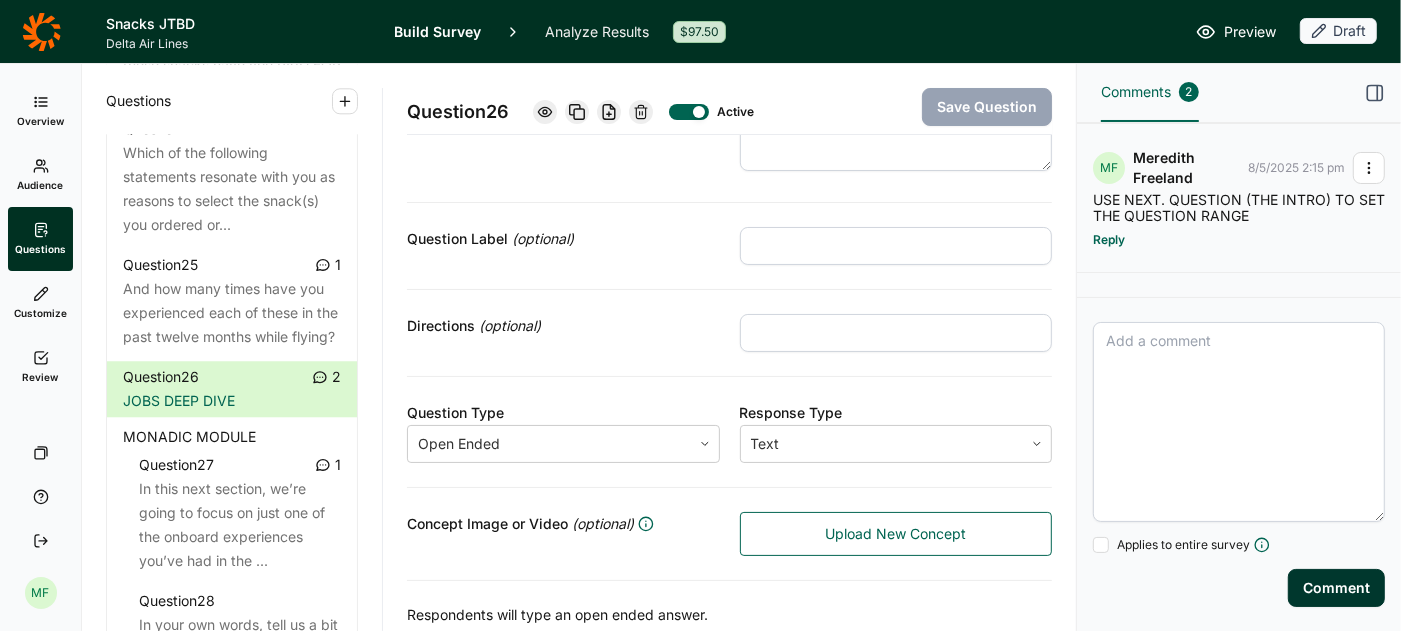 click 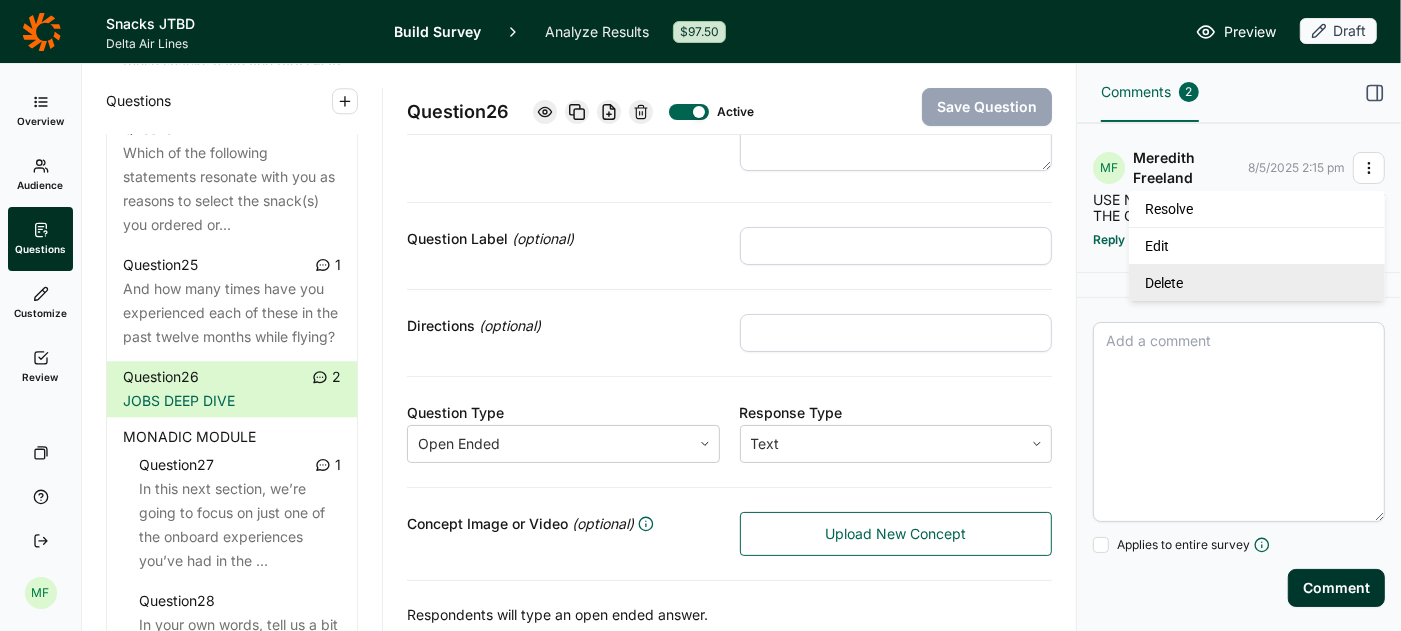 click on "Delete" at bounding box center (1257, 282) 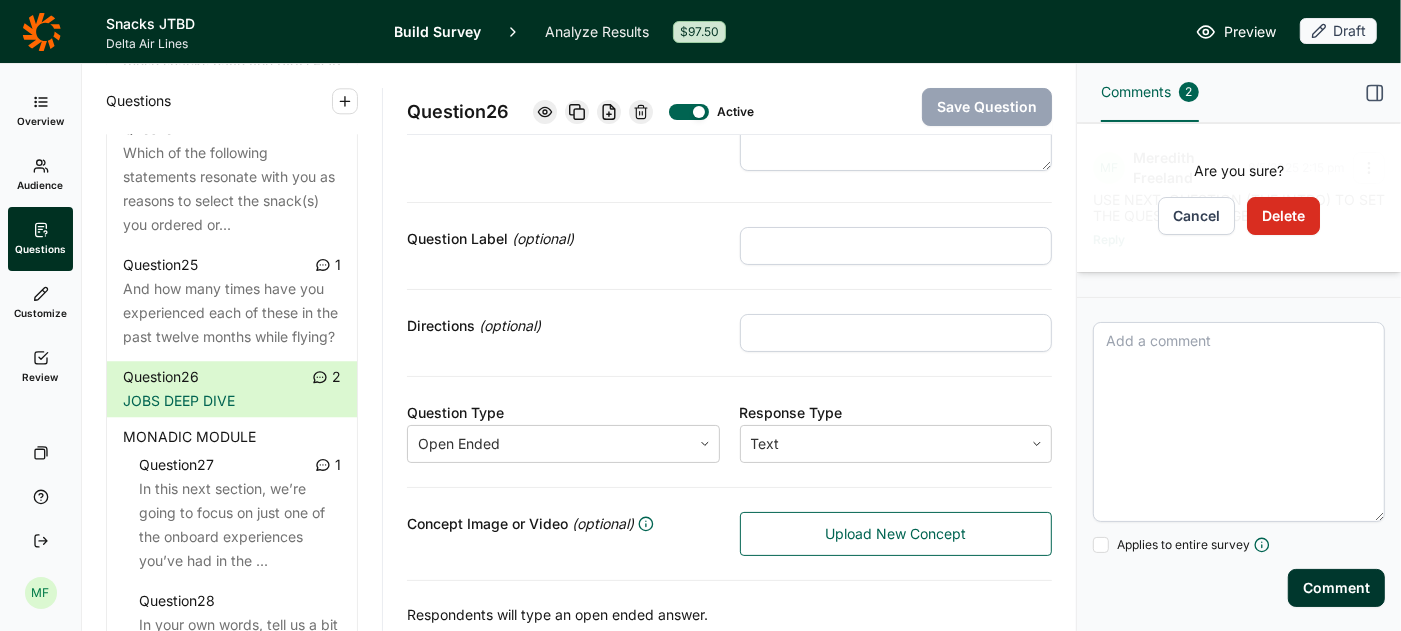 click 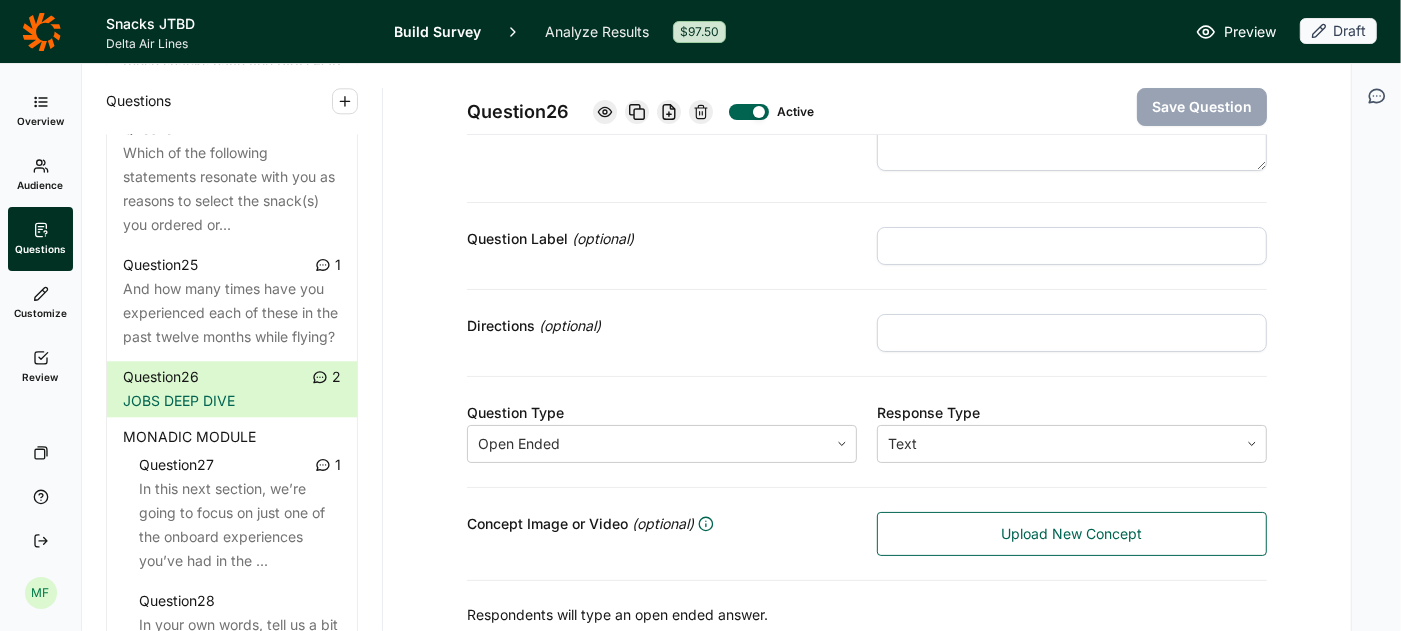 click at bounding box center (759, 112) 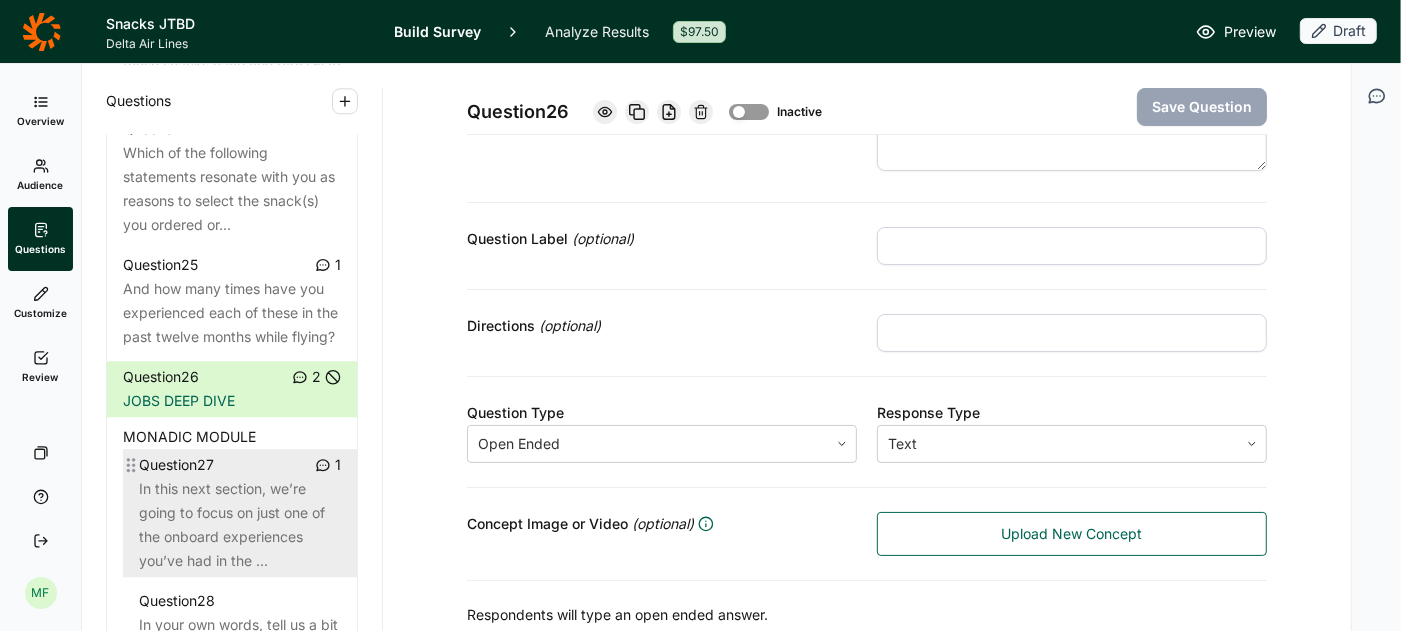 click on "In this next section, we’re going to focus on just one of the onboard experiences you’ve had in the ..." at bounding box center [240, 525] 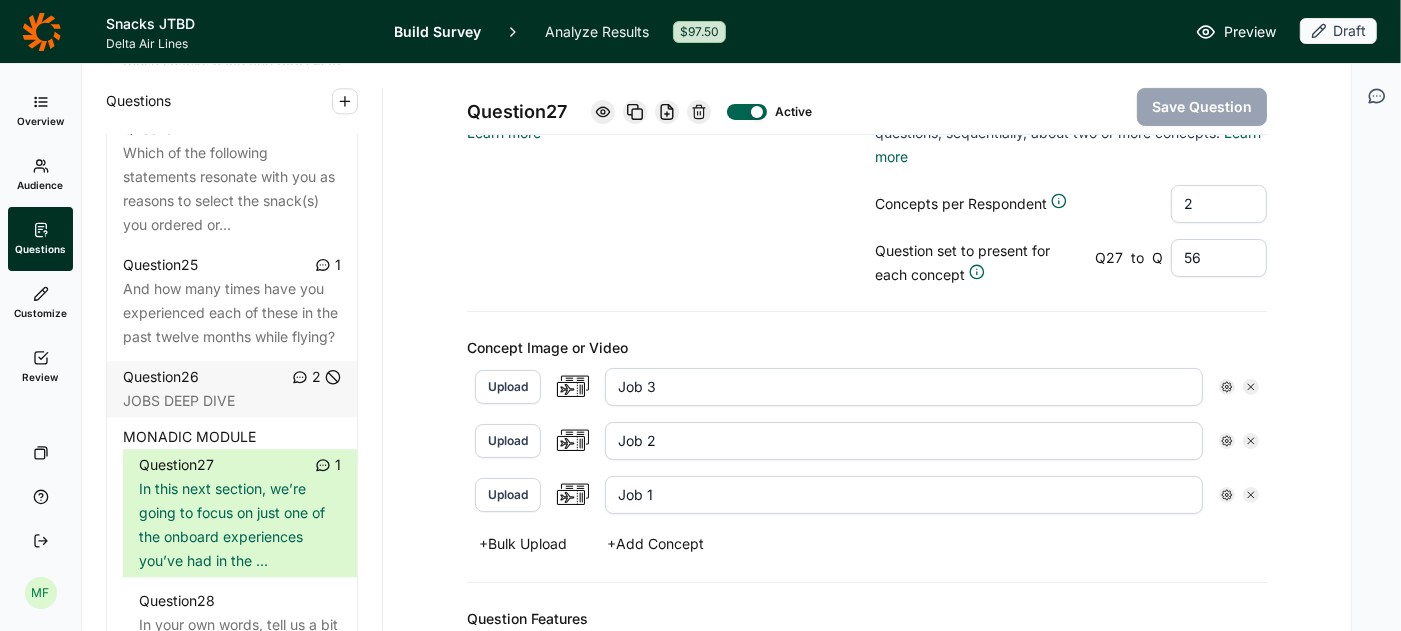 scroll, scrollTop: 557, scrollLeft: 0, axis: vertical 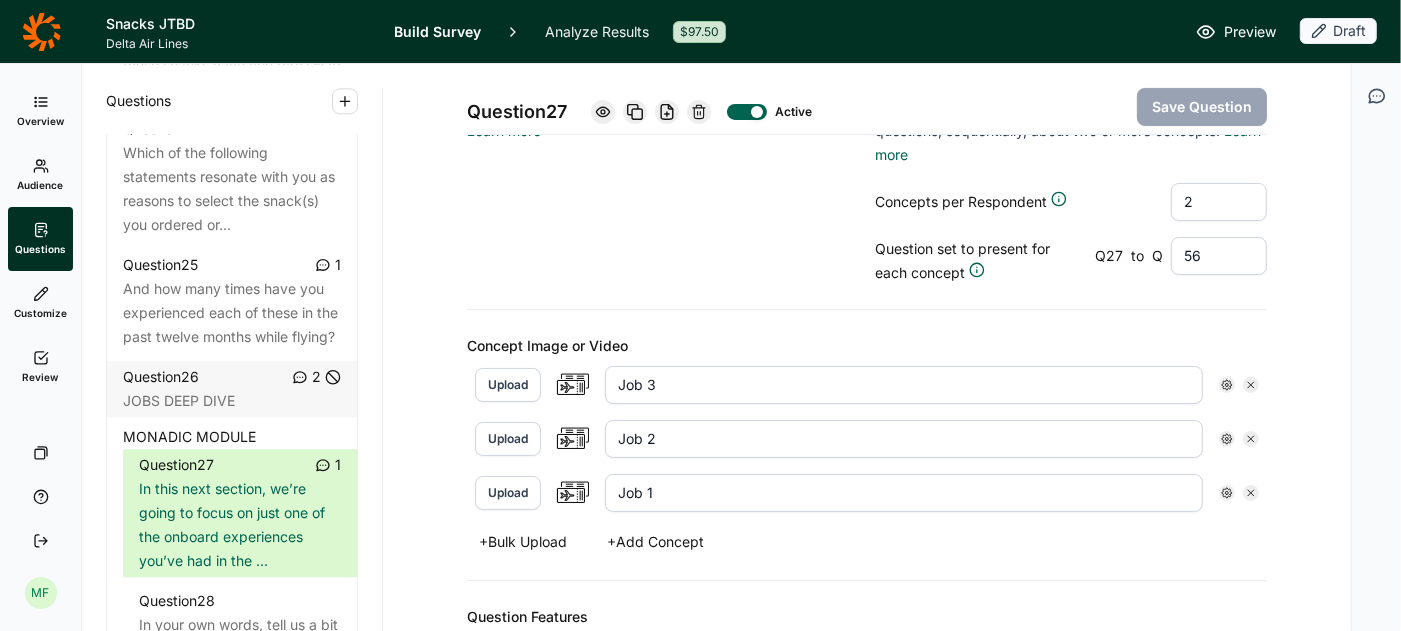 click 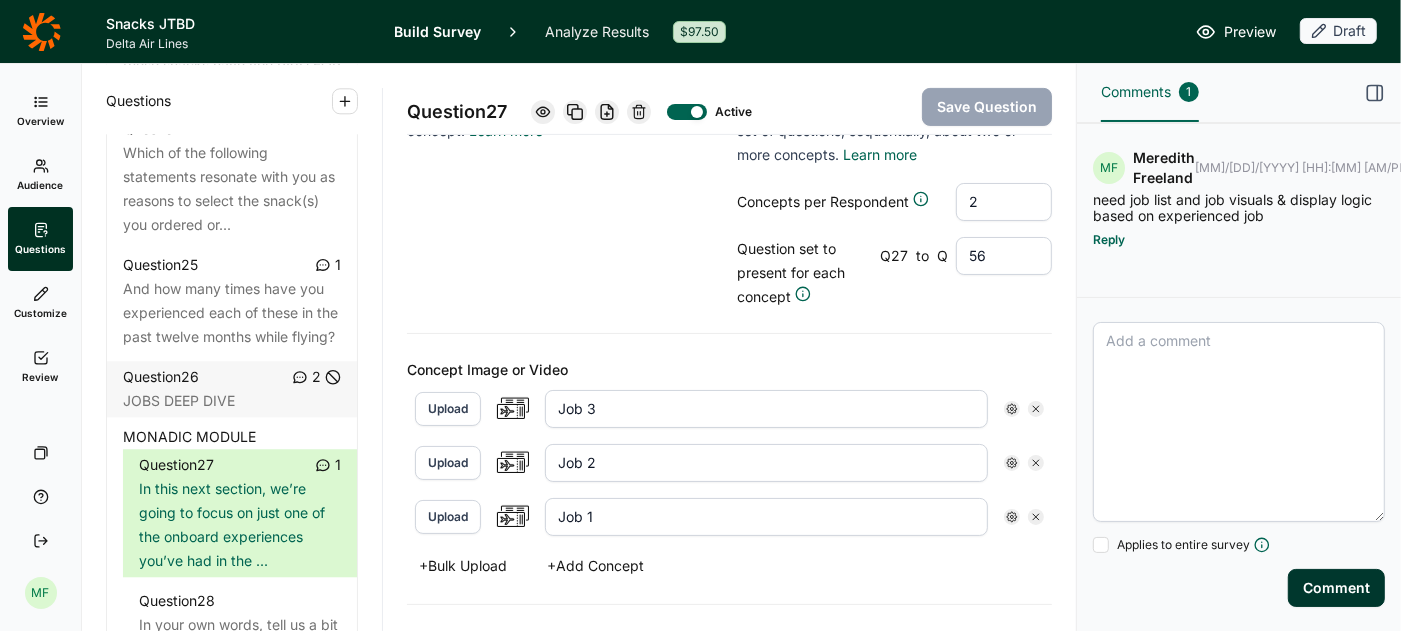 click 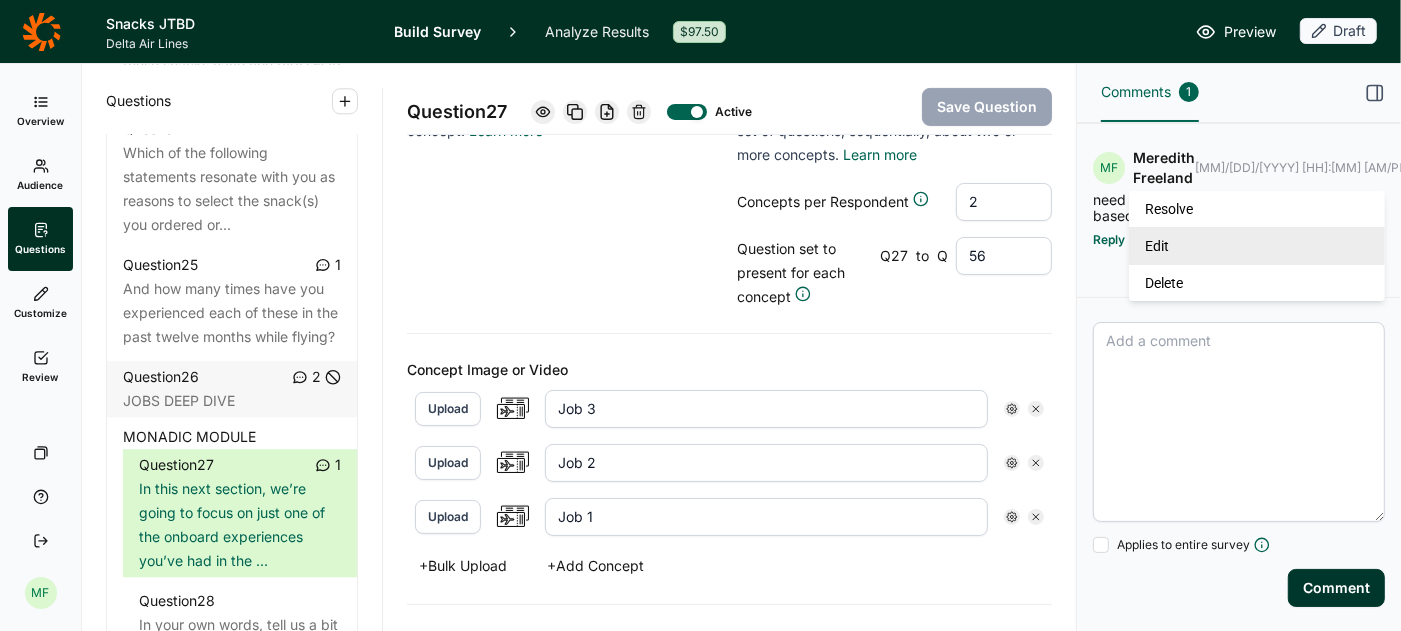 click on "Edit" at bounding box center [1257, 245] 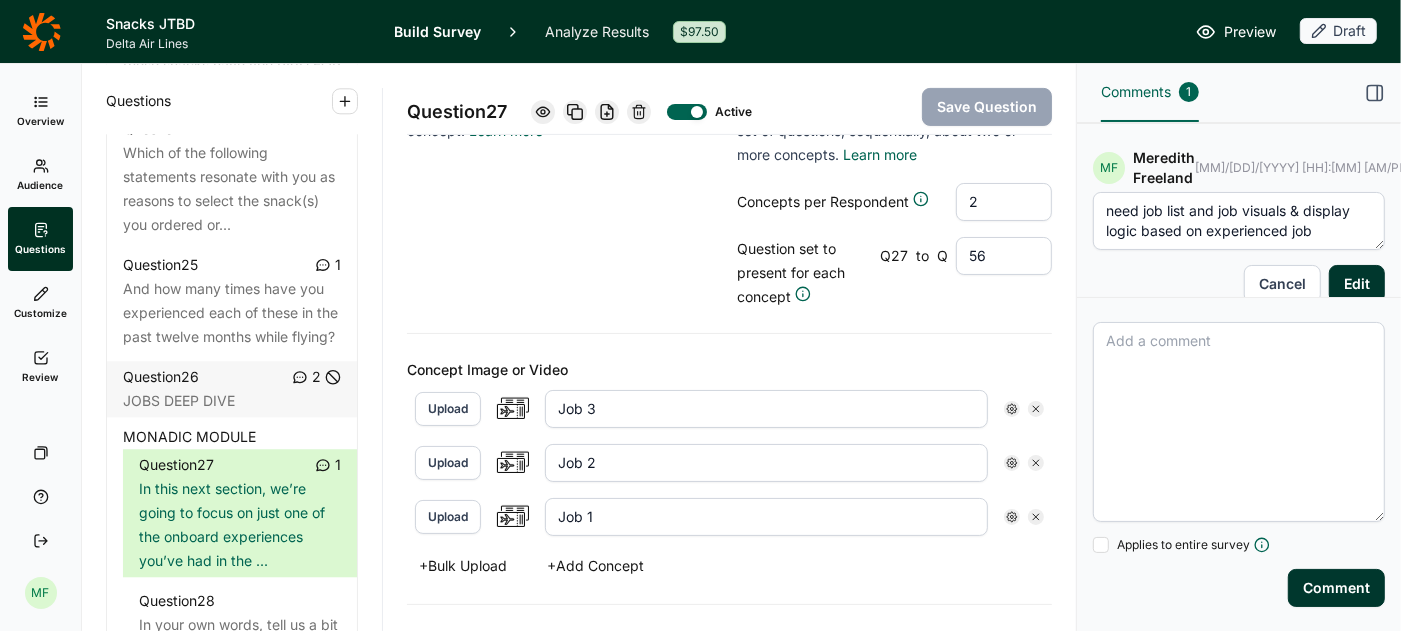 click on "need job list and job visuals & display logic based on experienced job" at bounding box center [1239, 221] 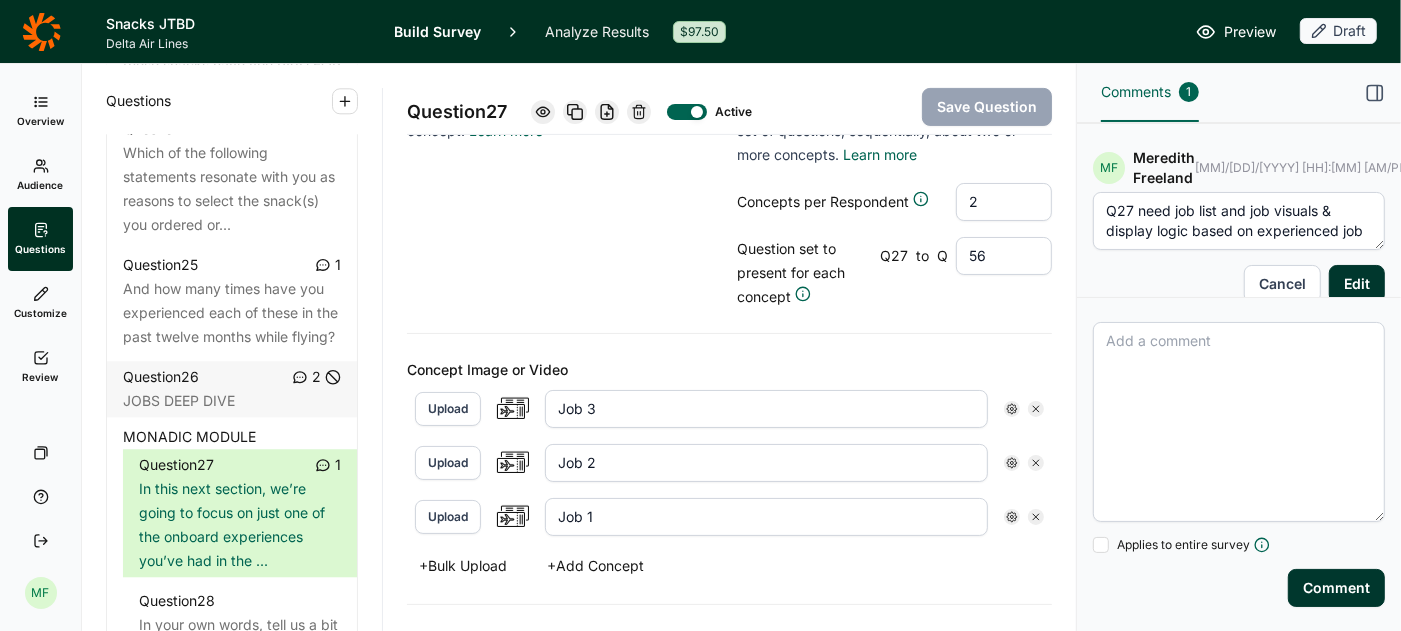 type on "Q27 need job list and job visuals & display logic based on experienced job" 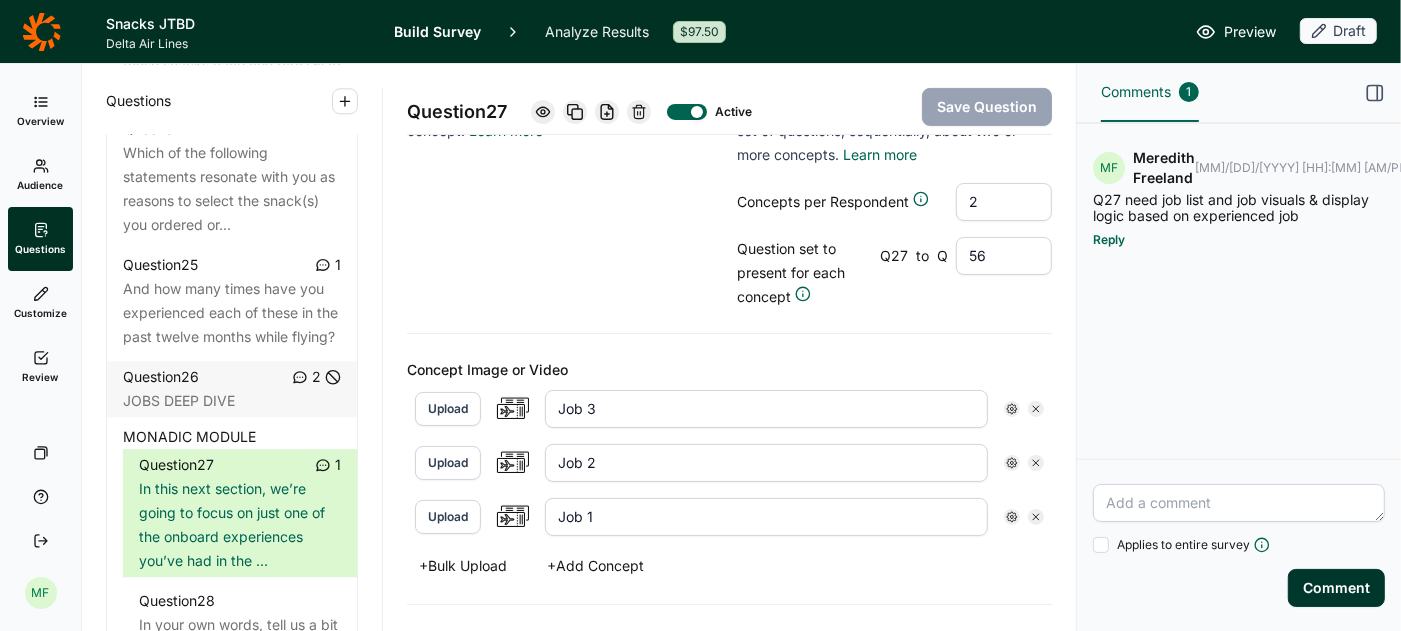 click 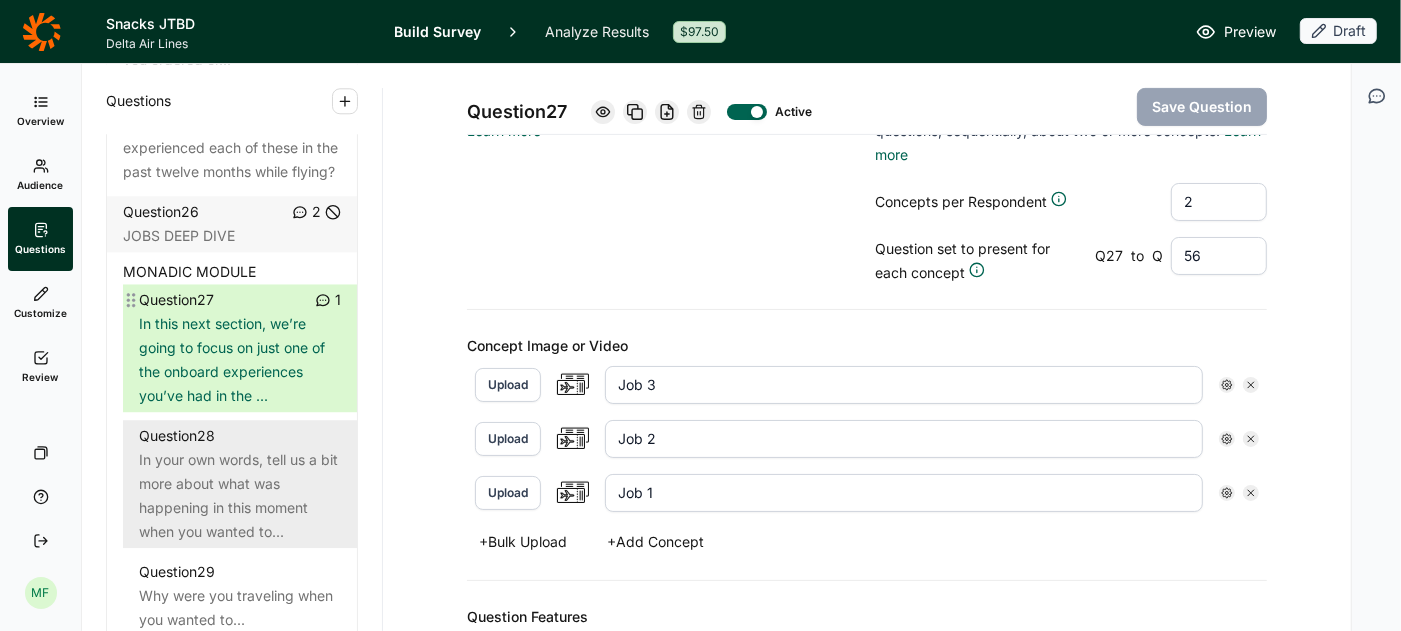 scroll, scrollTop: 3921, scrollLeft: 0, axis: vertical 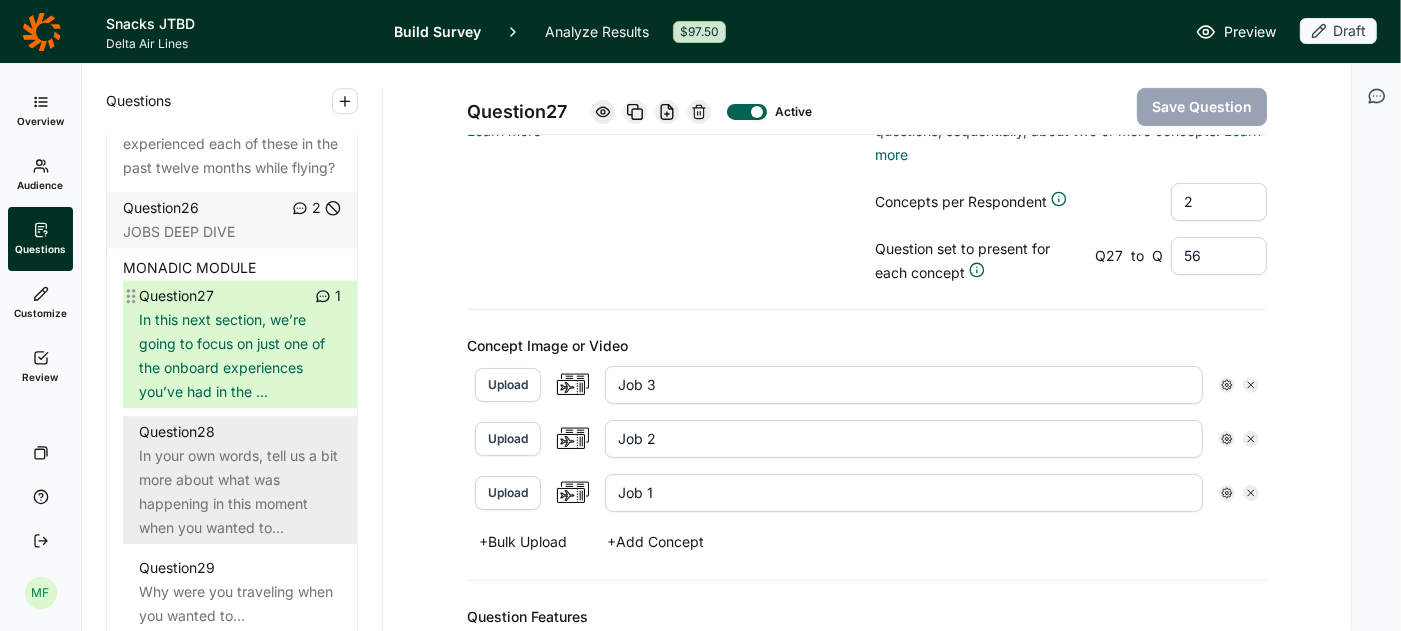 click on "In this next section, we’re going to focus on just one of the onboard experiences you’ve had in the ..." at bounding box center (240, 356) 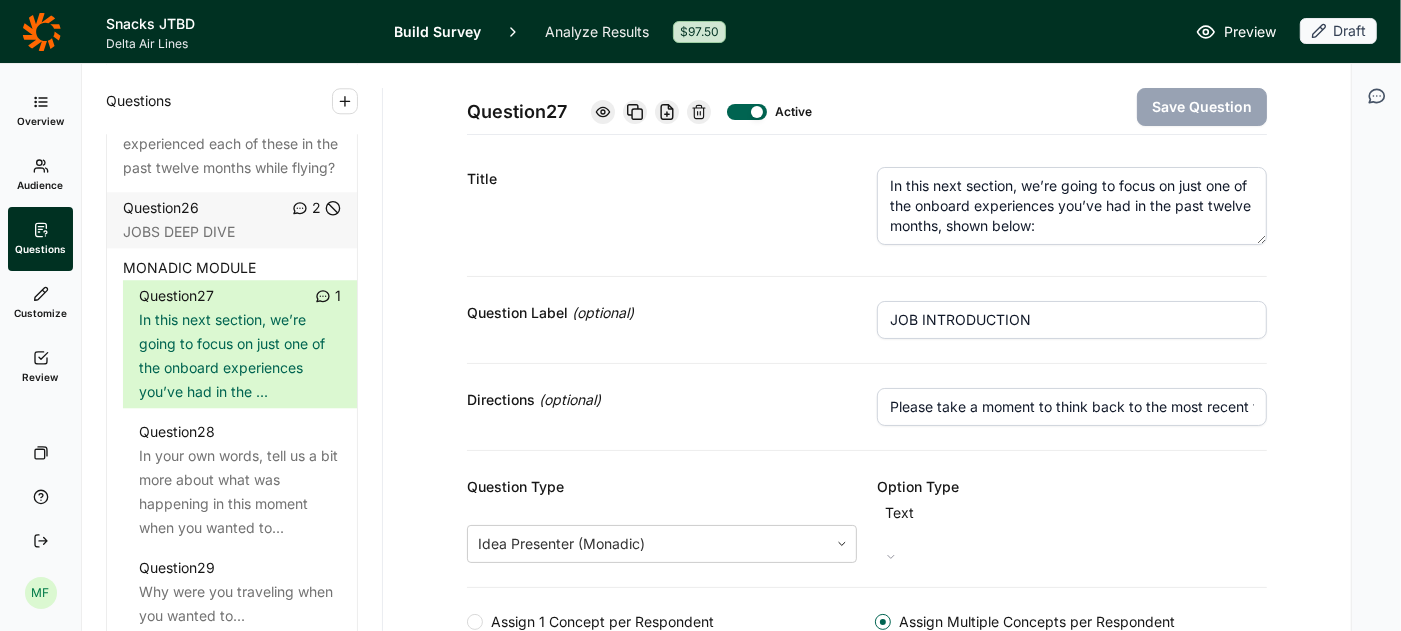 scroll, scrollTop: 7, scrollLeft: 0, axis: vertical 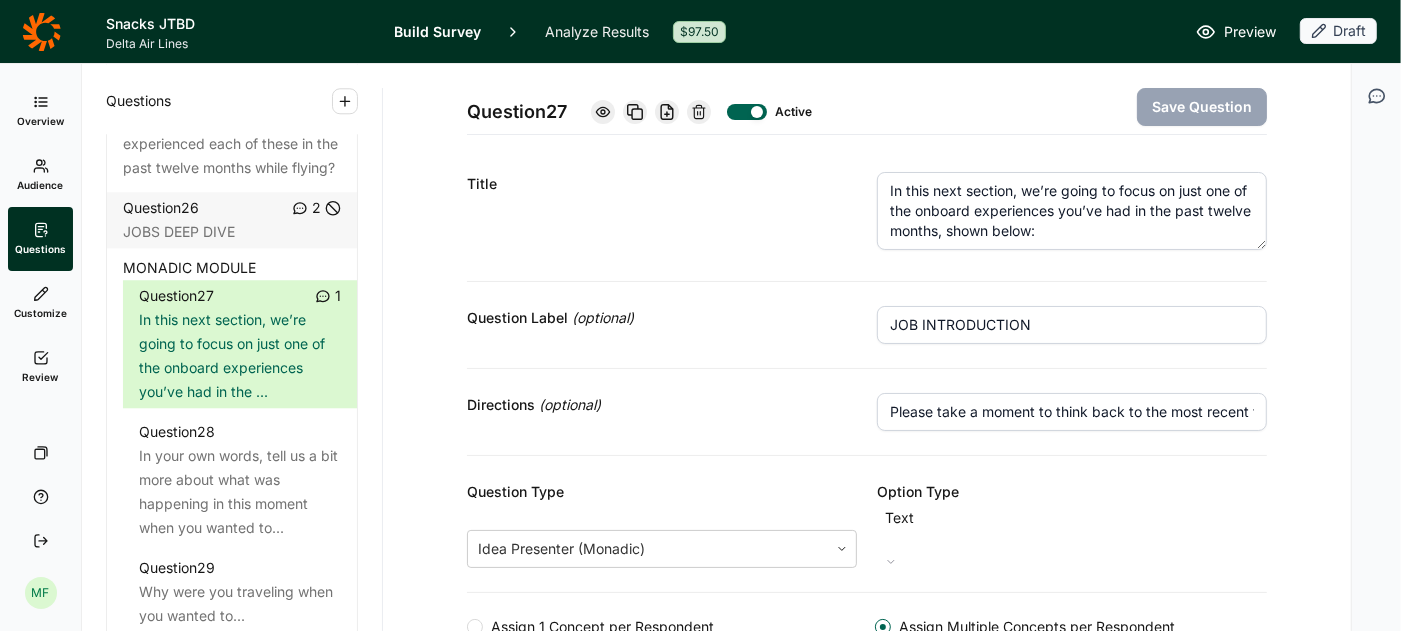 click 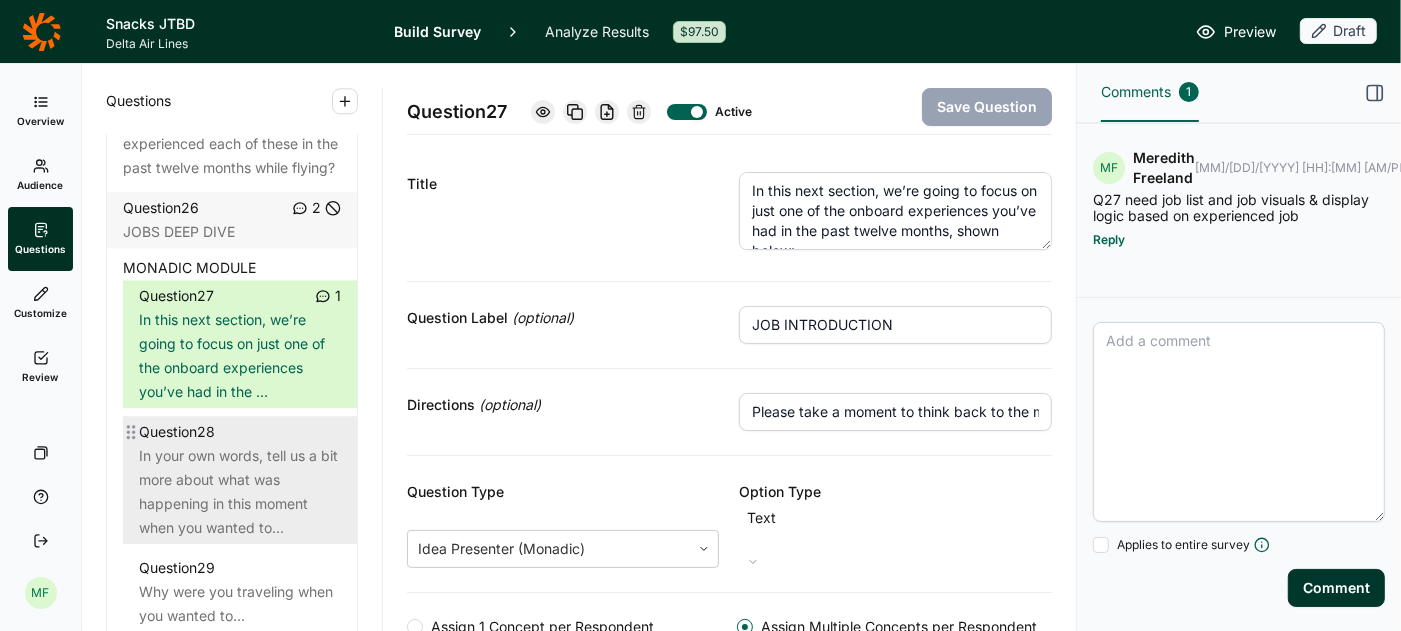 click on "In your own words, tell us a bit more about what was happening in this moment when you wanted to..." at bounding box center (240, 492) 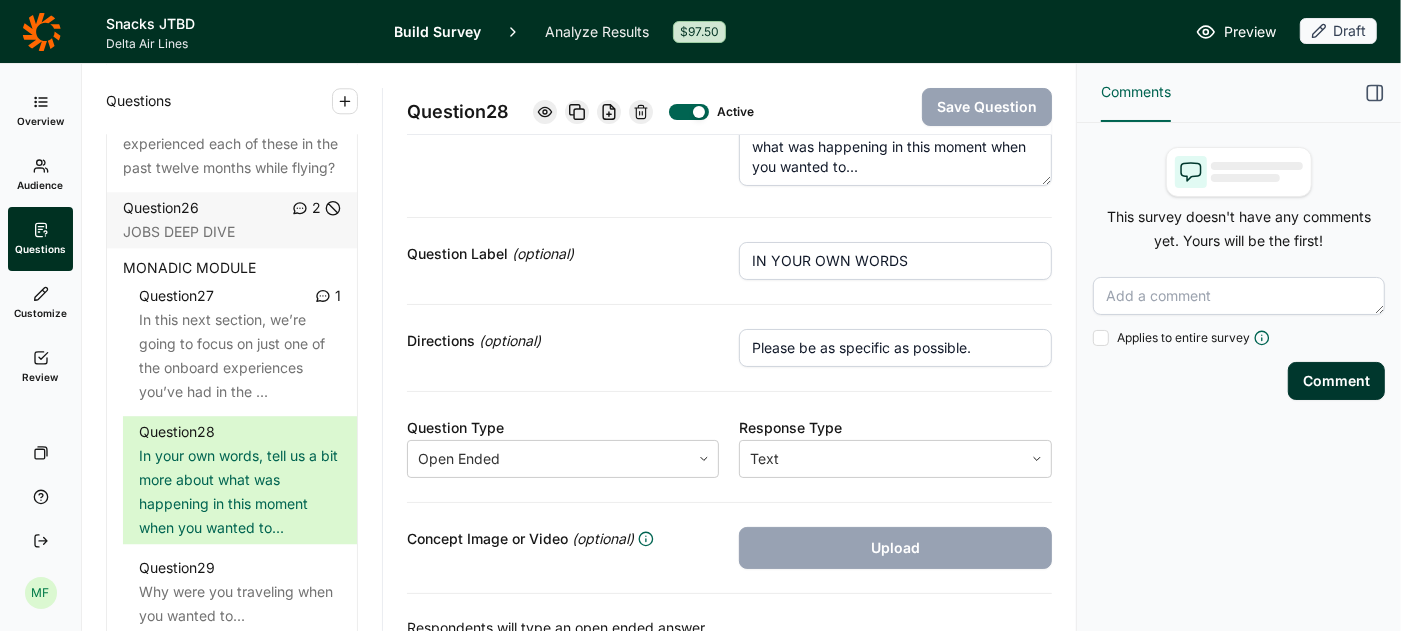 scroll, scrollTop: 0, scrollLeft: 0, axis: both 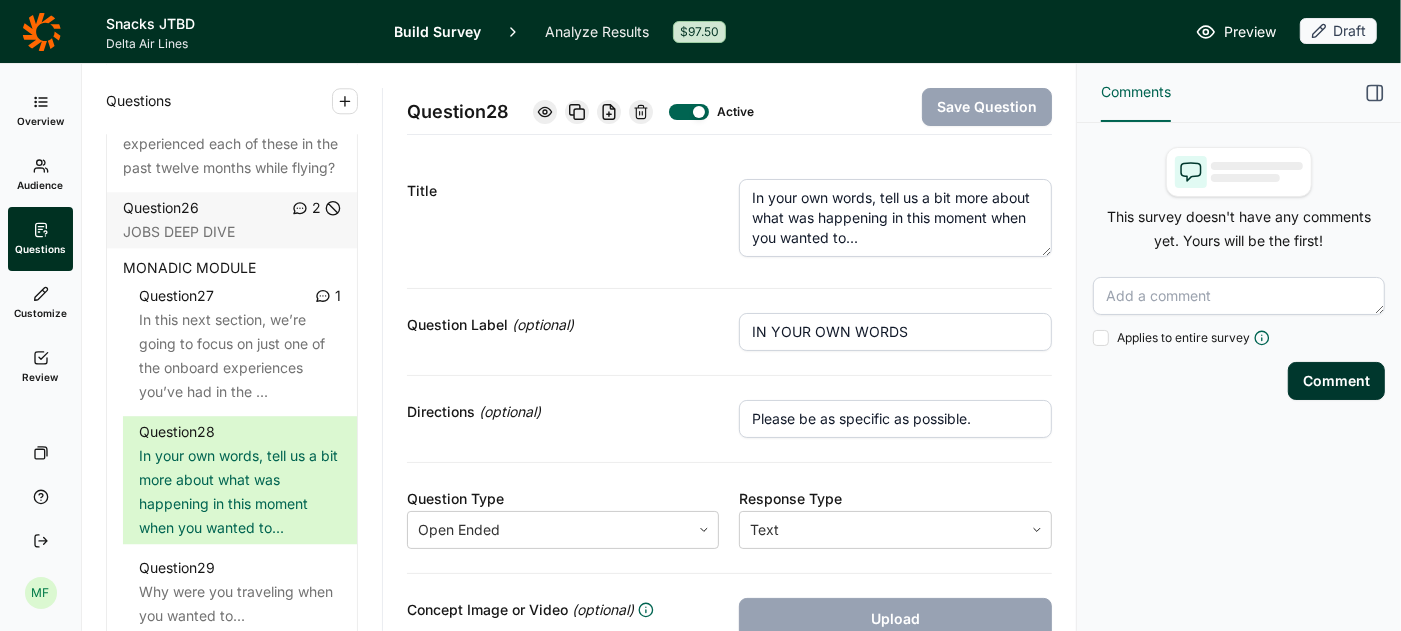click at bounding box center (1239, 296) 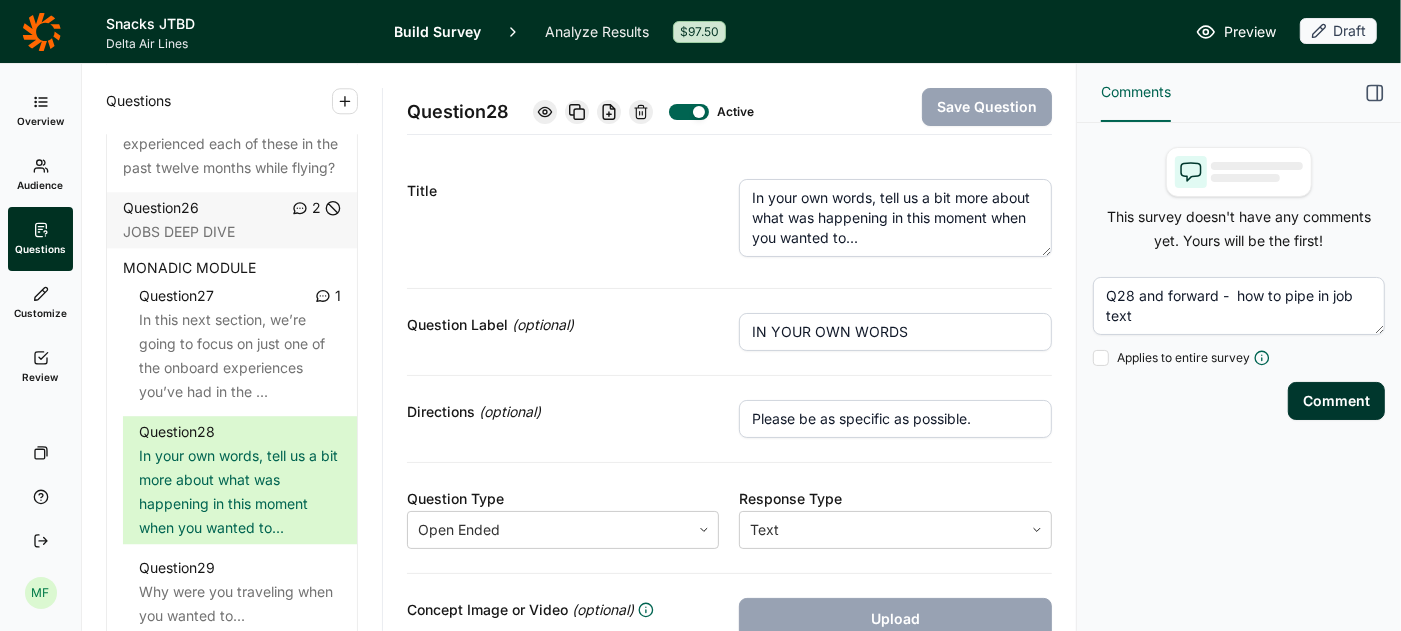 type on "Q28 and forward -  how to pipe in job text" 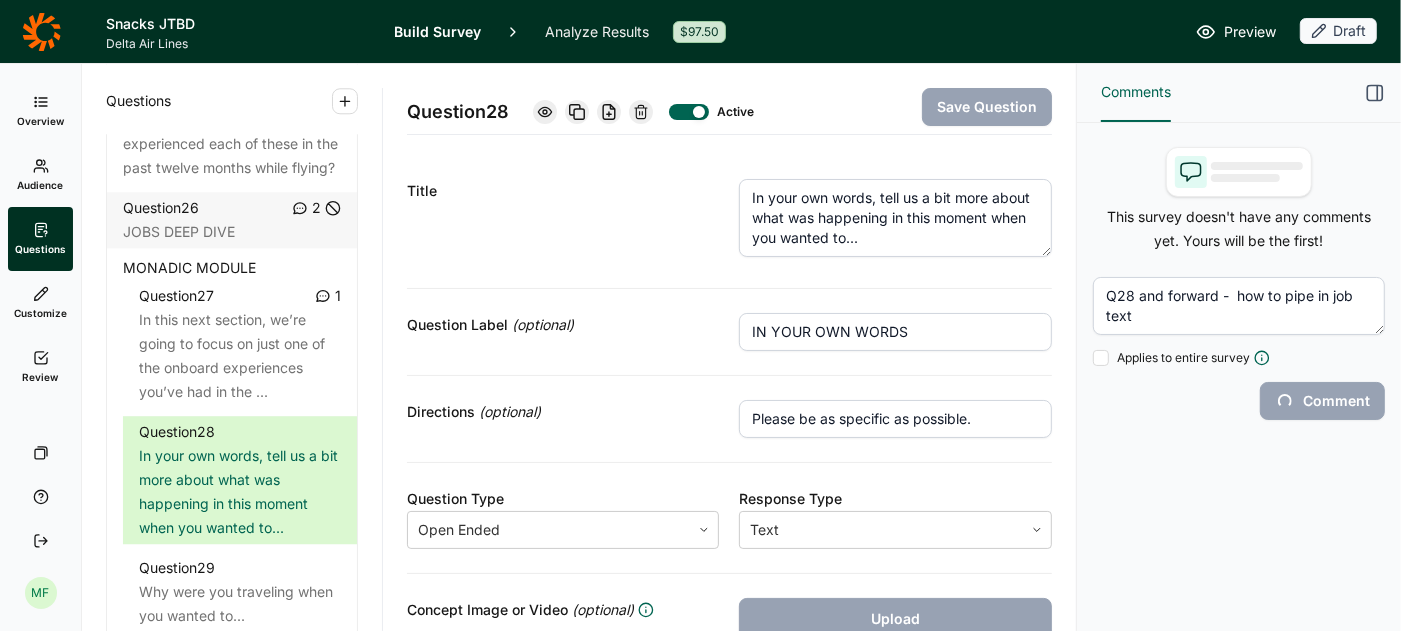 type 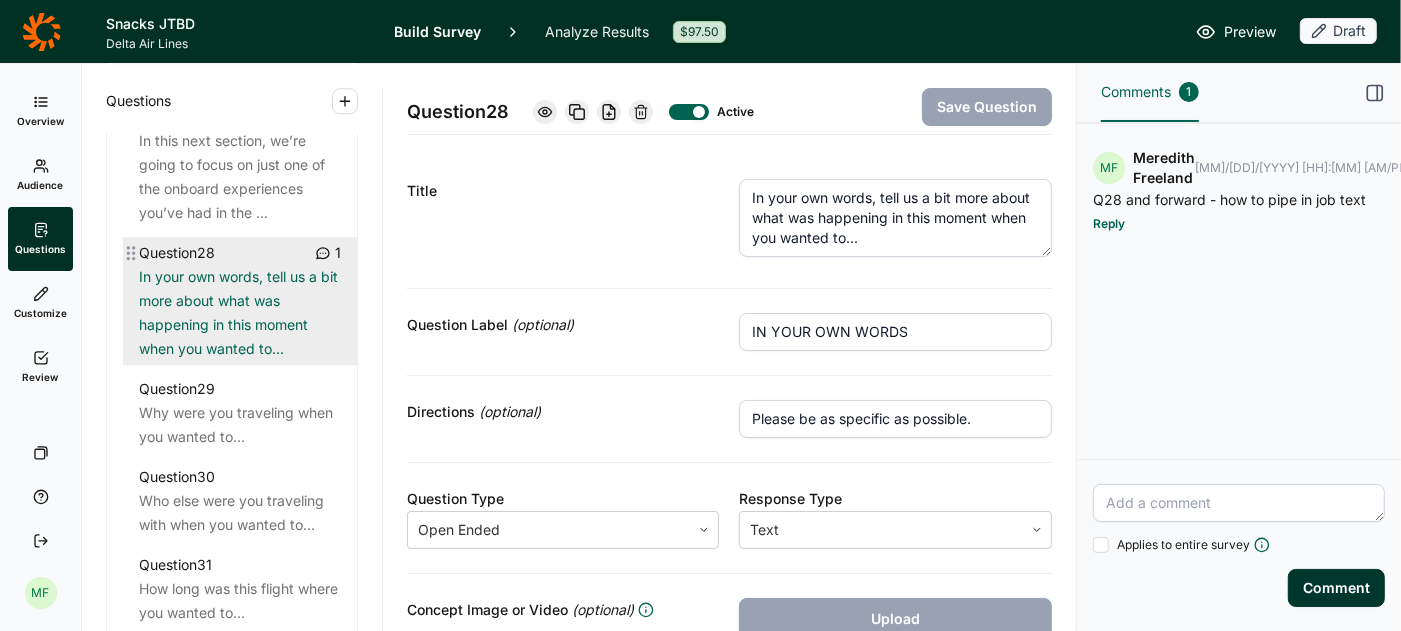 scroll, scrollTop: 4102, scrollLeft: 0, axis: vertical 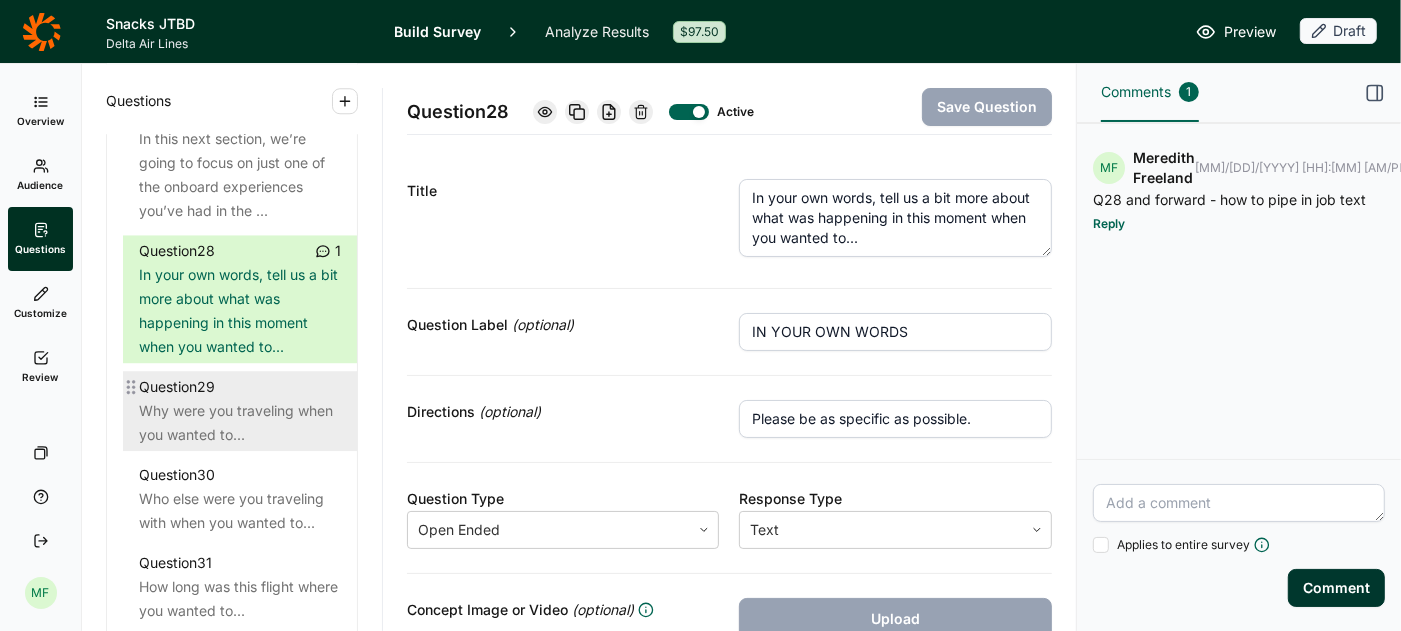 click on "Why were you traveling when you wanted to..." at bounding box center (240, 423) 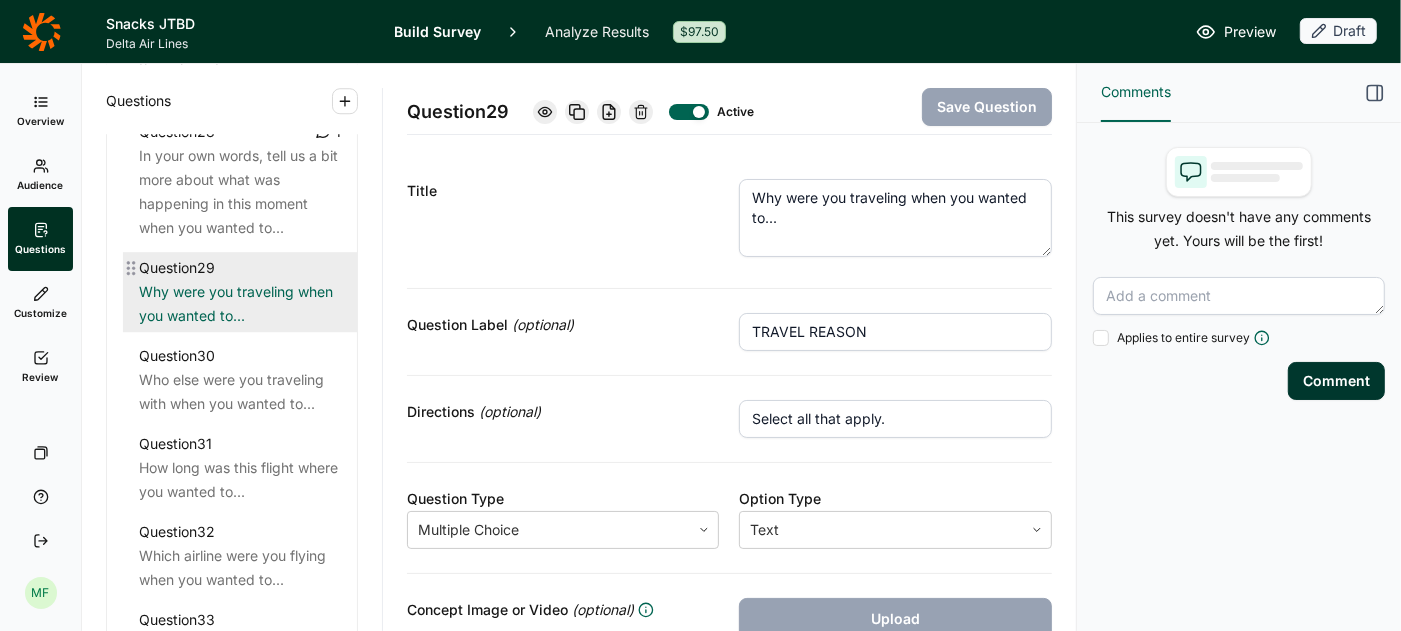 scroll, scrollTop: 4223, scrollLeft: 0, axis: vertical 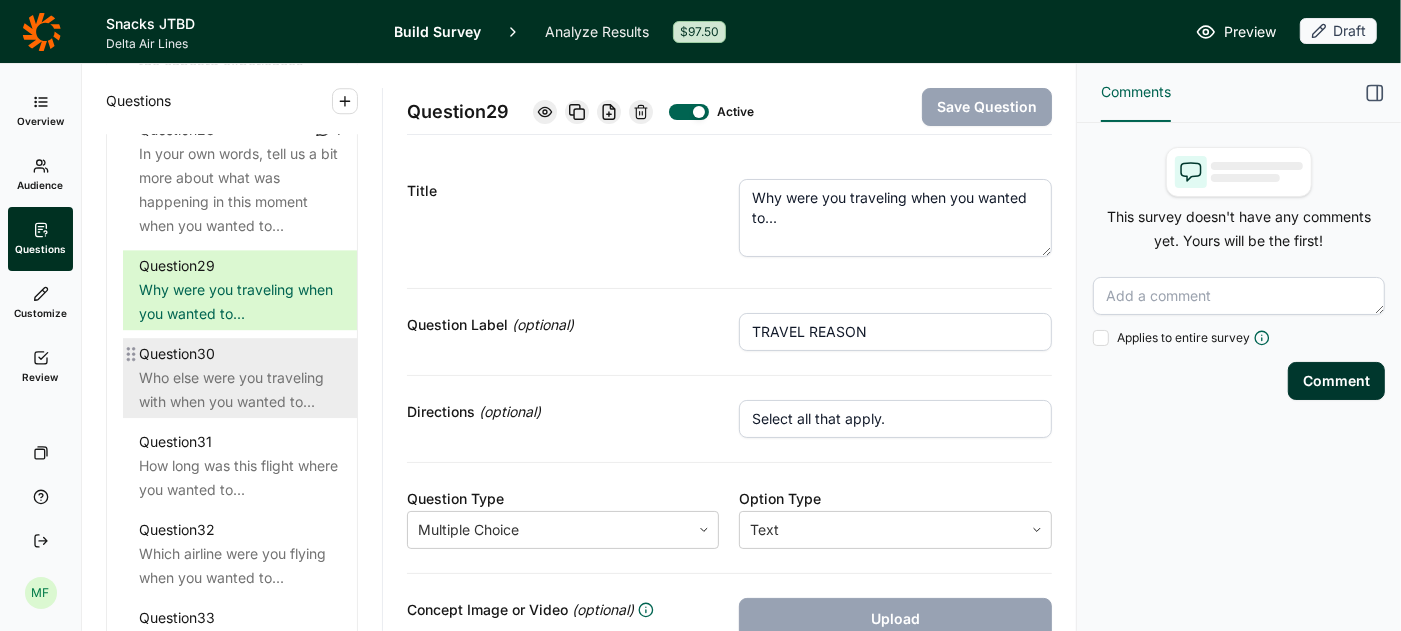 click on "Who else were you traveling with when you wanted to..." at bounding box center [240, 390] 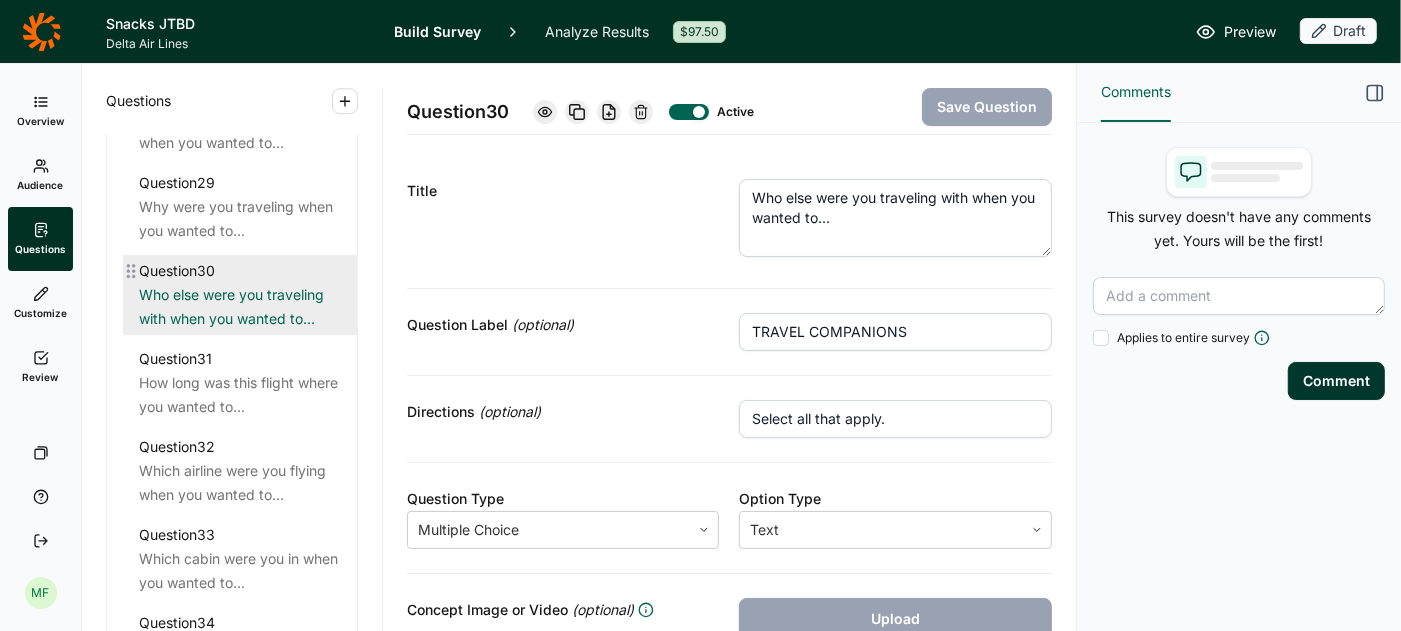 scroll, scrollTop: 4331, scrollLeft: 0, axis: vertical 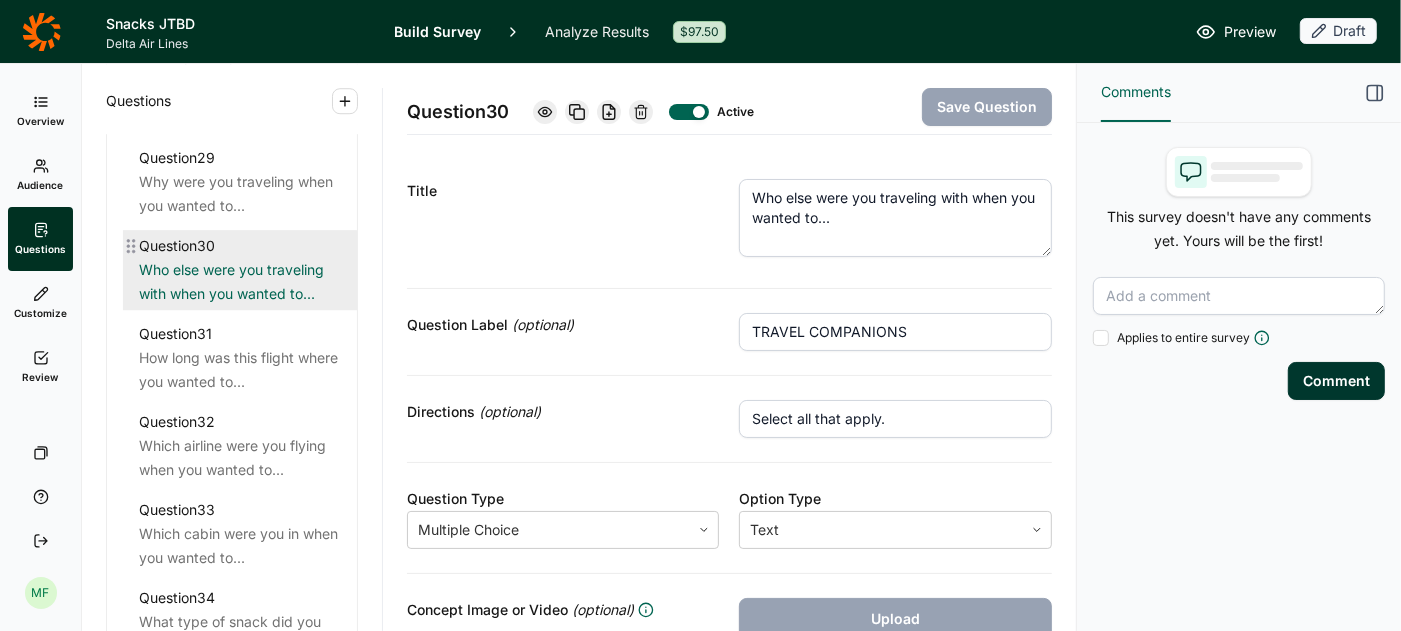 click on "How long was this flight where you wanted to..." at bounding box center [240, 370] 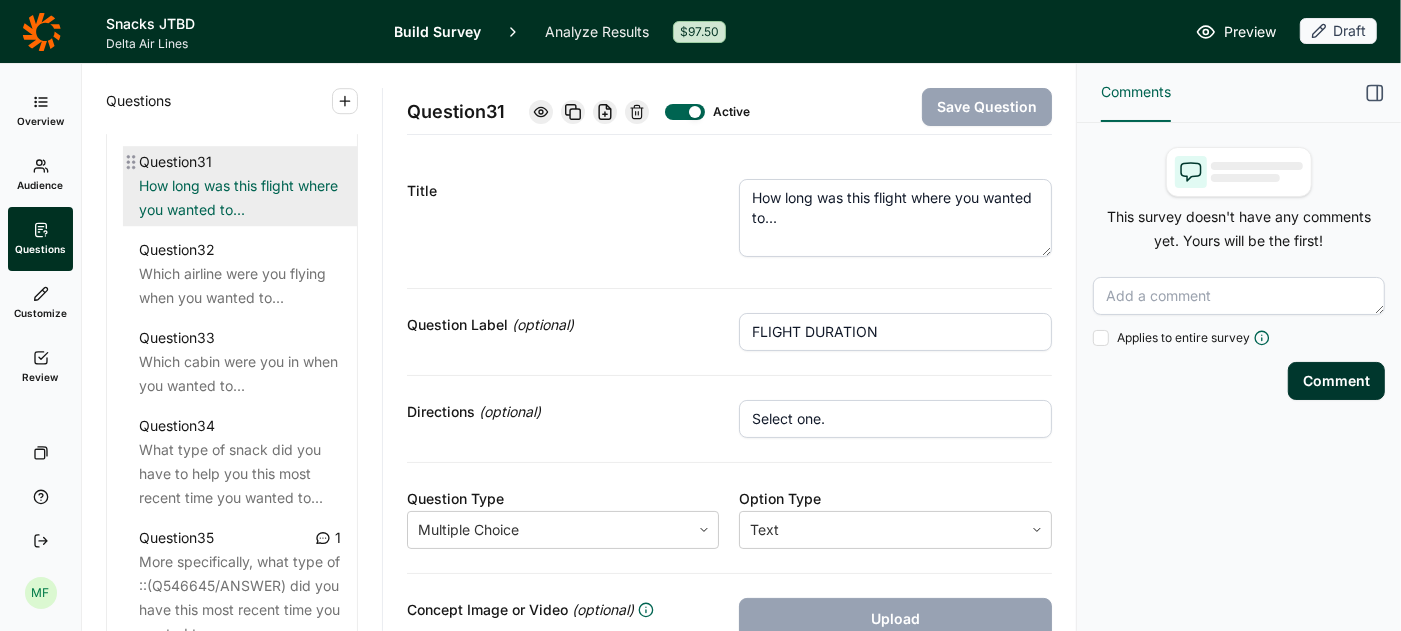 scroll, scrollTop: 4520, scrollLeft: 0, axis: vertical 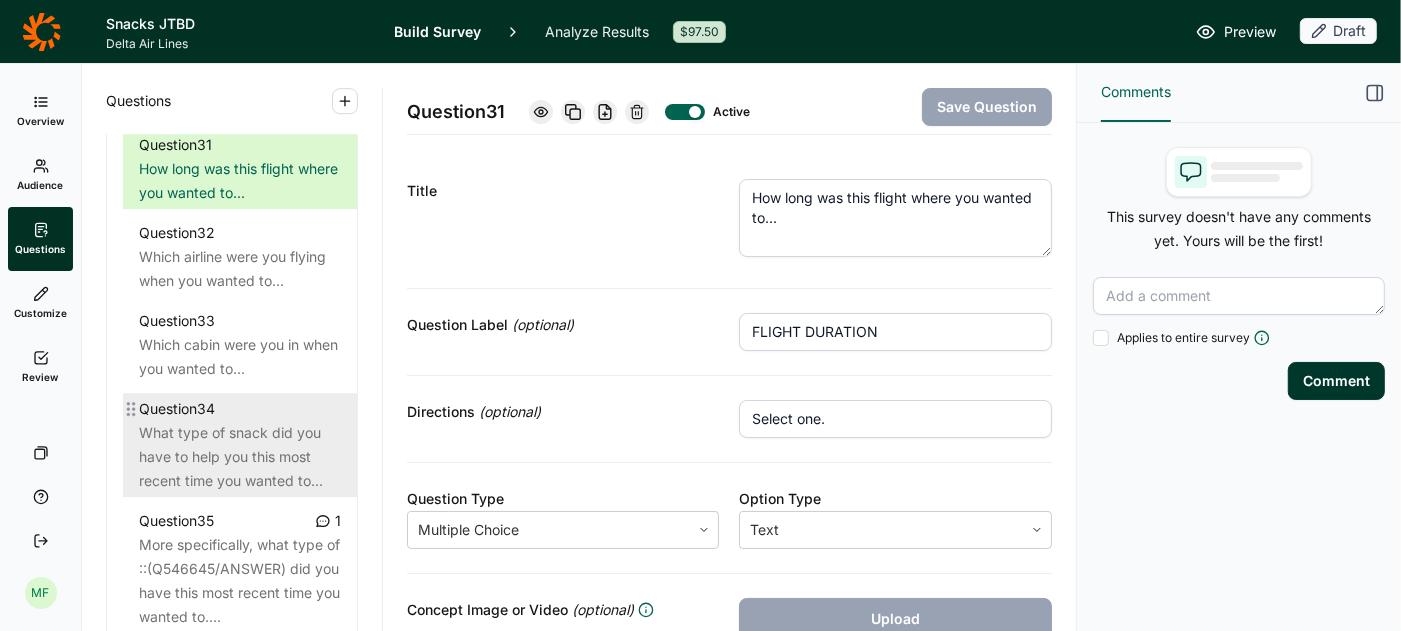 click on "What type of snack did you have to help you this most recent time you wanted to..." at bounding box center (240, 457) 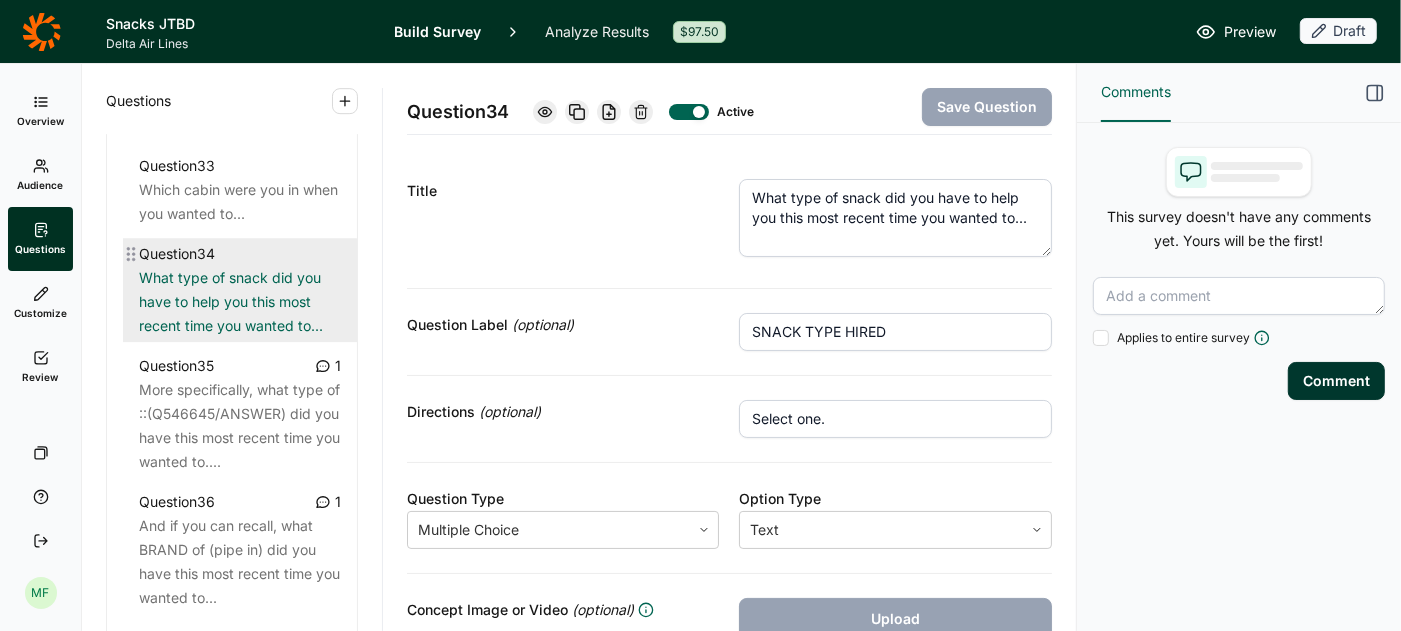 scroll, scrollTop: 4681, scrollLeft: 0, axis: vertical 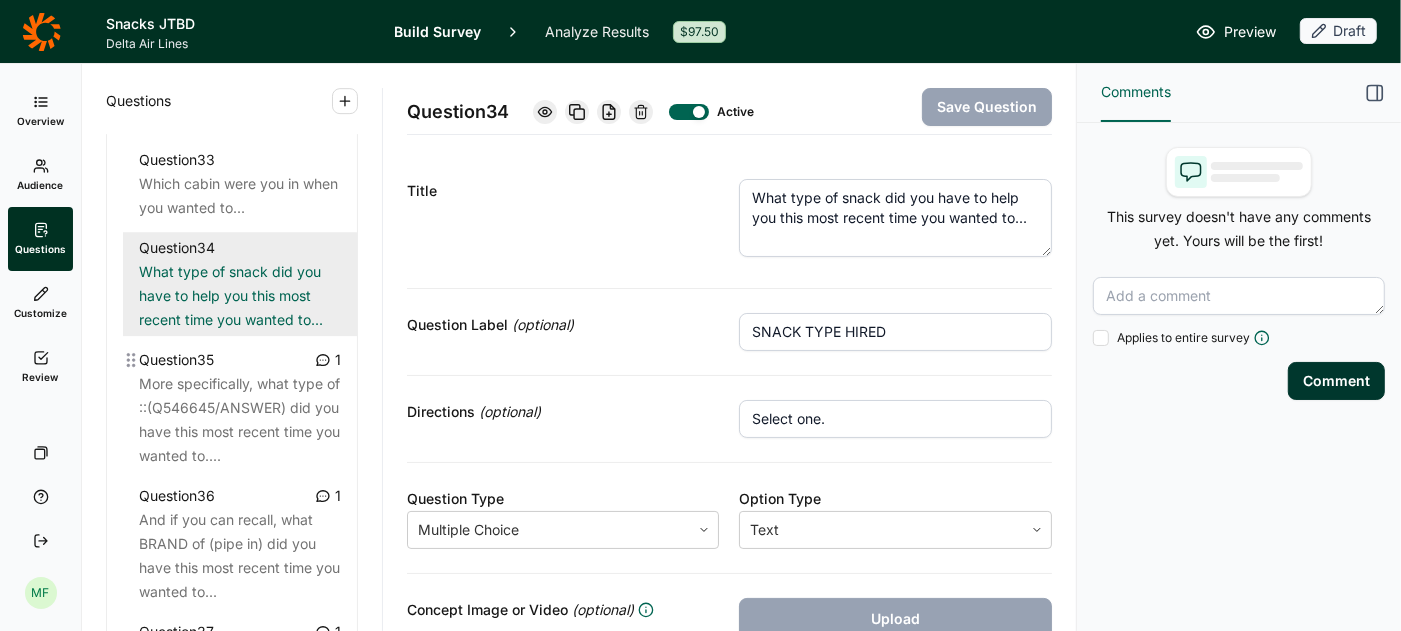 click on "More specifically, what type of ::(Q546645/ANSWER) did you have this most recent time you wanted to...." at bounding box center (240, 420) 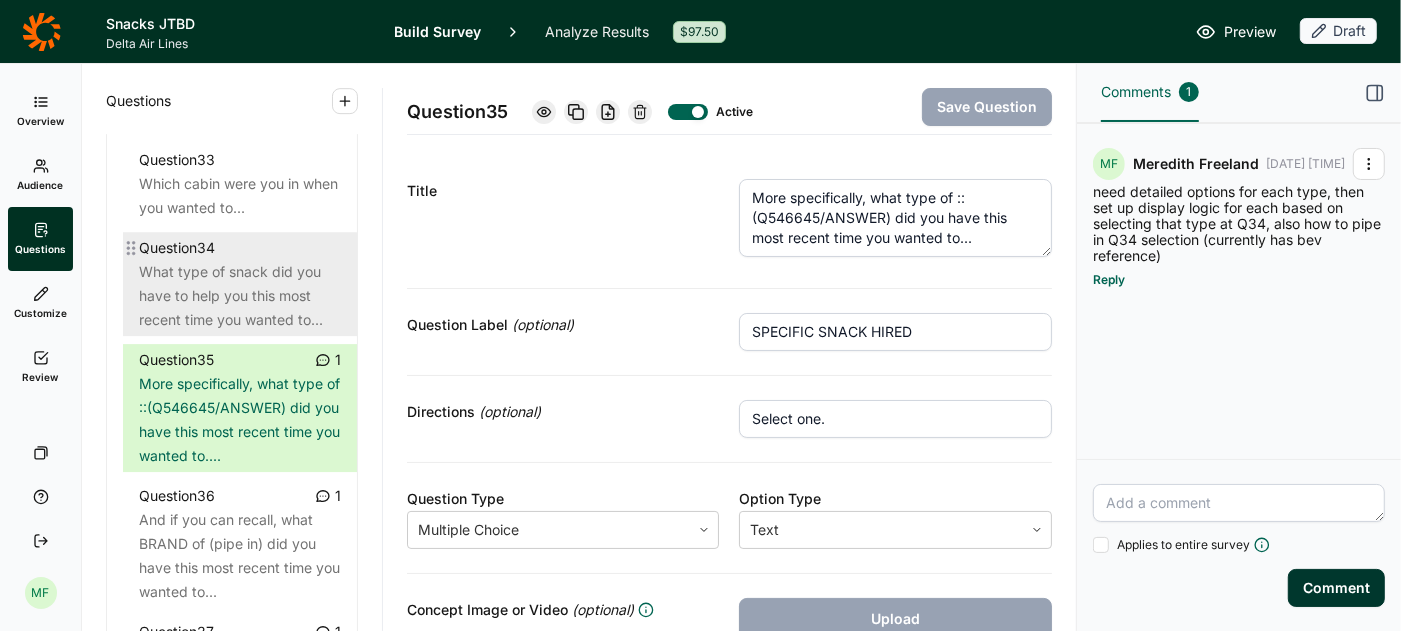 click on "What type of snack did you have to help you this most recent time you wanted to..." at bounding box center [240, 296] 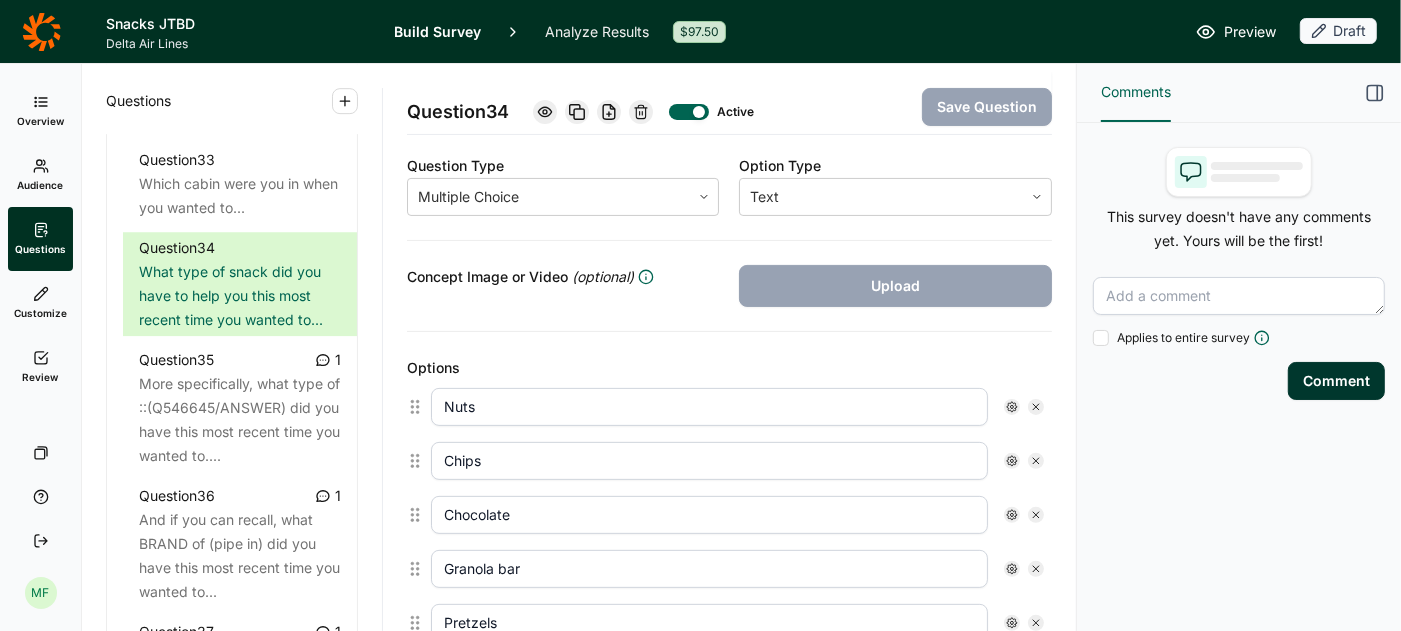 scroll, scrollTop: 0, scrollLeft: 0, axis: both 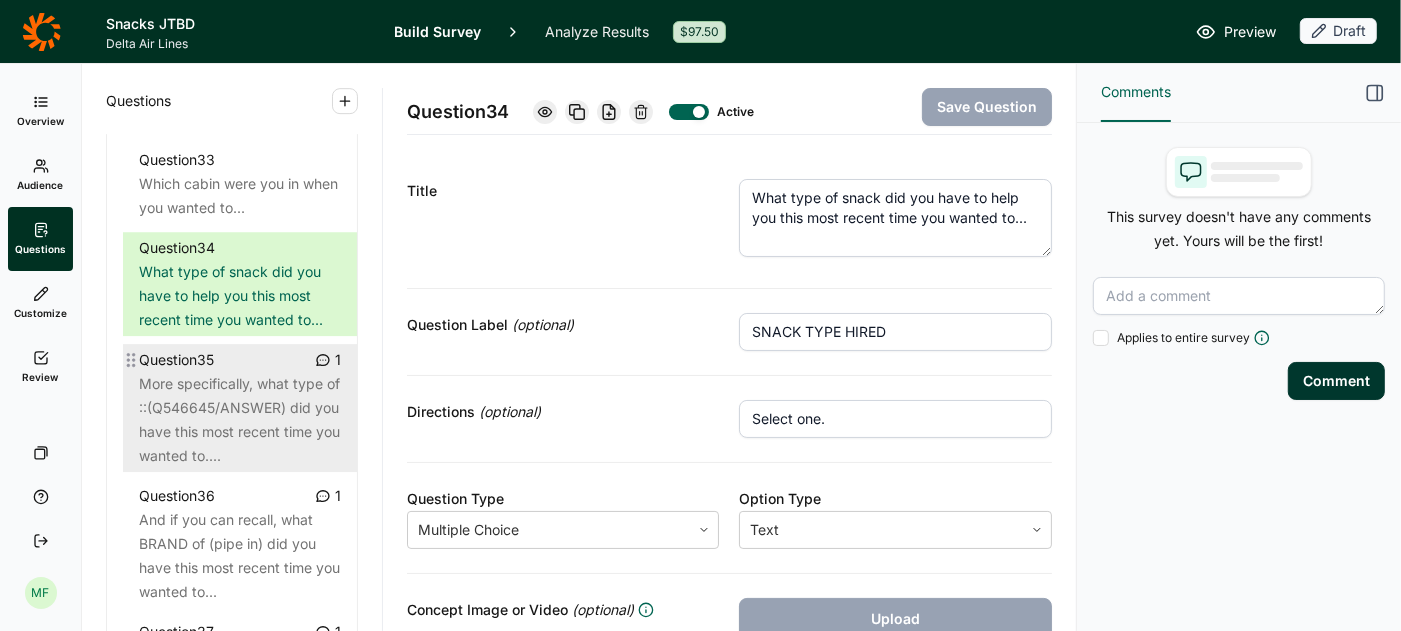 click on "More specifically, what type of ::(Q546645/ANSWER) did you have this most recent time you wanted to...." at bounding box center (240, 420) 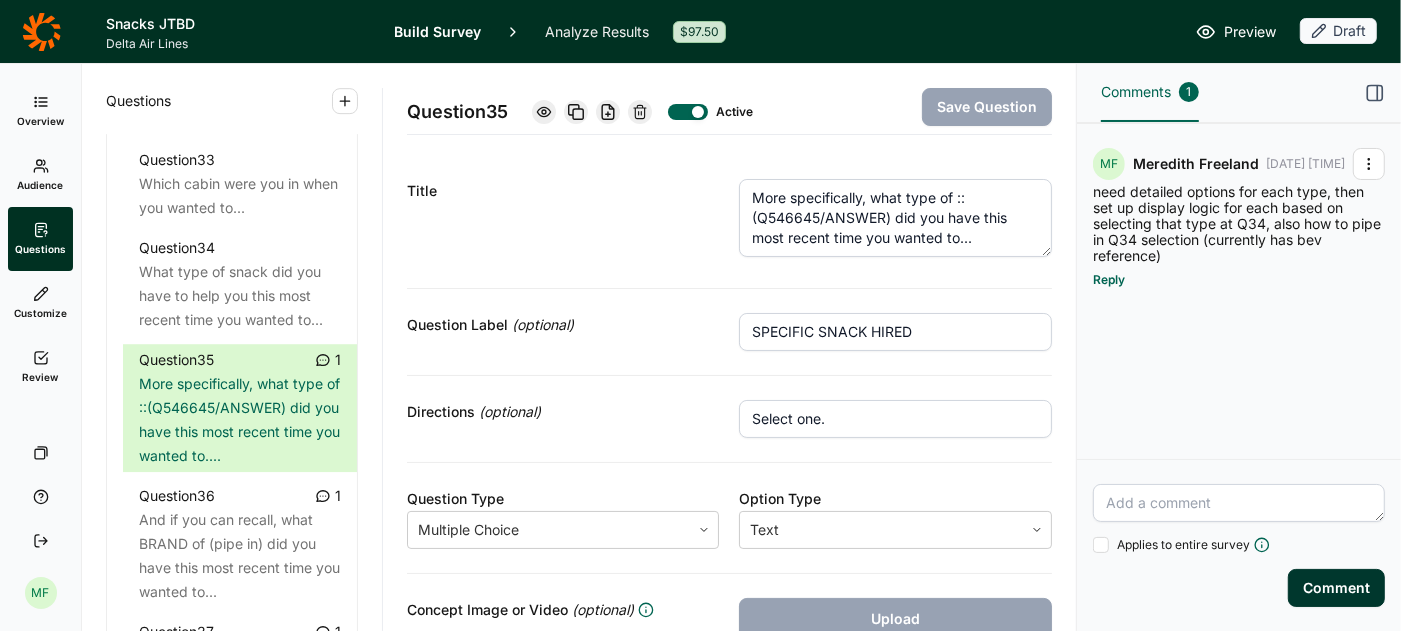 click 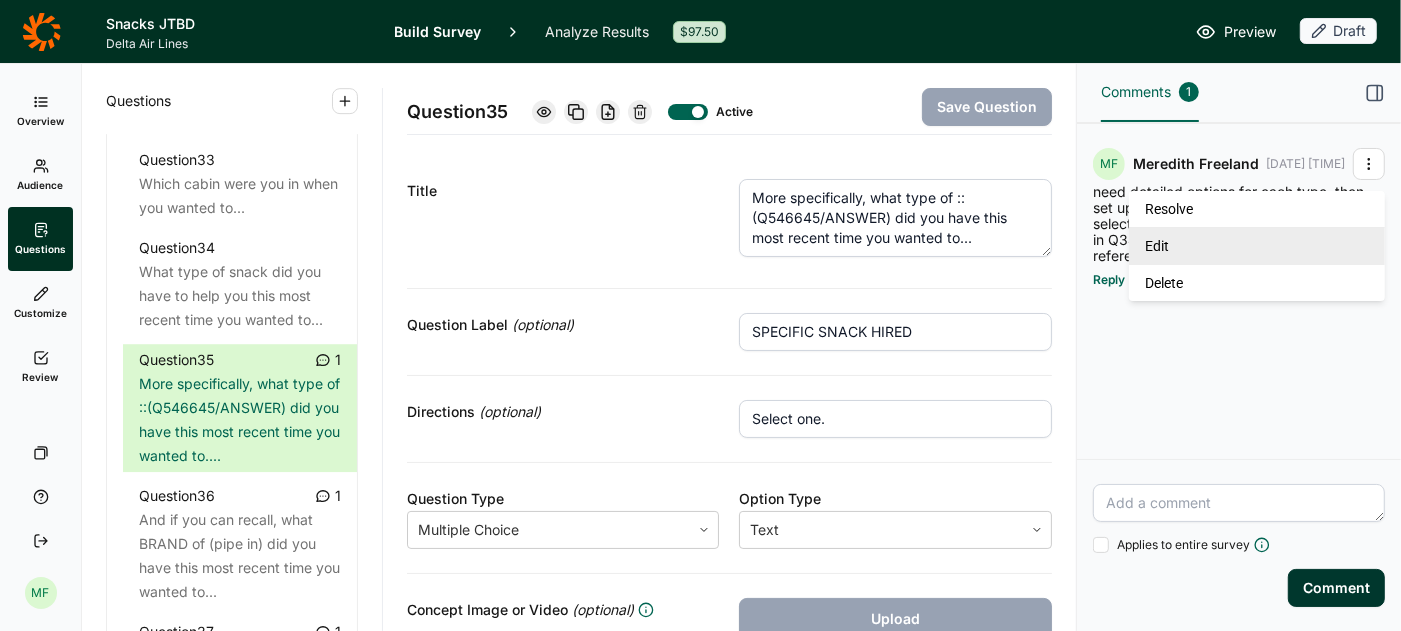 click on "Edit" at bounding box center (1257, 245) 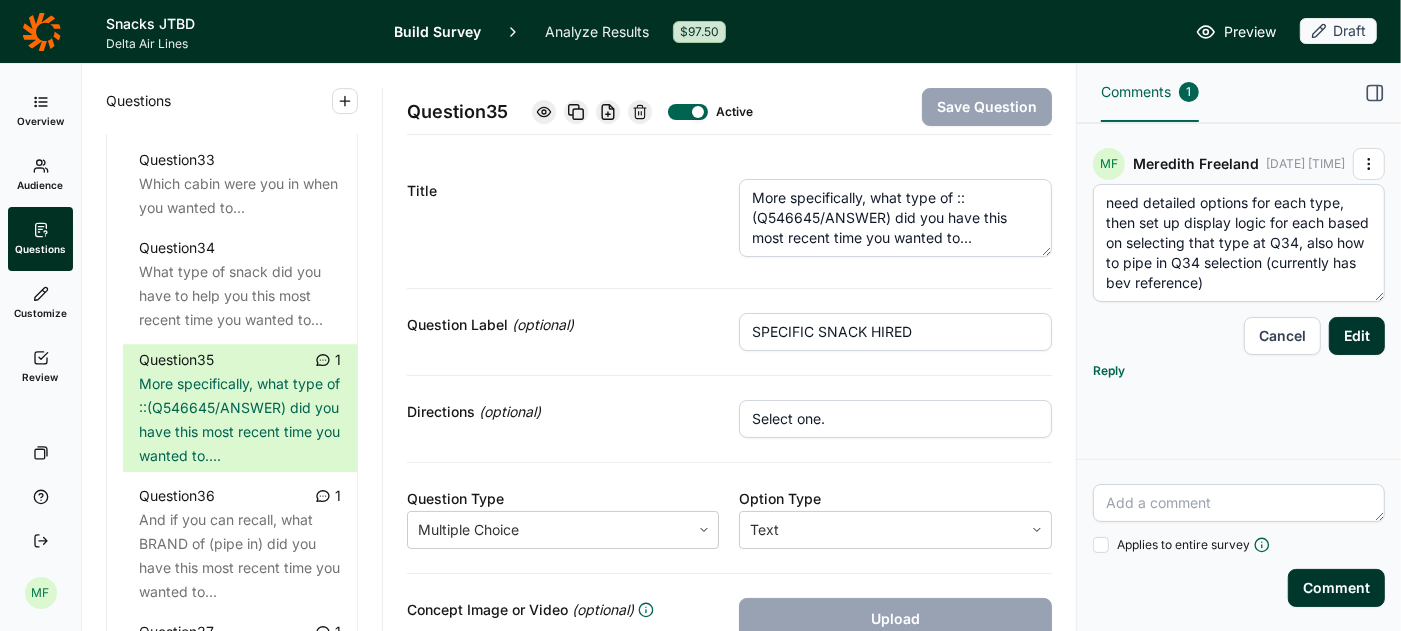 click on "need detailed options for each type, then set up display logic for each based on selecting that type at Q34, also how to pipe in Q34 selection (currently has bev reference)" at bounding box center [1239, 243] 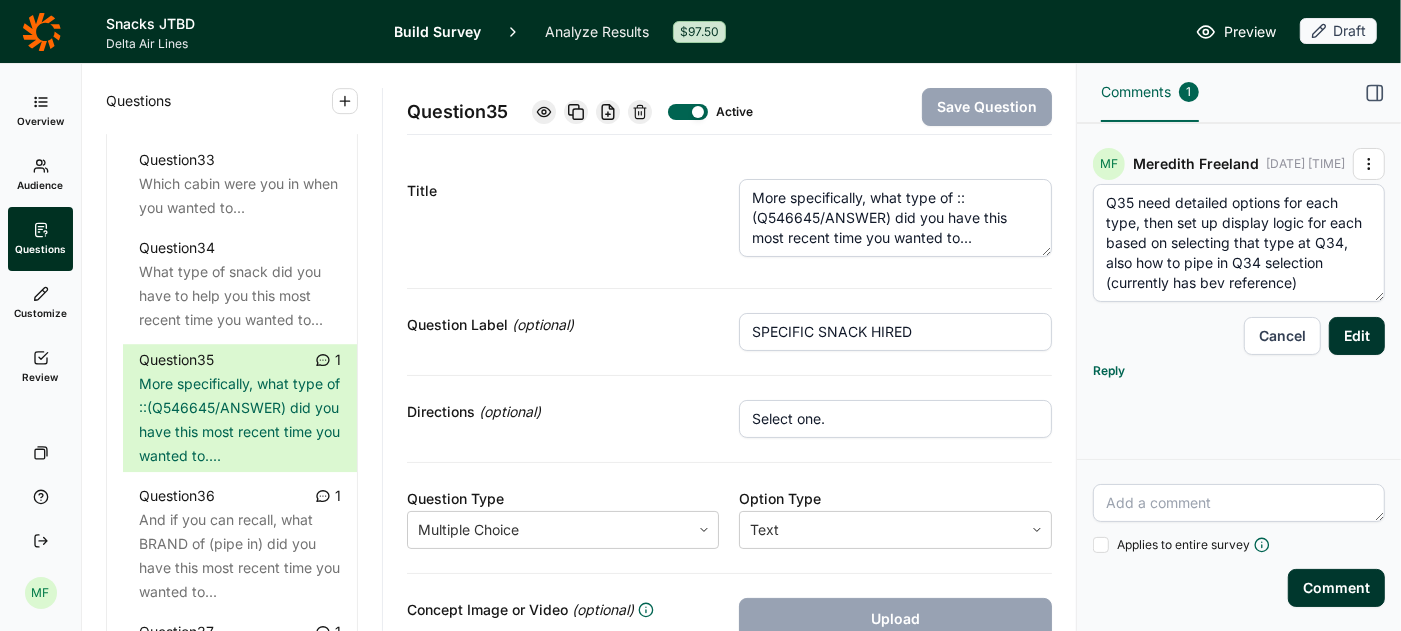 type on "Q35 need detailed options for each type, then set up display logic for each based on selecting that type at Q34, also how to pipe in Q34 selection (currently has bev reference)" 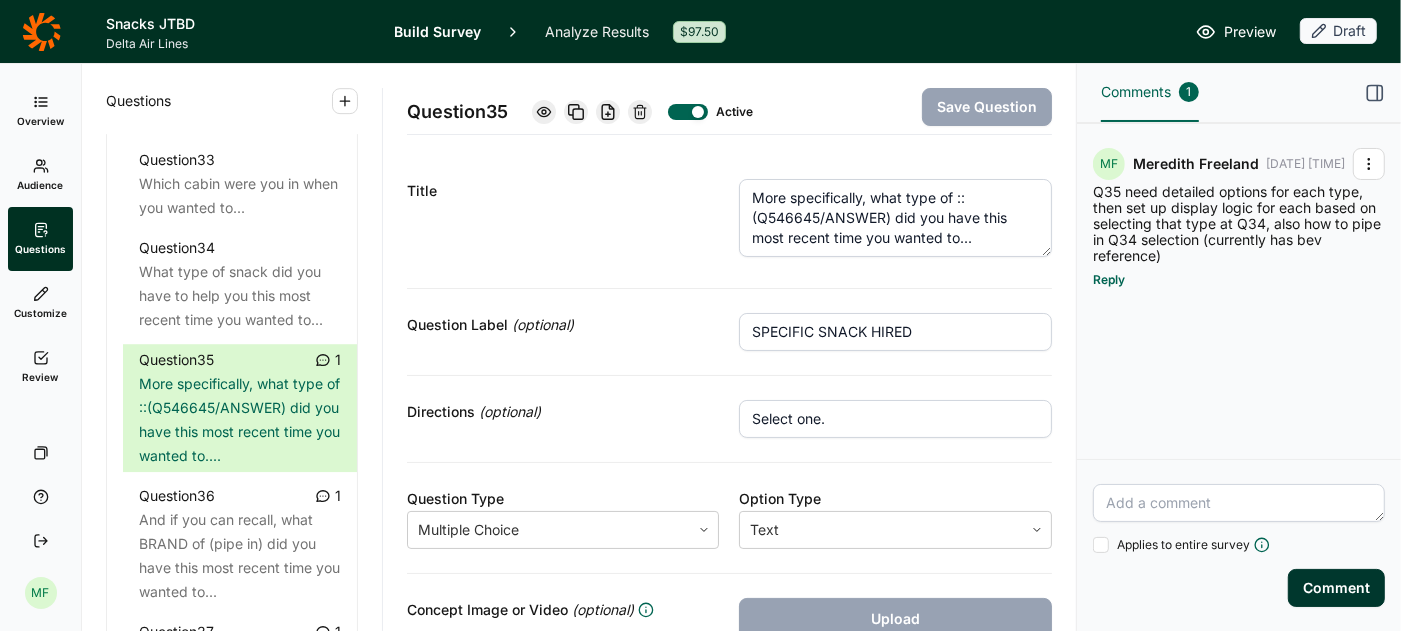 click 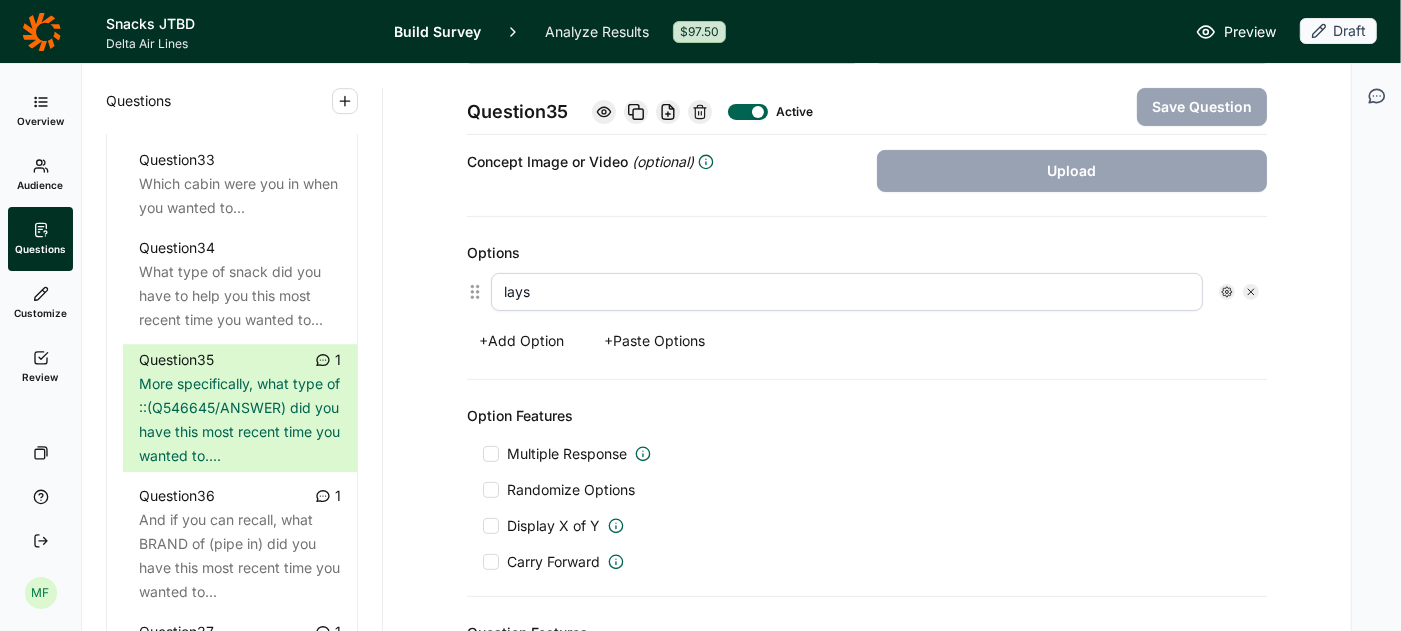 scroll, scrollTop: 455, scrollLeft: 0, axis: vertical 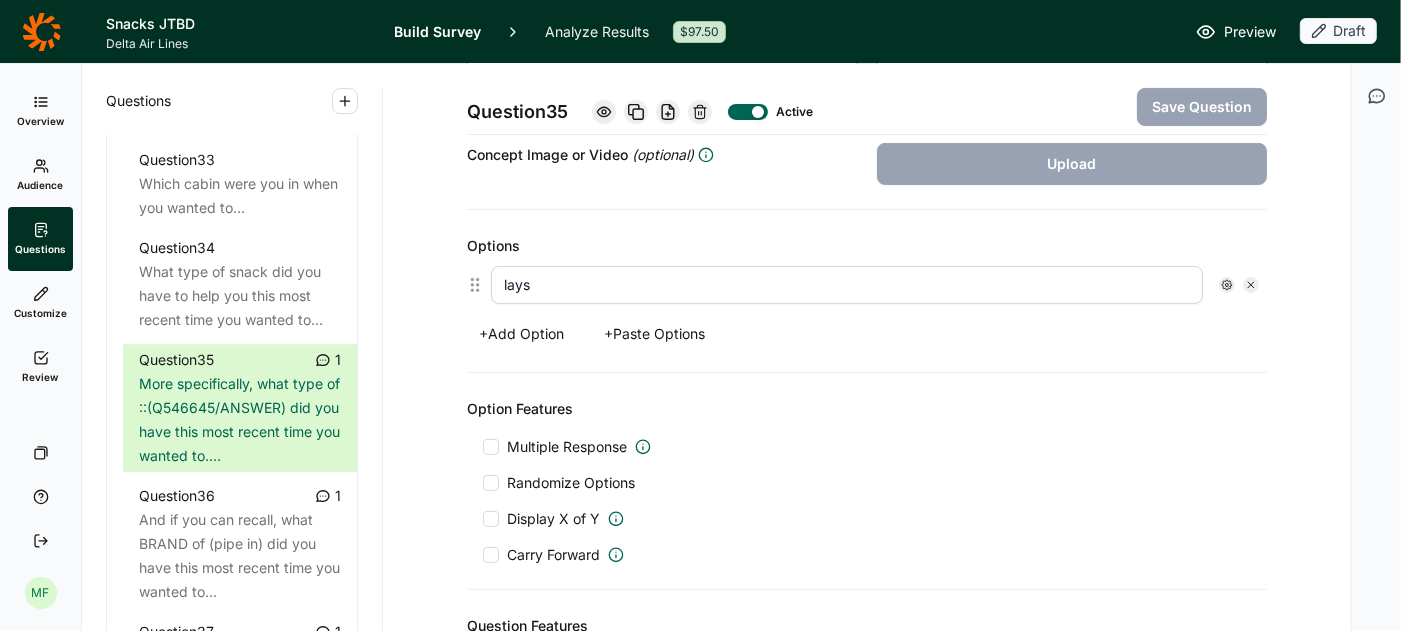click on "+  Add Option" at bounding box center (521, 334) 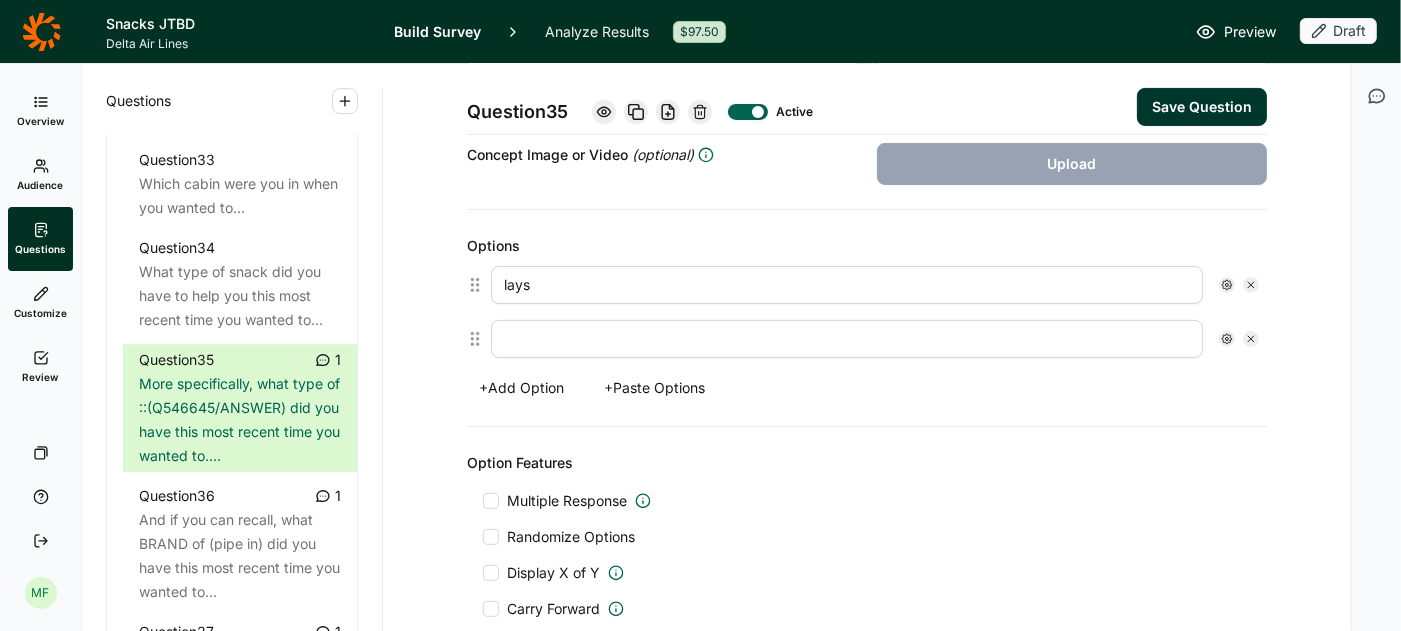 click at bounding box center [847, 339] 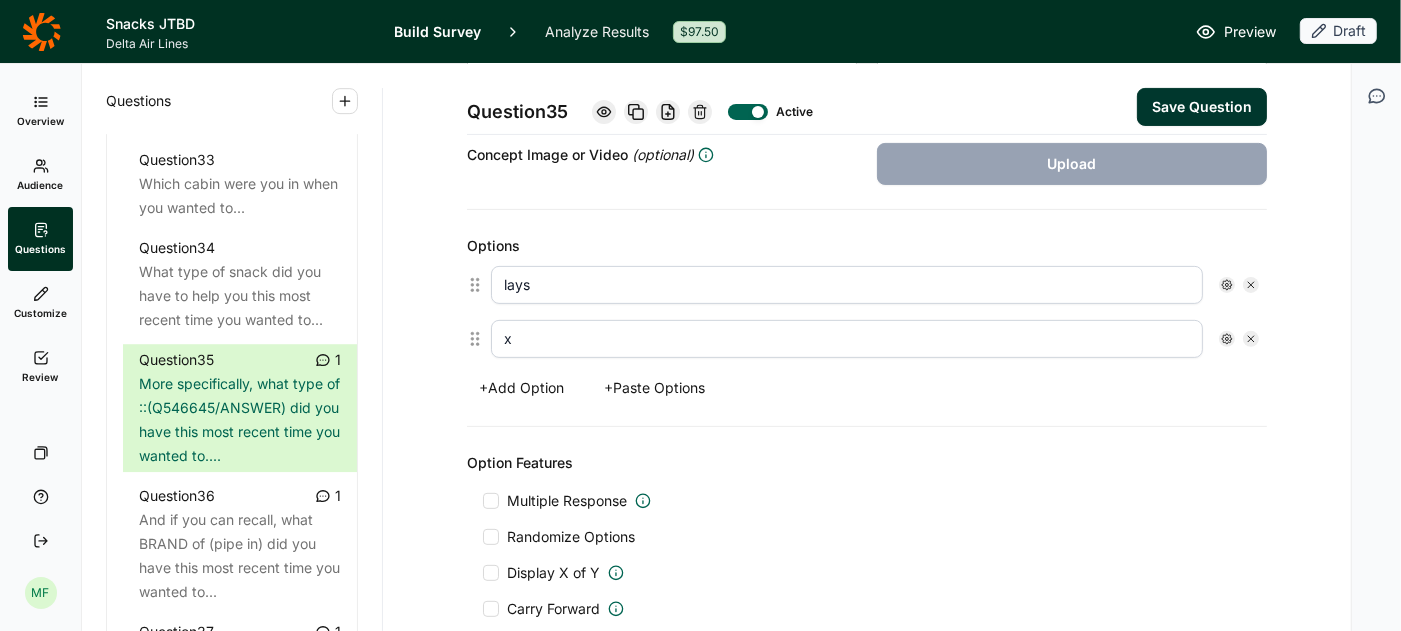 type on "x" 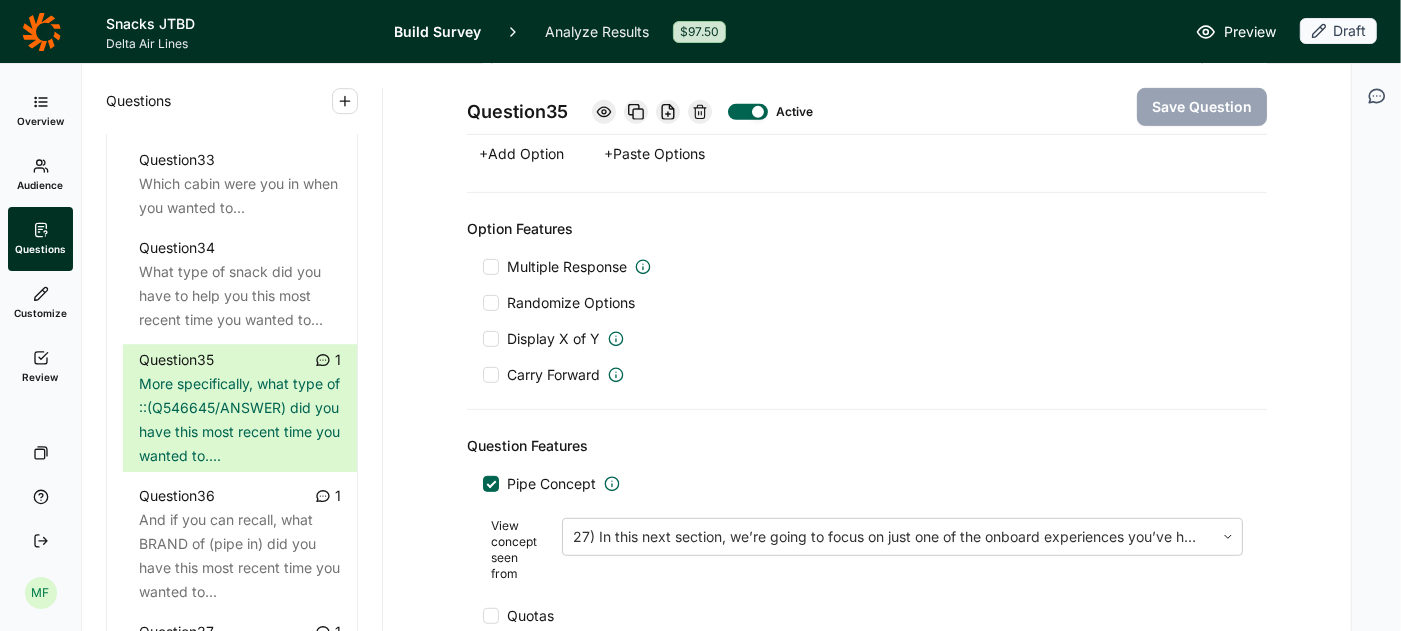scroll, scrollTop: 831, scrollLeft: 0, axis: vertical 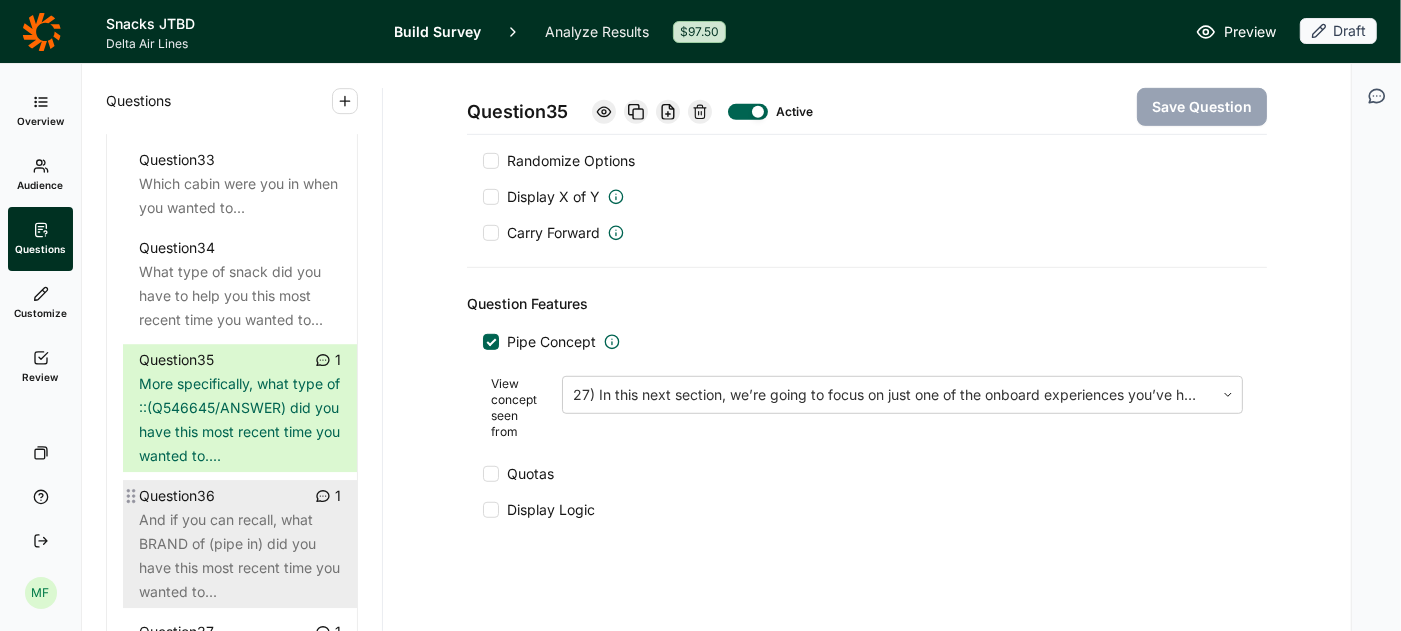 click on "And if you can recall, what BRAND of (pipe in) did you have this most recent time you wanted to..." at bounding box center [240, 556] 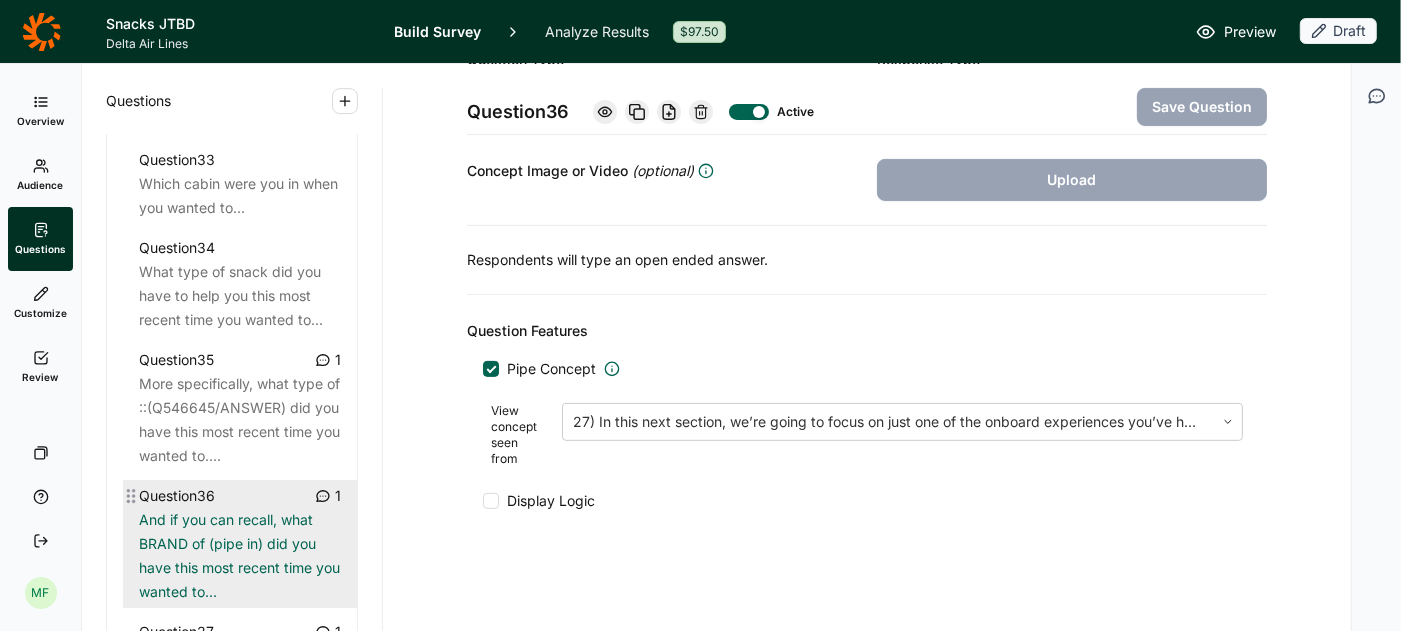 scroll, scrollTop: 431, scrollLeft: 0, axis: vertical 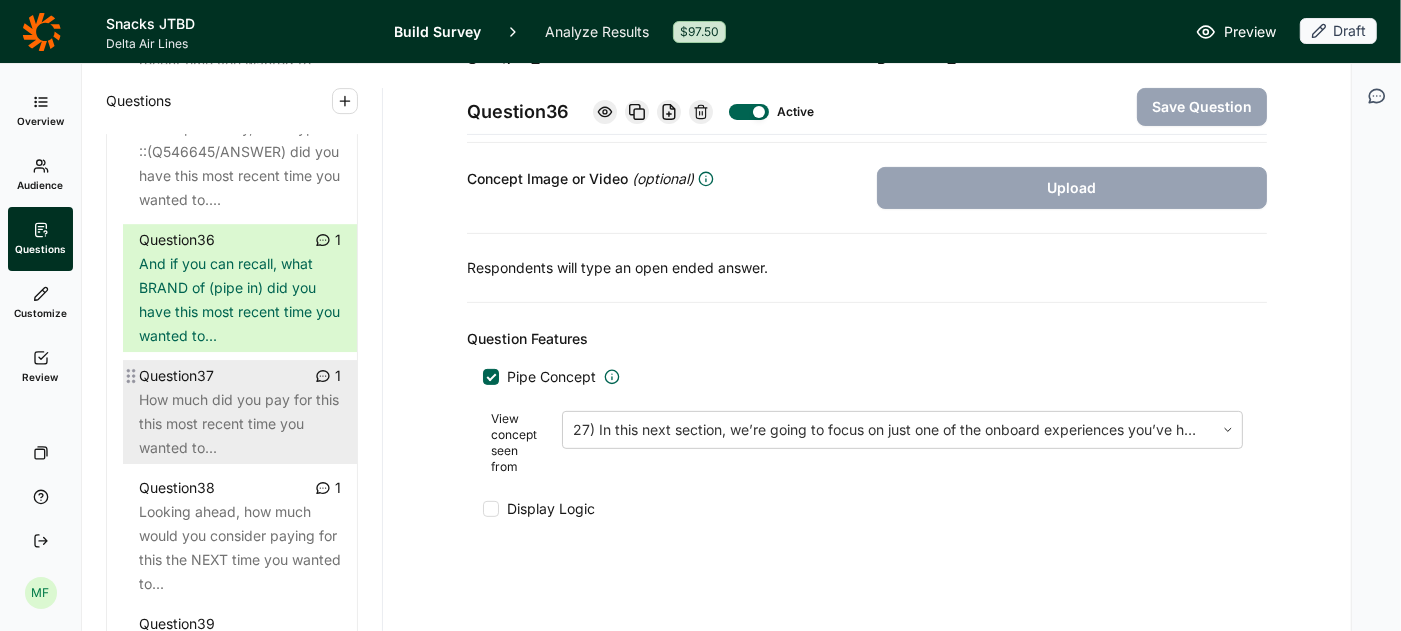 click on "How much did you pay for this this most recent time you wanted to..." at bounding box center [240, 424] 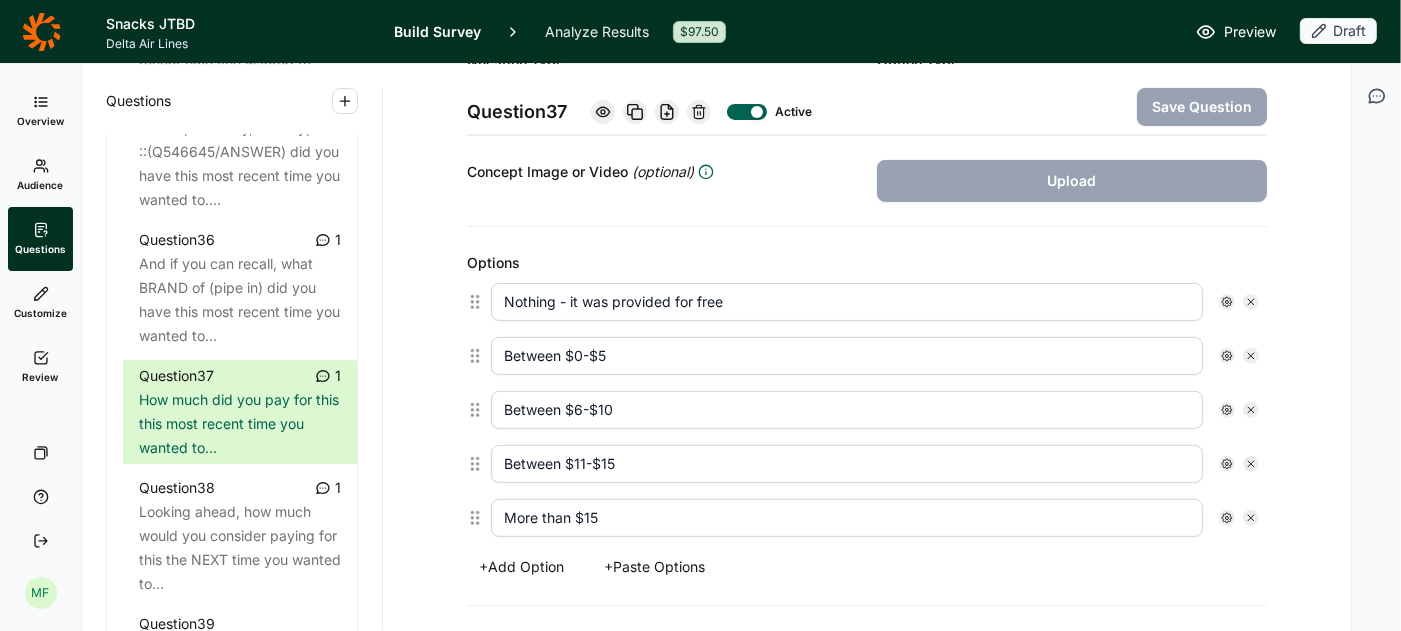 scroll, scrollTop: 0, scrollLeft: 0, axis: both 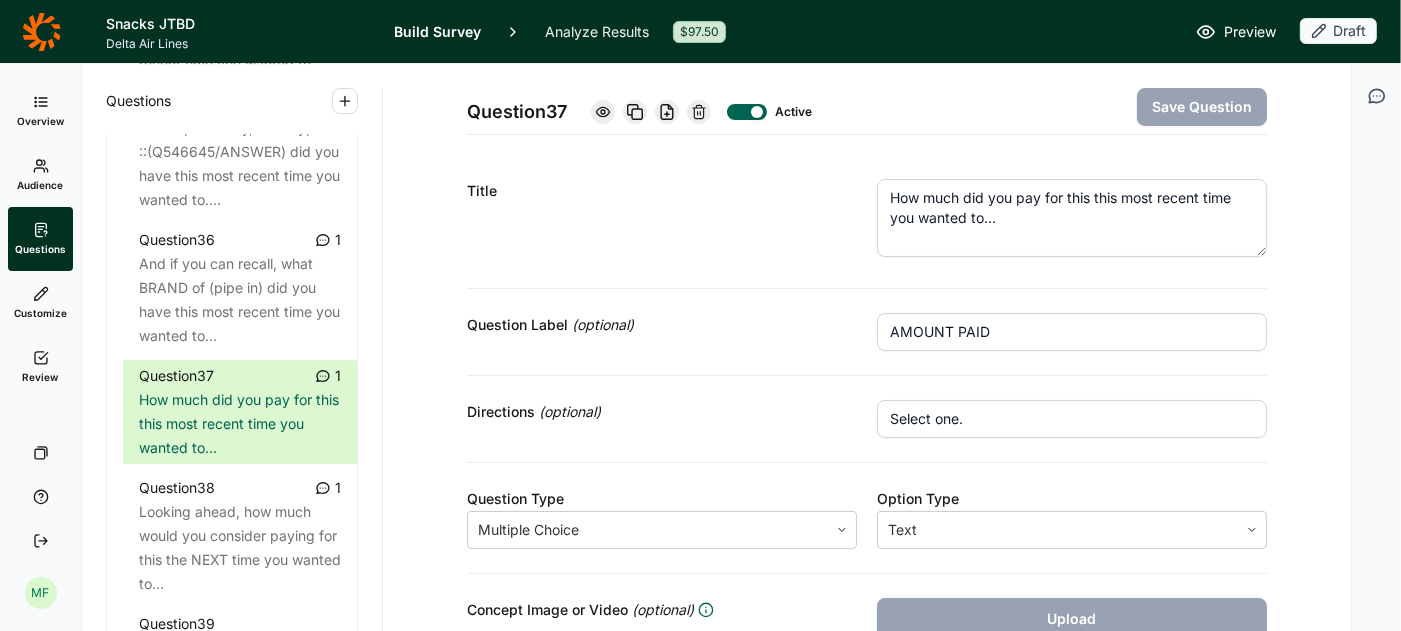 click on "How much did you pay for this this most recent time you wanted to..." at bounding box center [1072, 218] 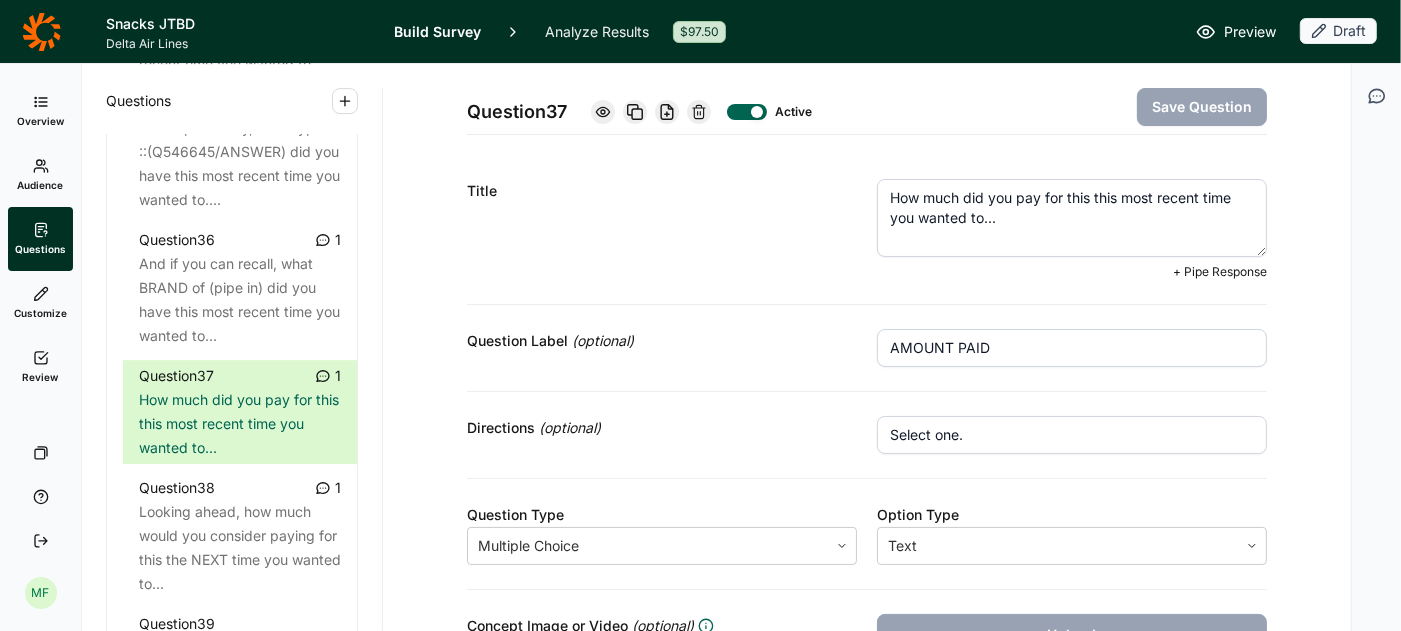 click on "How much did you pay for this this most recent time you wanted to..." at bounding box center [1072, 218] 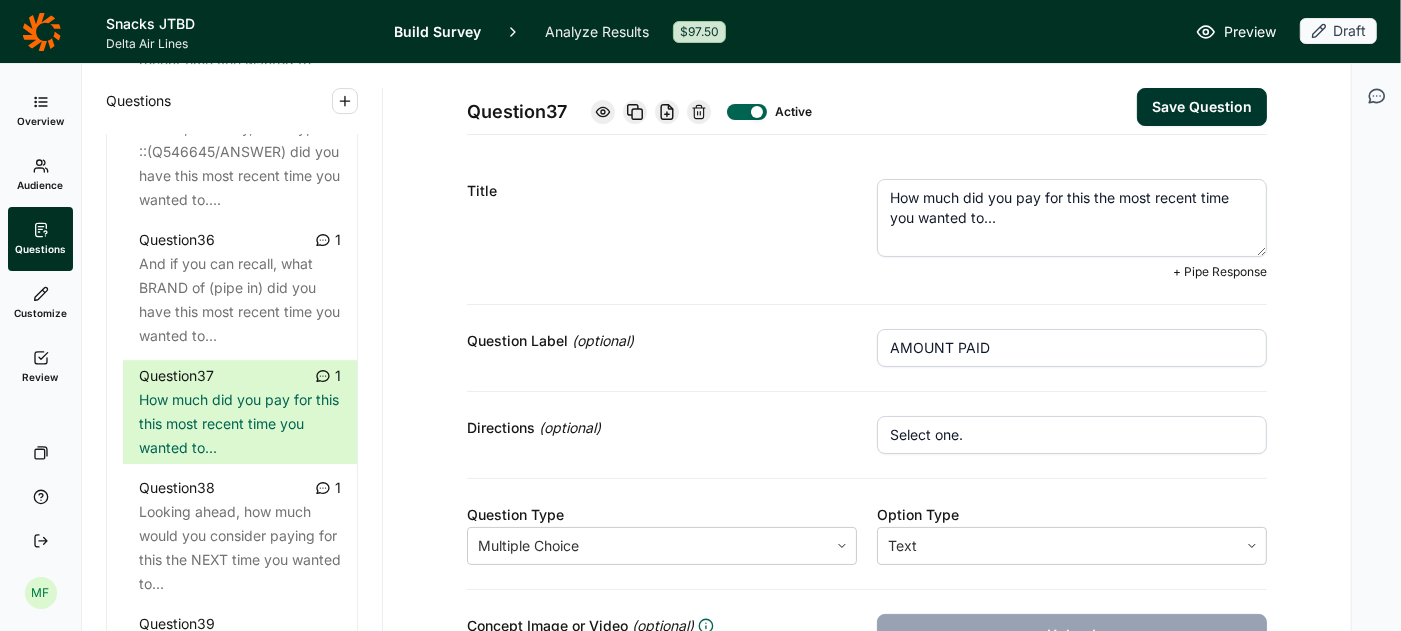 type on "How much did you pay for this the most recent time you wanted to..." 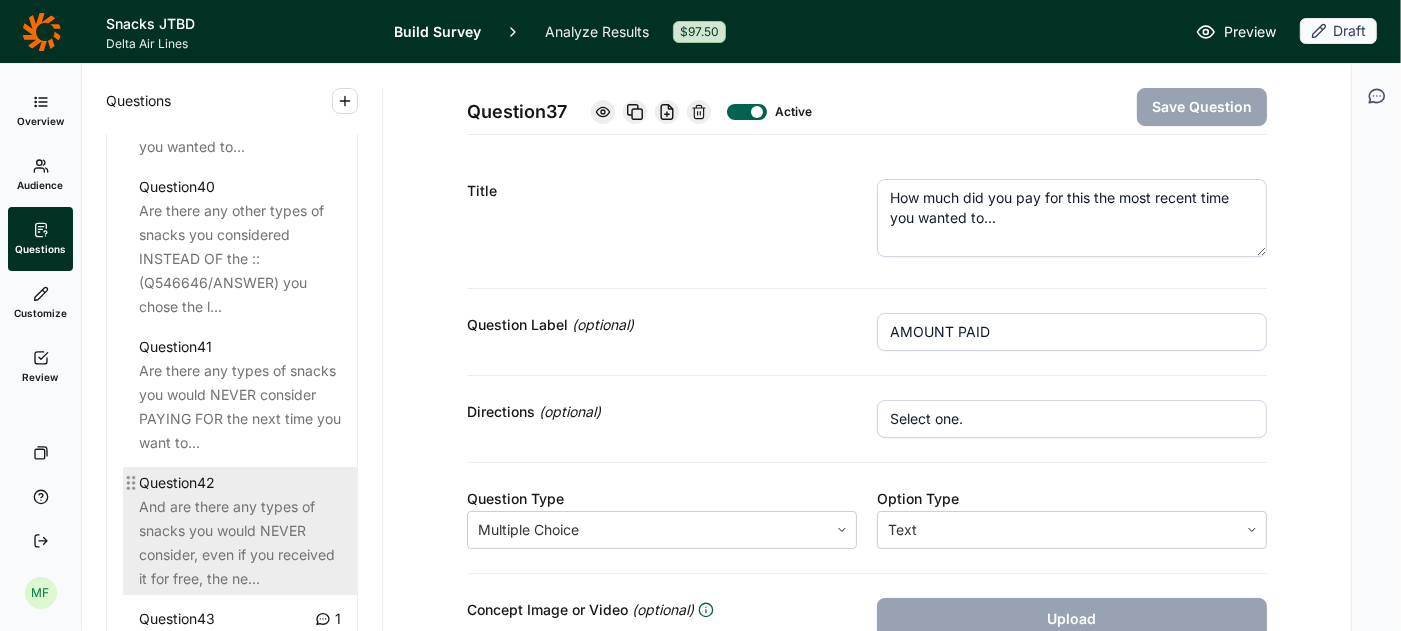 scroll, scrollTop: 5483, scrollLeft: 0, axis: vertical 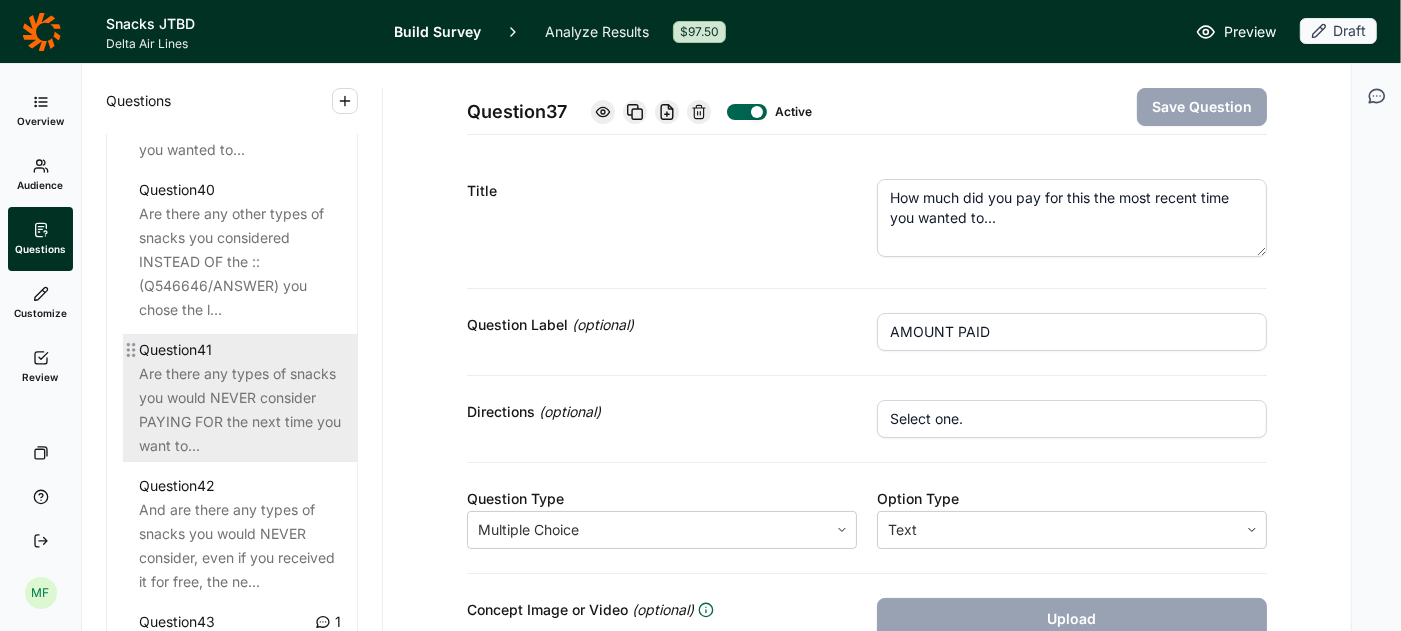 click on "Are there any types of snacks you would NEVER consider PAYING FOR the next time you want to..." at bounding box center [240, 410] 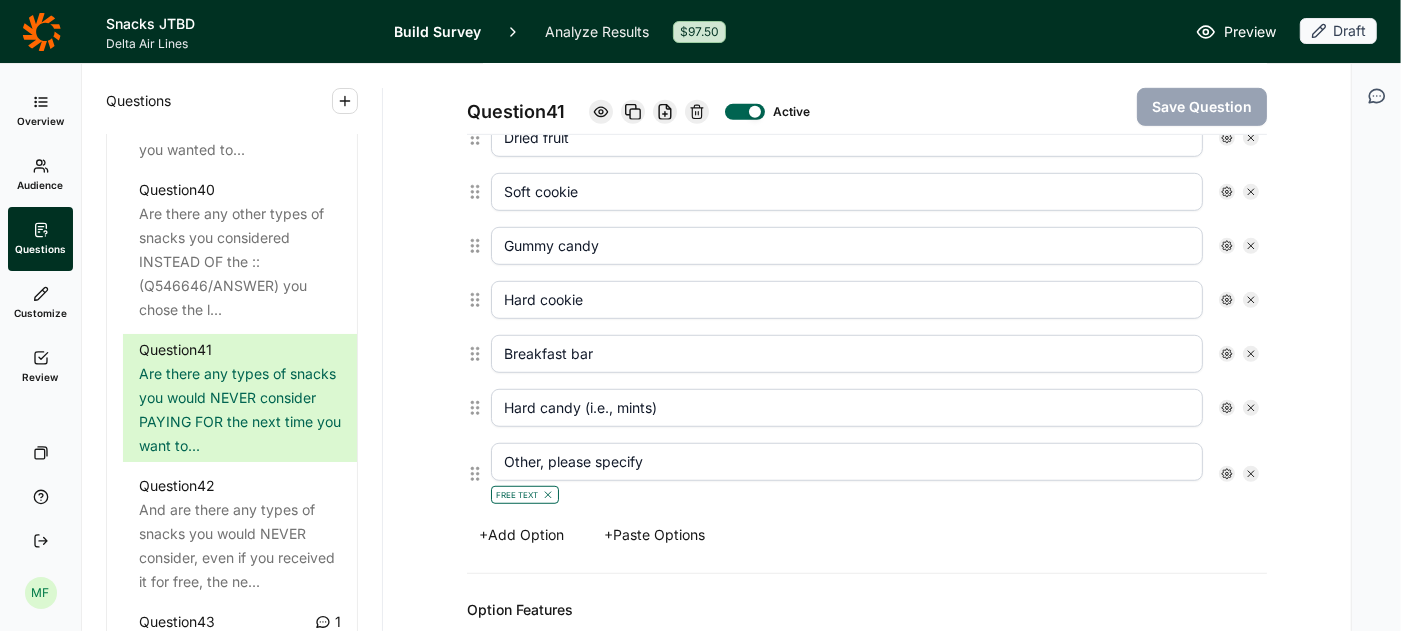 scroll, scrollTop: 875, scrollLeft: 0, axis: vertical 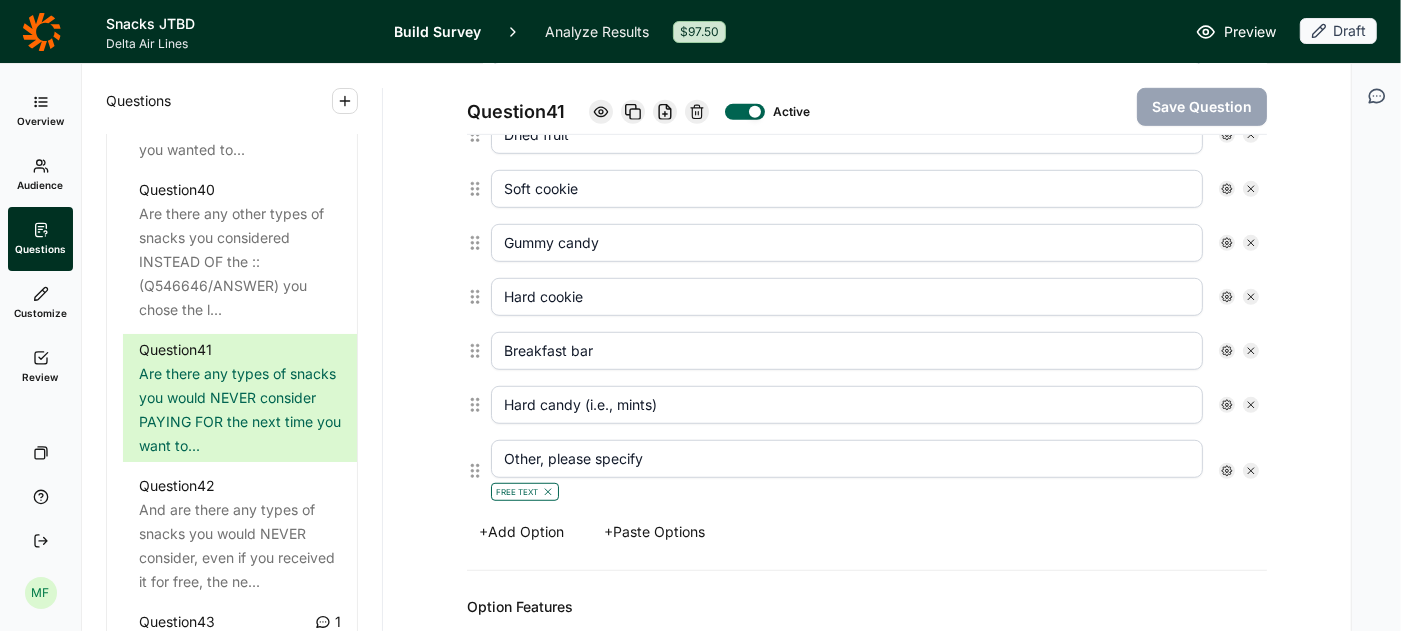 click 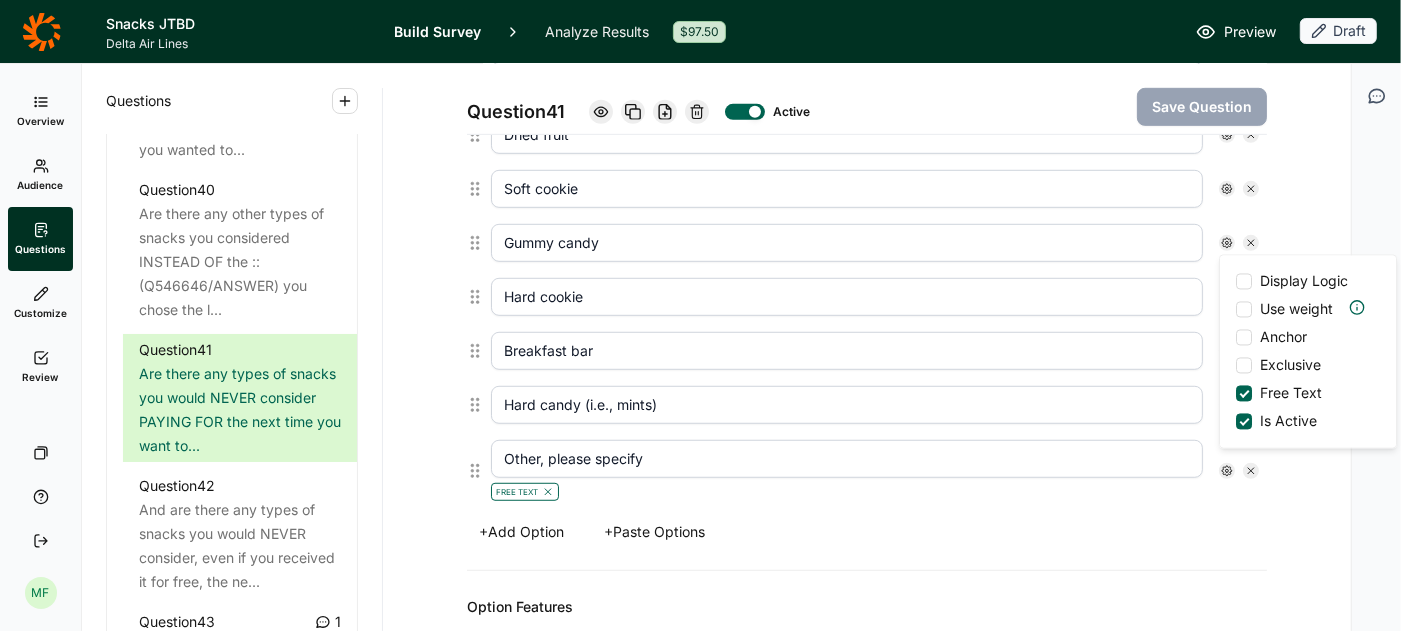 click at bounding box center (1244, 338) 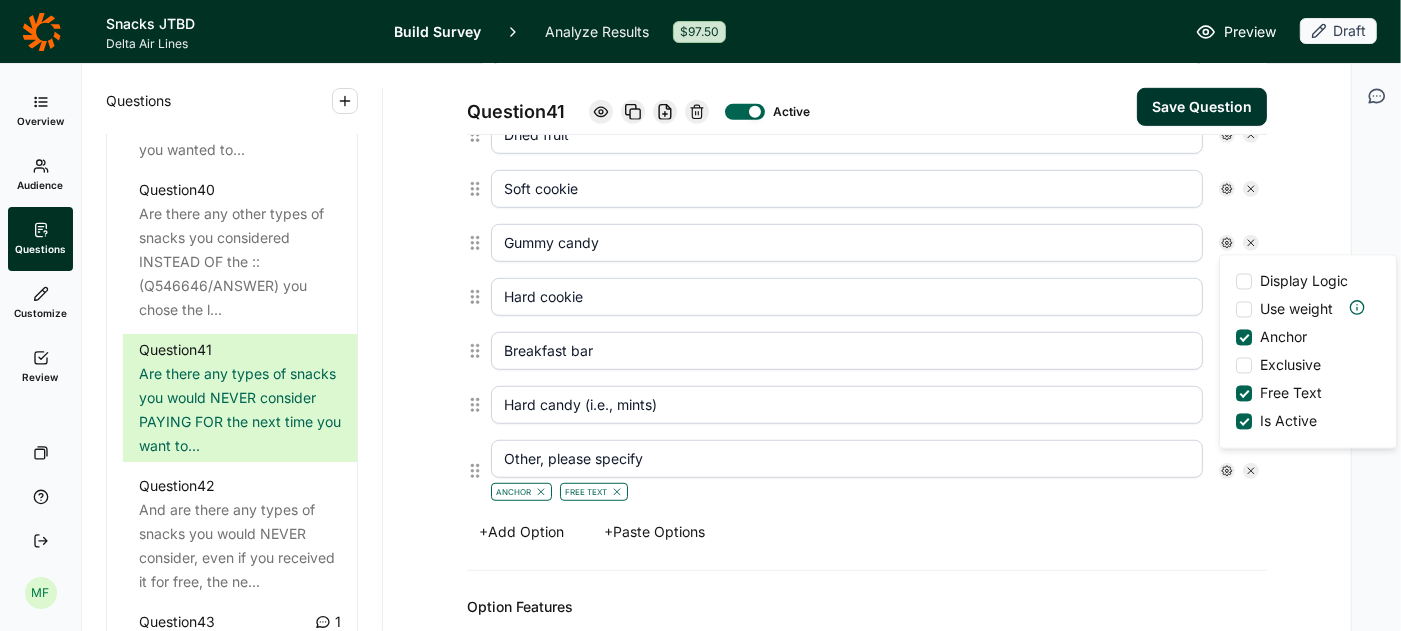 click on "Option Features" at bounding box center (867, 607) 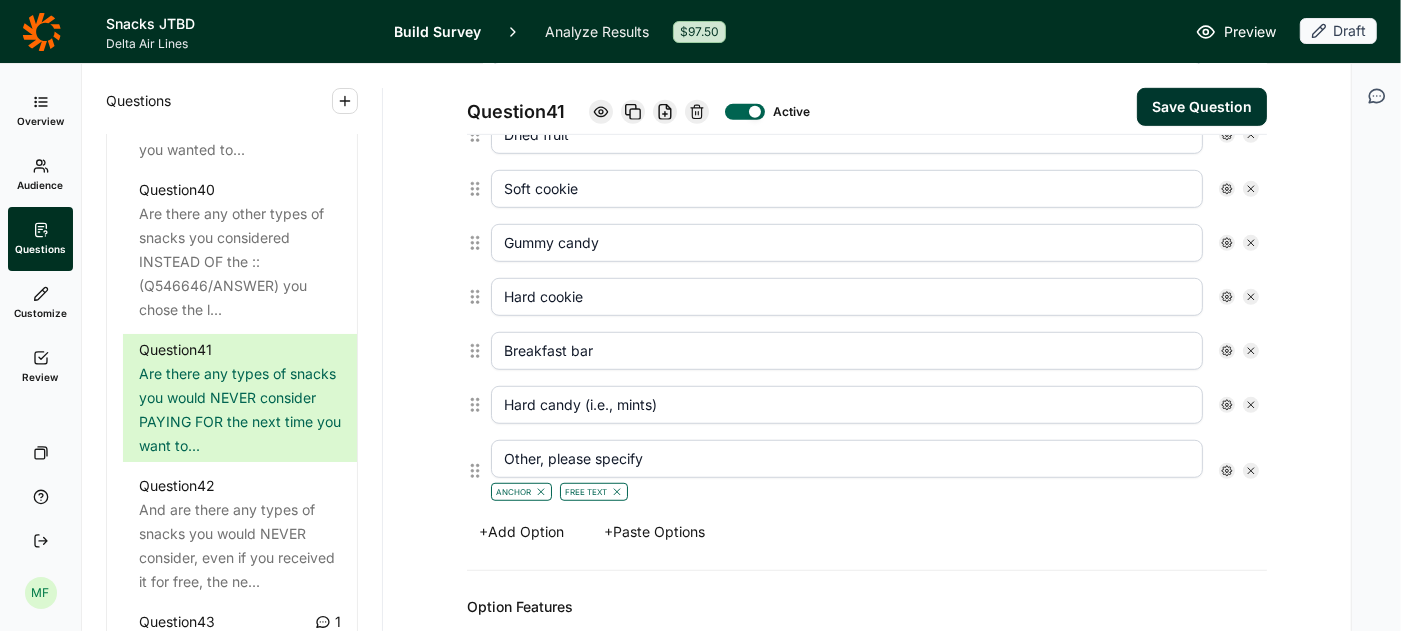 click on "Save Question" at bounding box center (1202, 107) 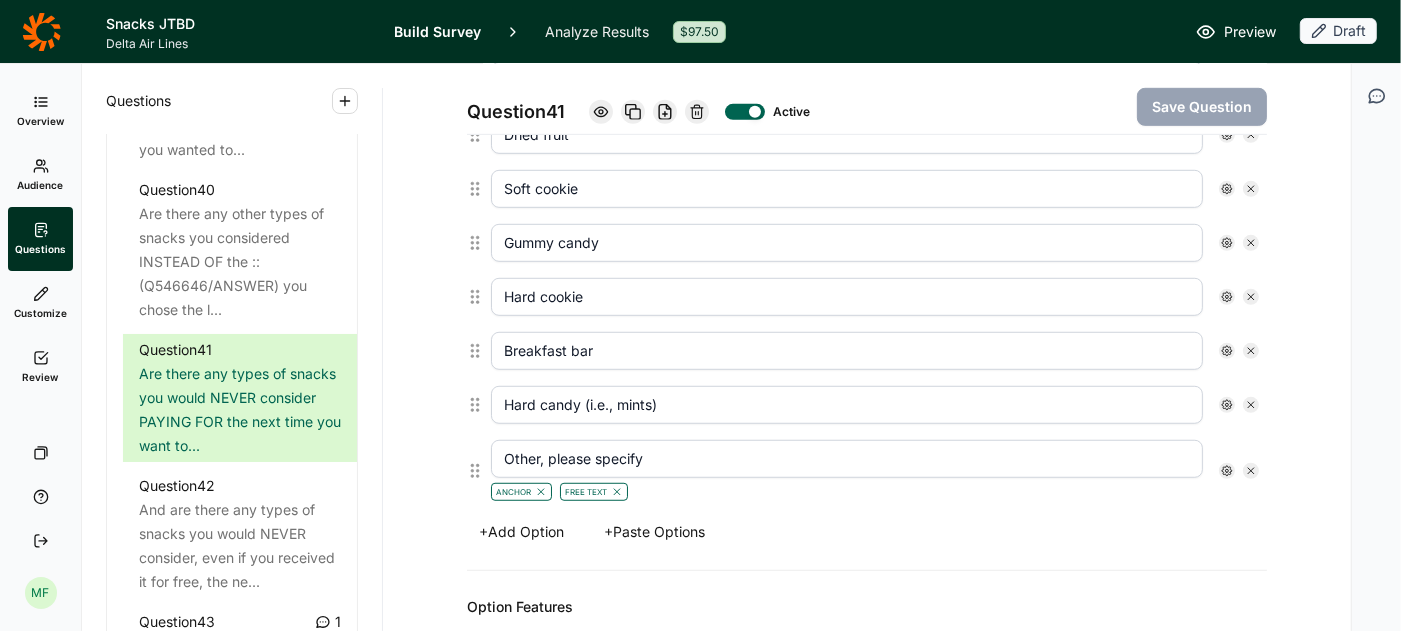 click on "+  Add Option" at bounding box center [521, 532] 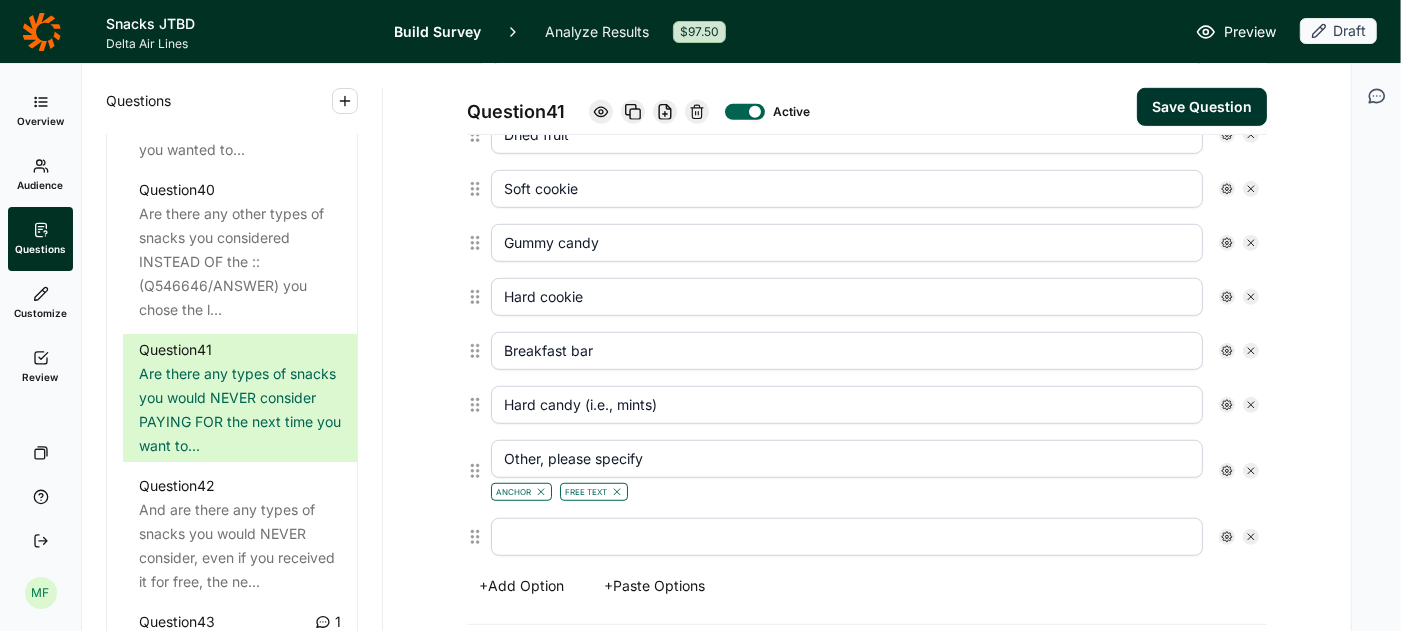scroll, scrollTop: 928, scrollLeft: 0, axis: vertical 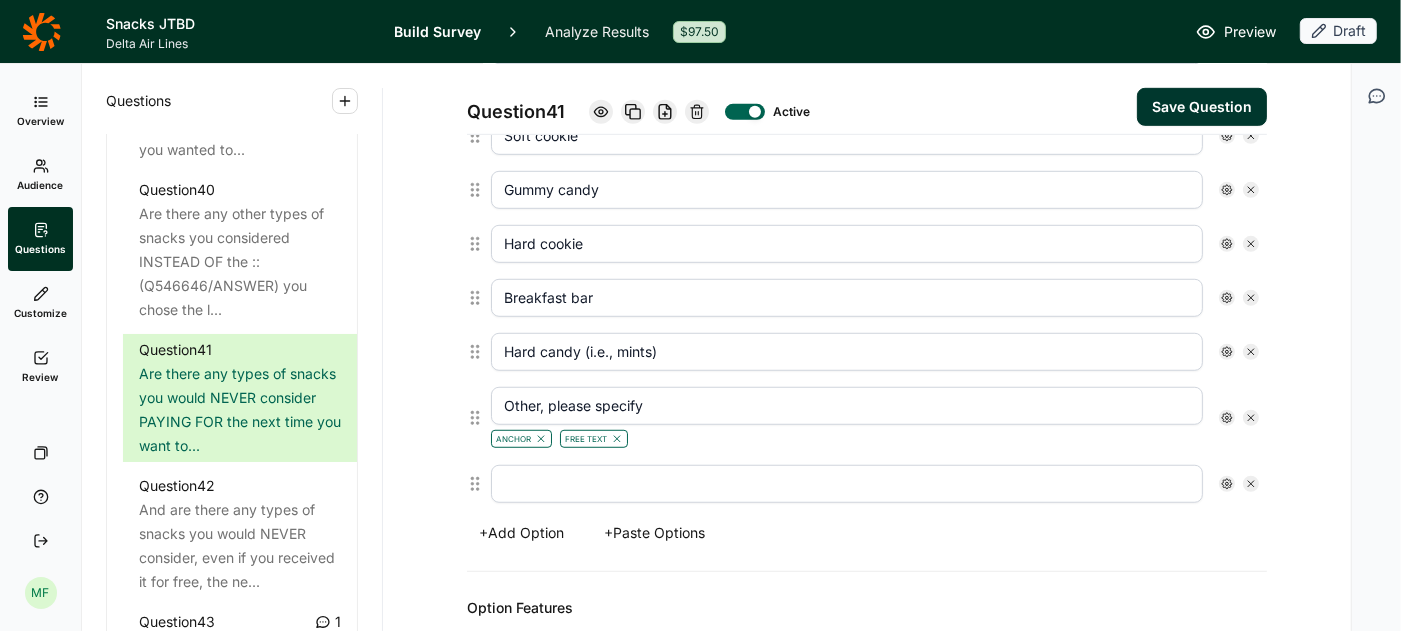 click at bounding box center (847, 484) 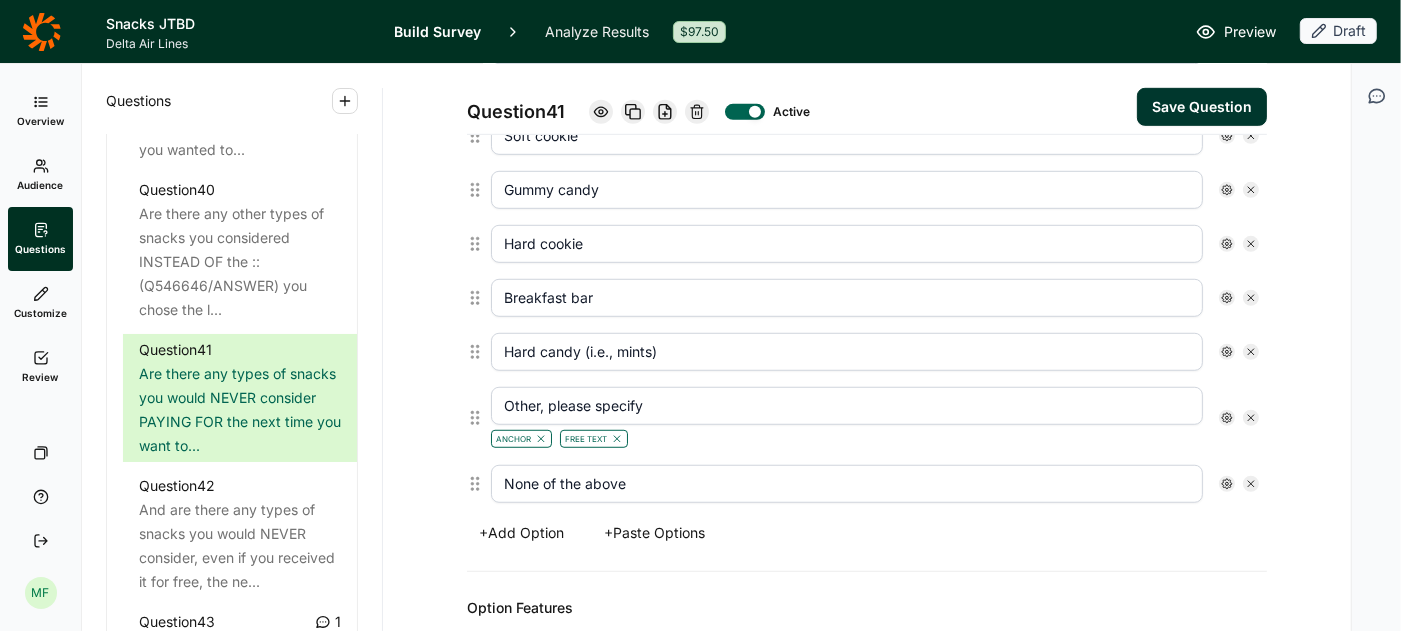click 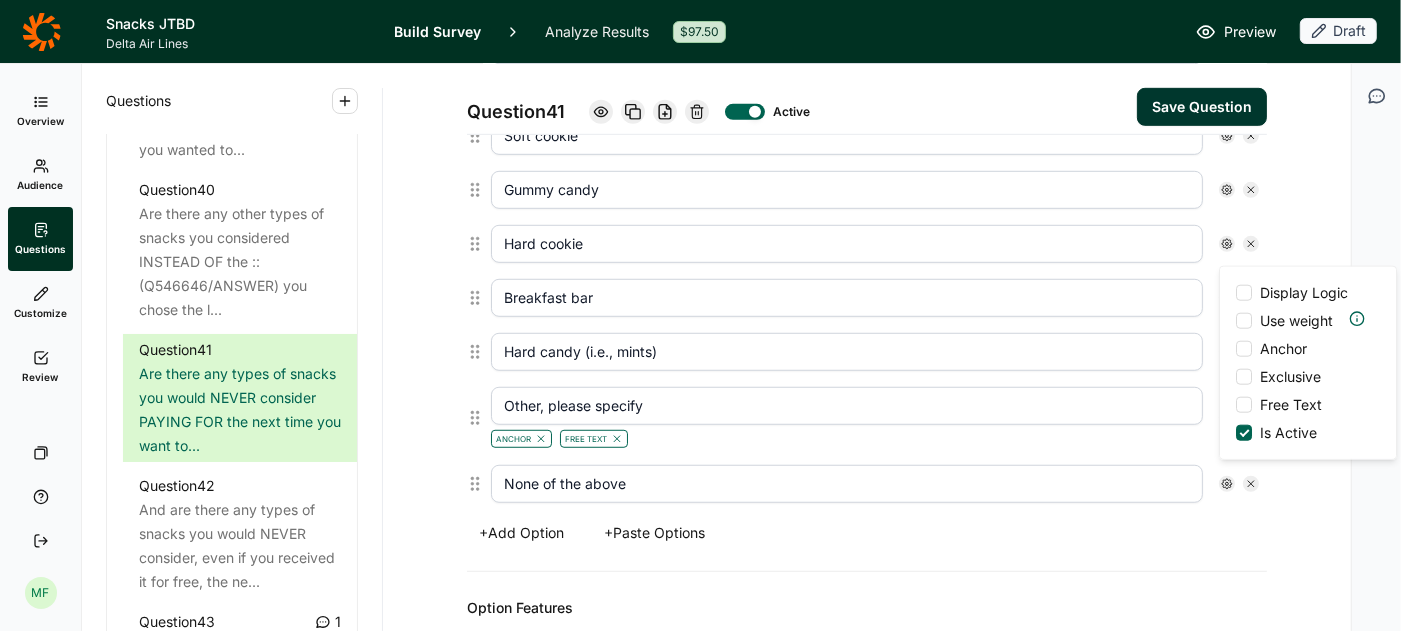 click on "Anchor" at bounding box center [1279, 349] 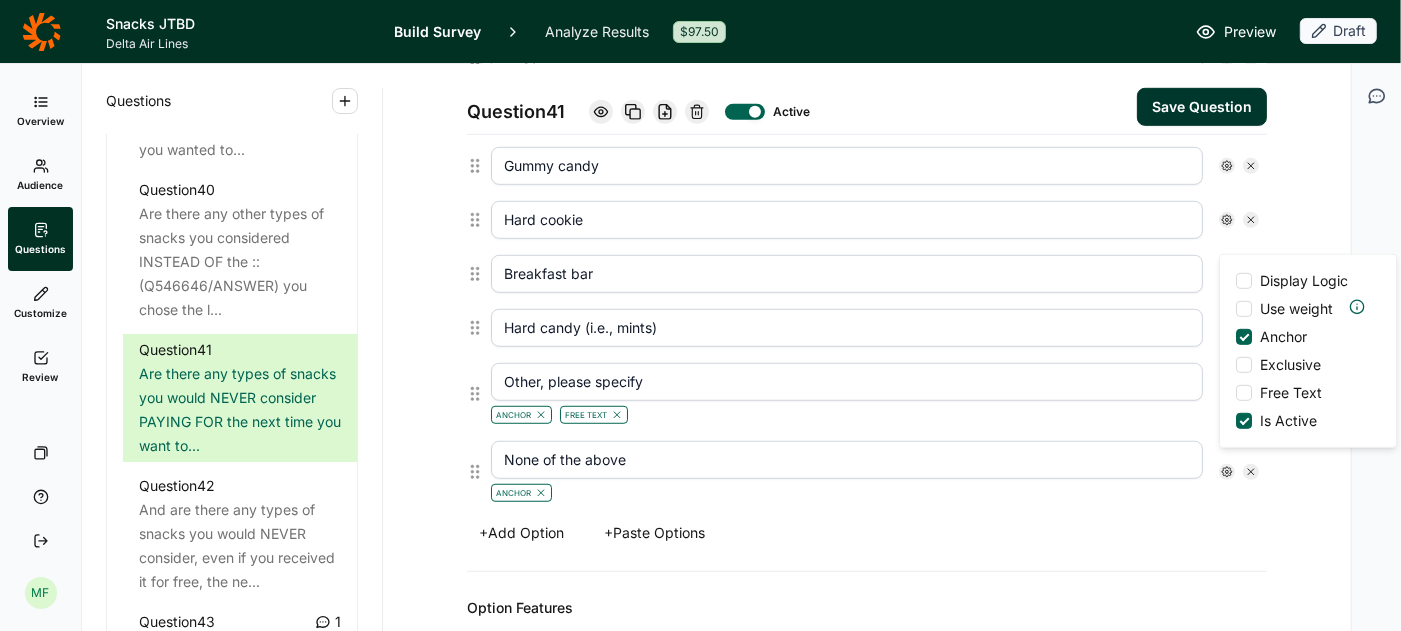 click on "Save Question" at bounding box center (1202, 107) 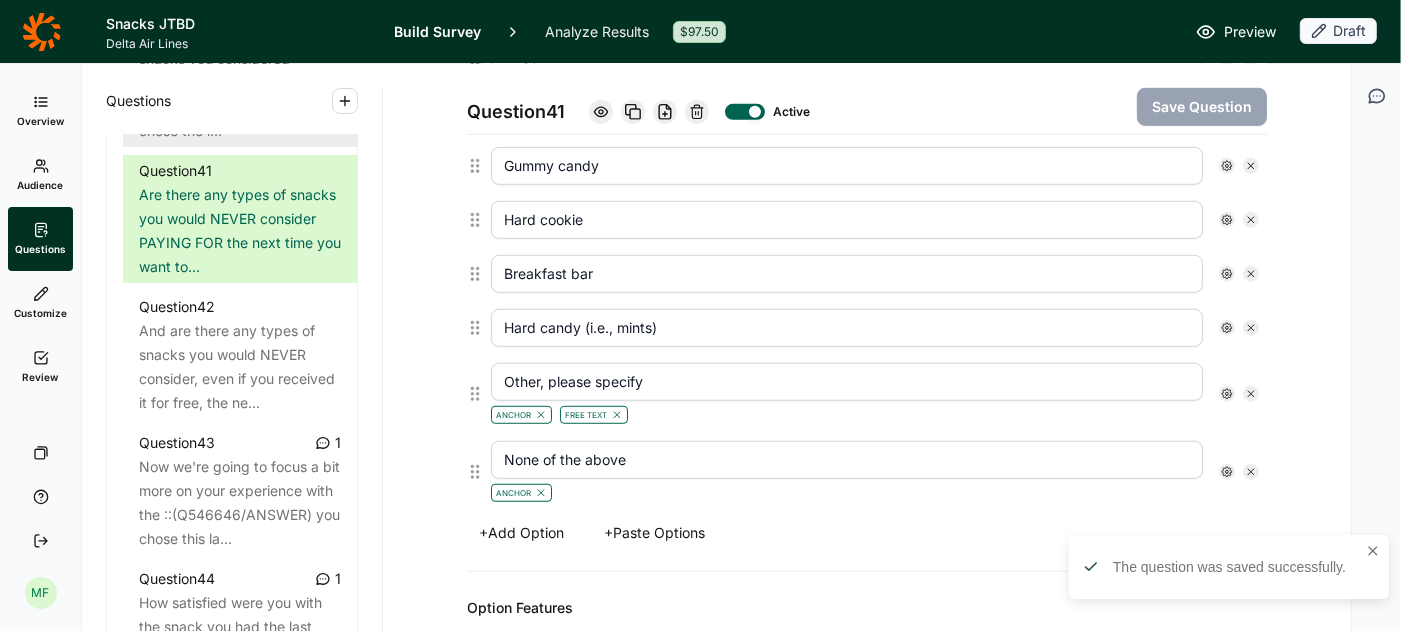 scroll, scrollTop: 5667, scrollLeft: 0, axis: vertical 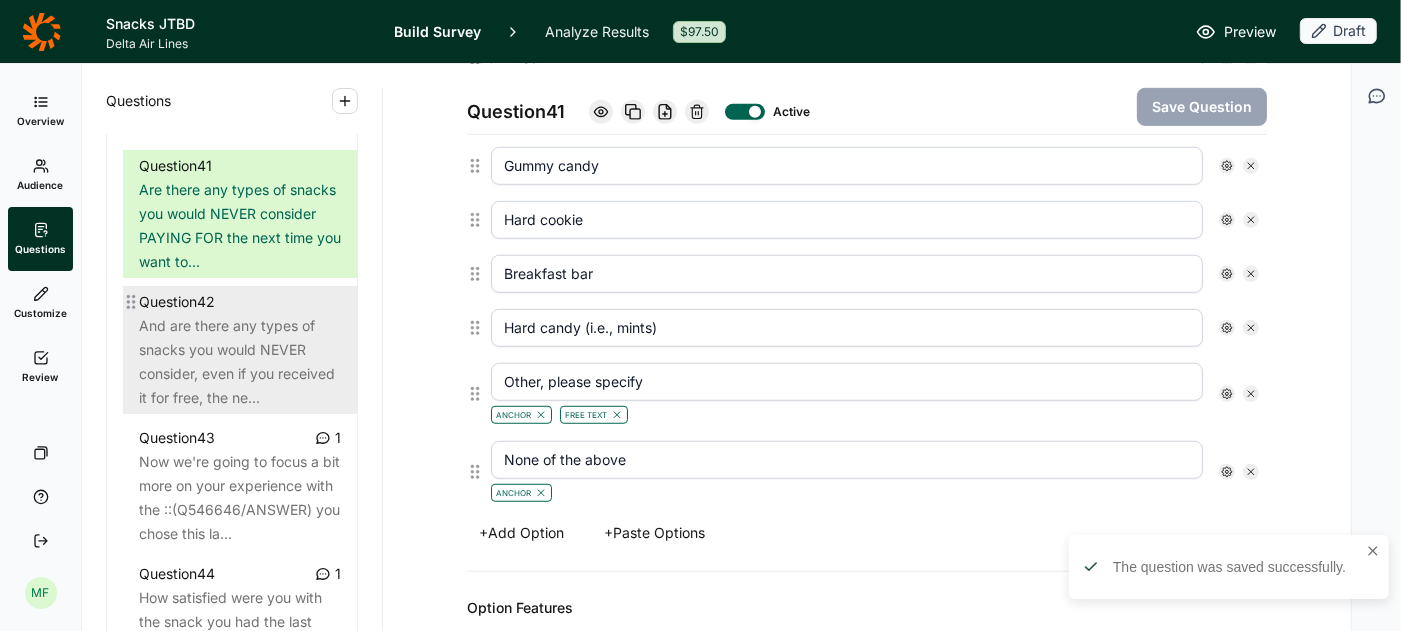 click on "And are there any types of snacks you would NEVER consider, even if you received it for free, the ne..." at bounding box center (240, 362) 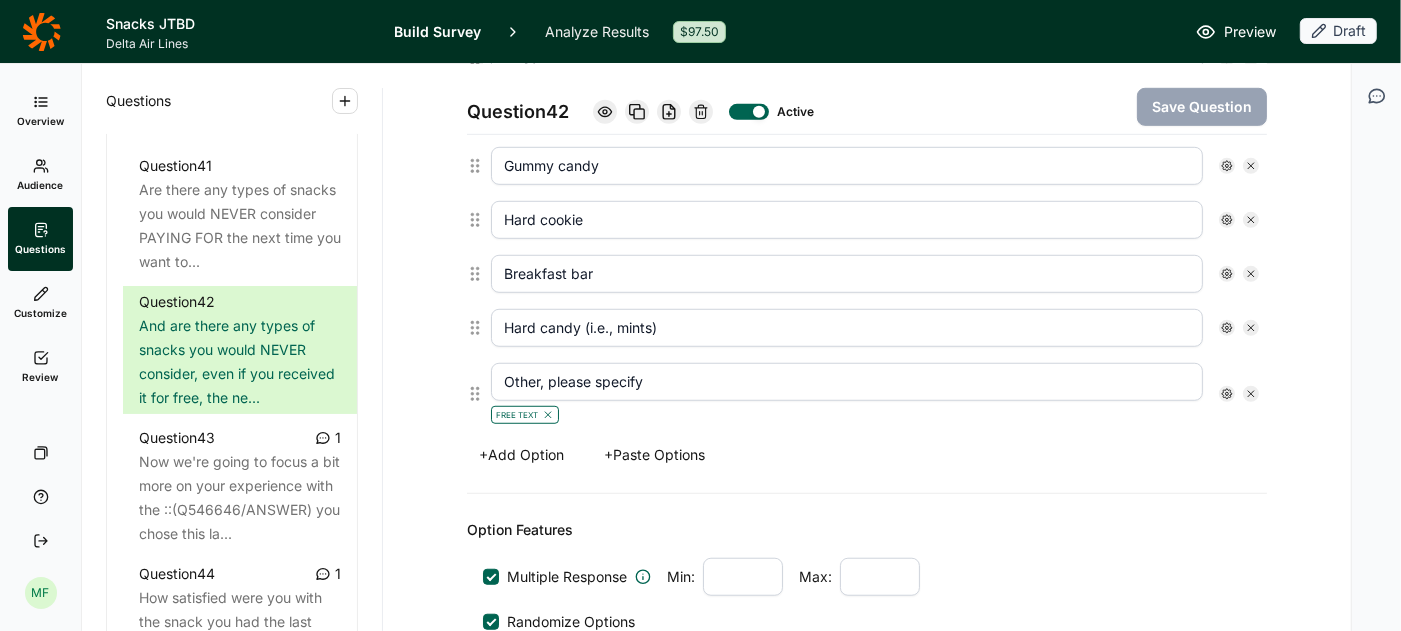 click on "+  Add Option" at bounding box center [521, 455] 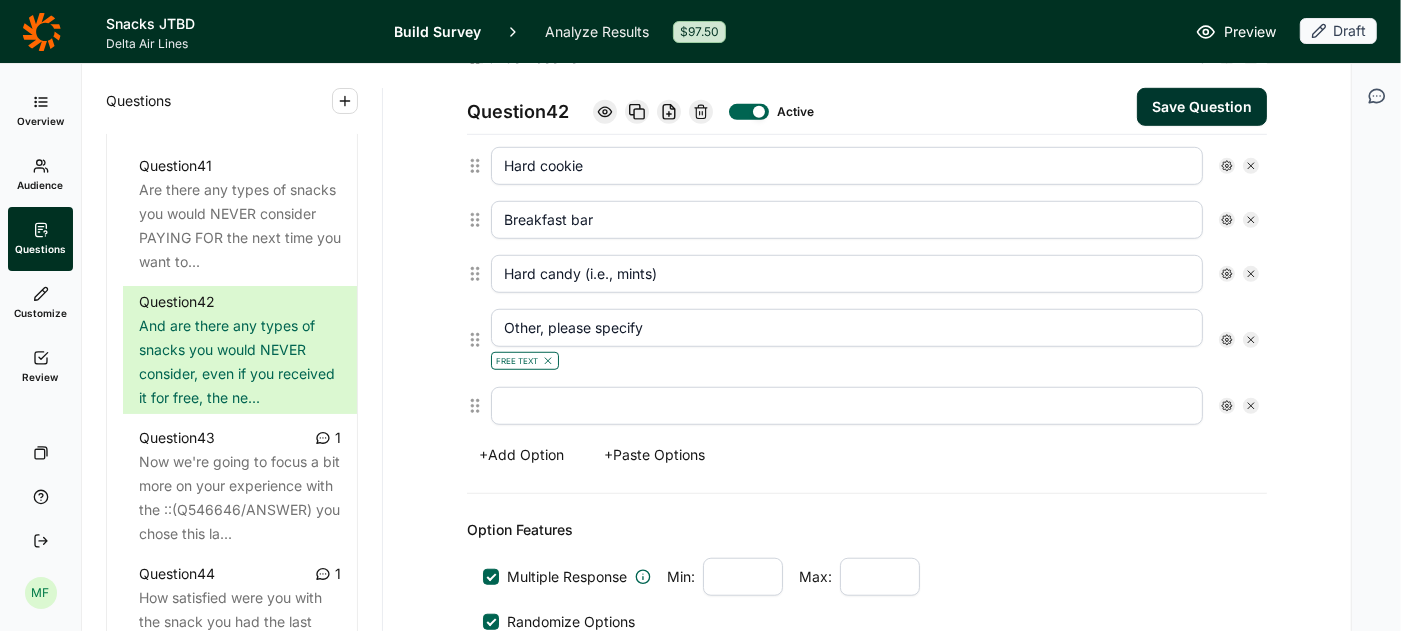 click at bounding box center (847, 406) 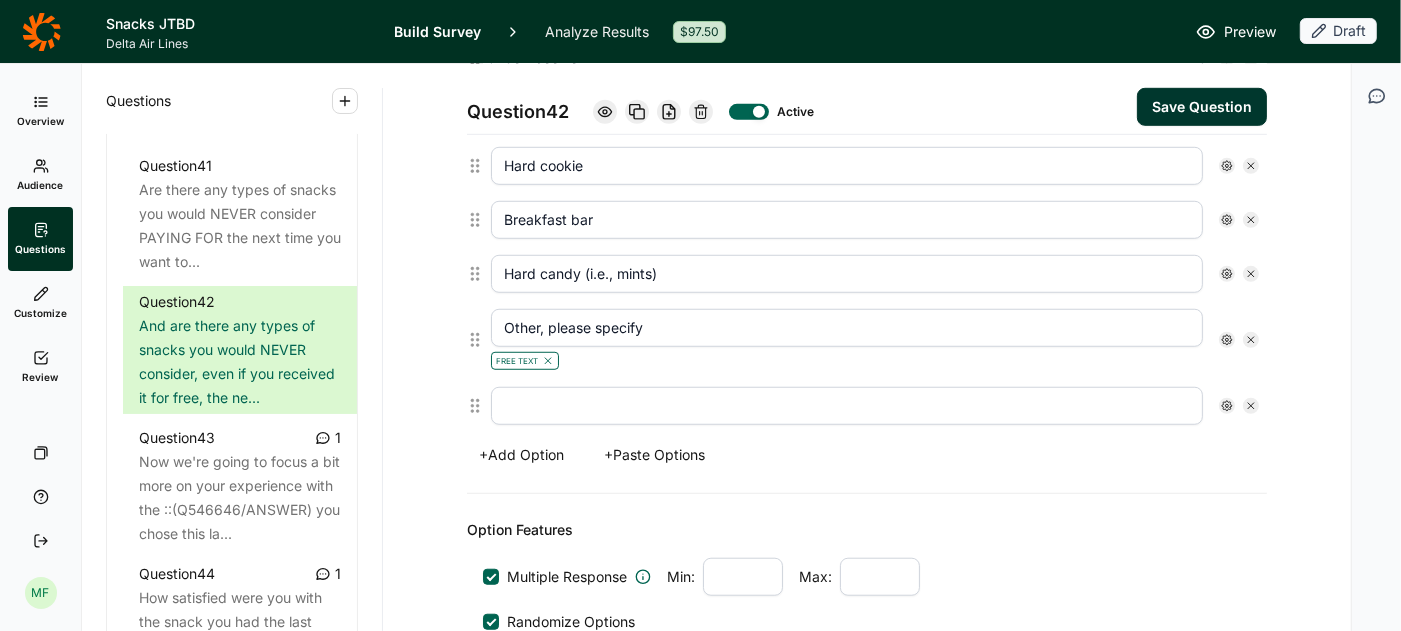 type on "None of the above" 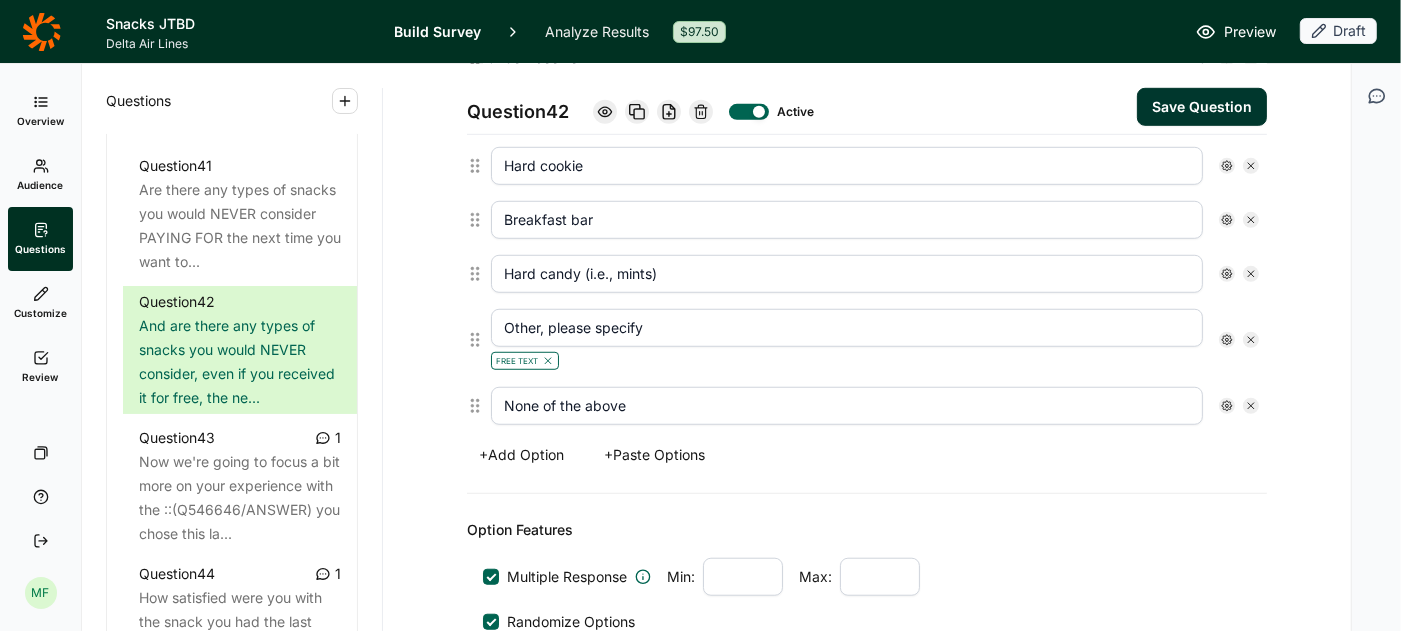 click 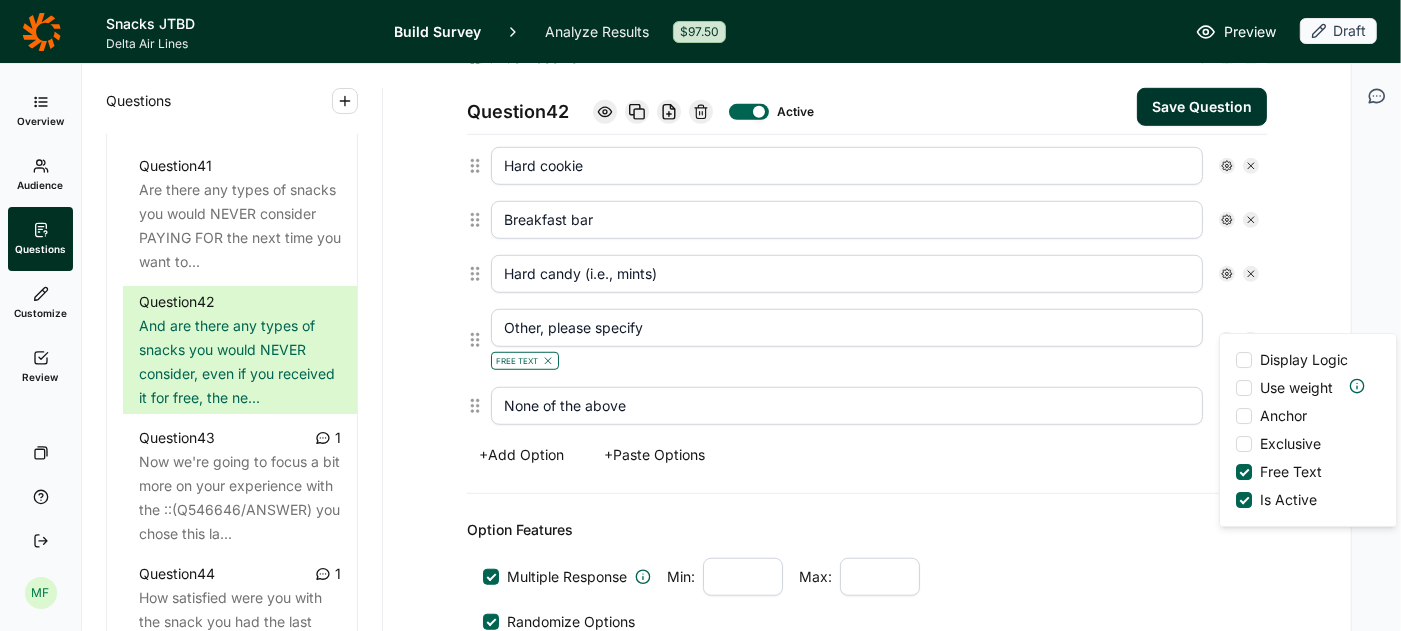 click at bounding box center [1244, 416] 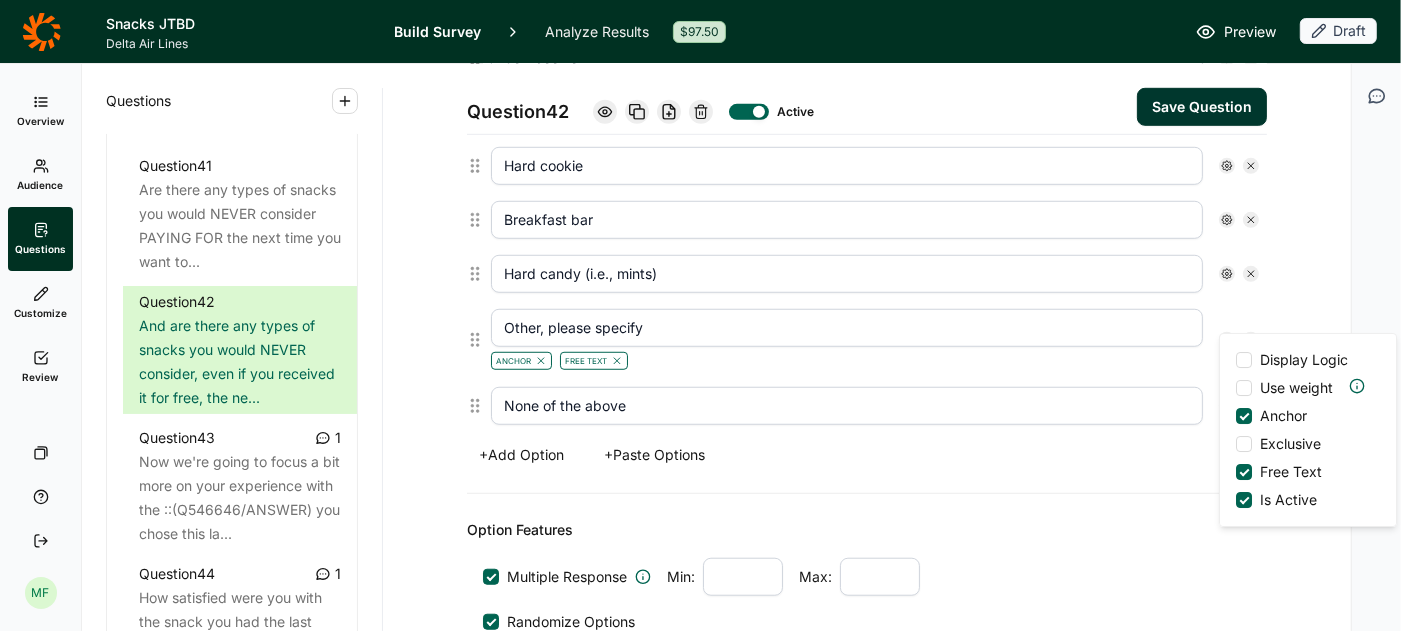 click on "None of the above" at bounding box center [847, 406] 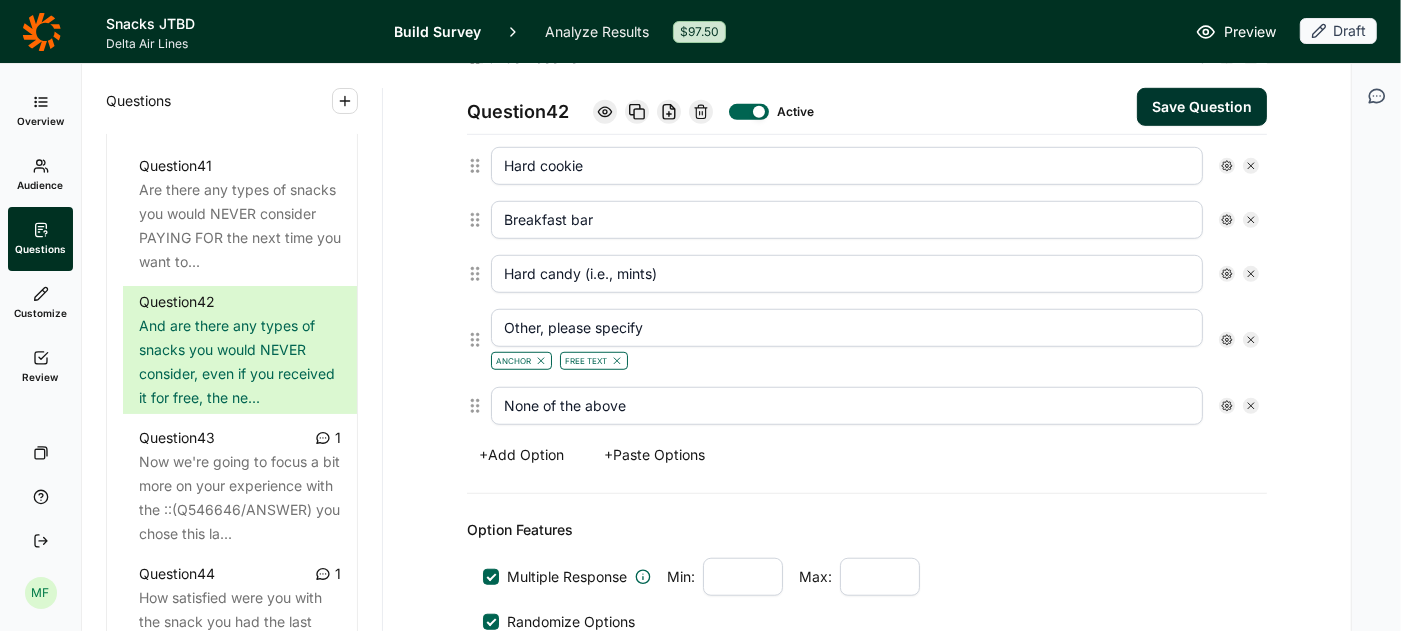 click 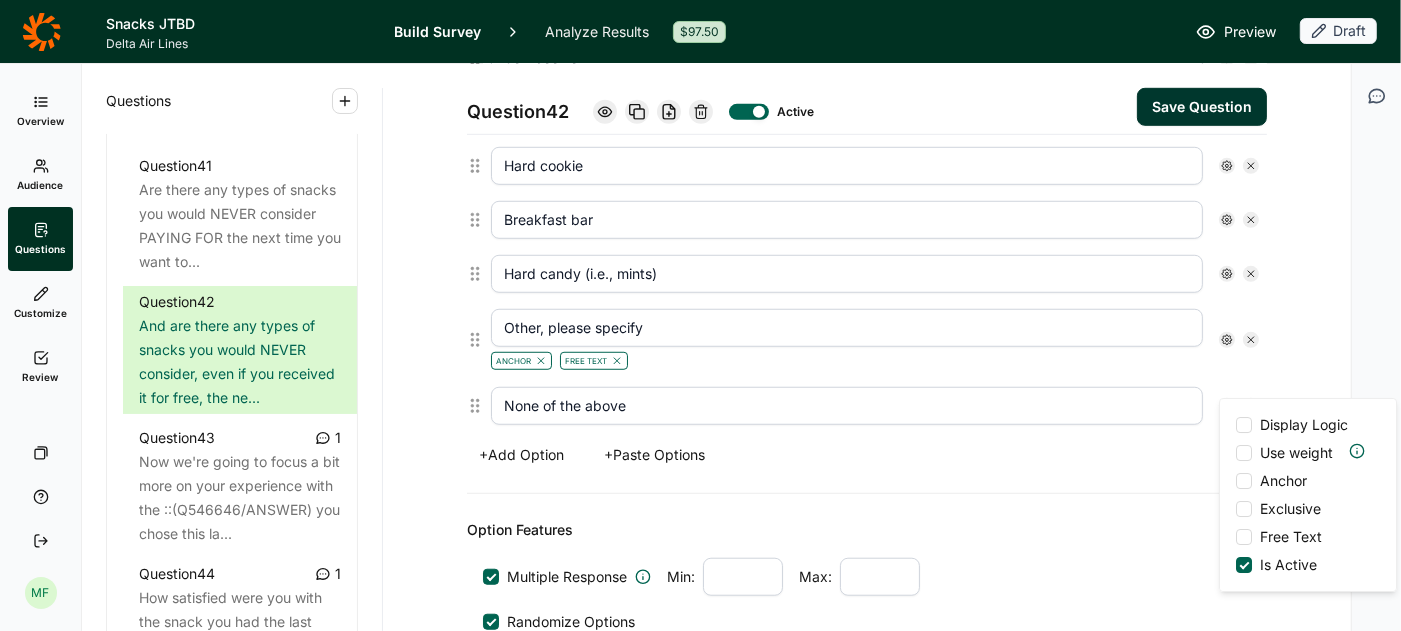click at bounding box center (1244, 481) 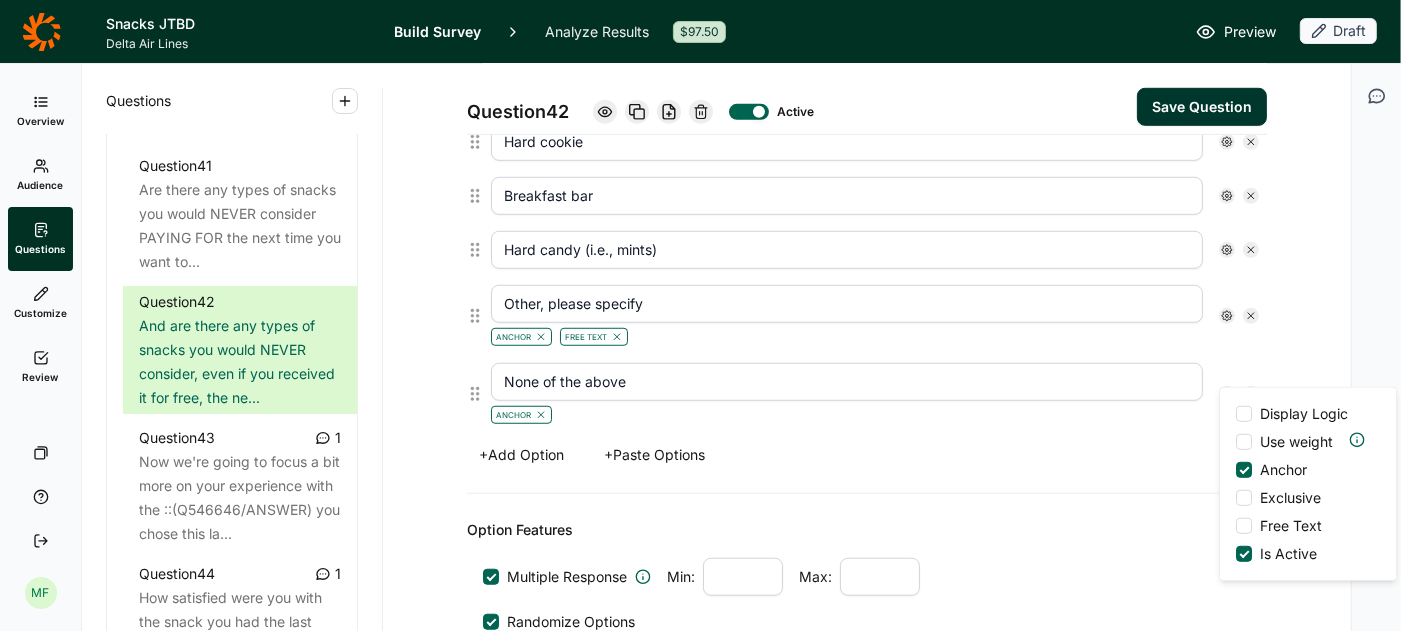 click at bounding box center [1244, 498] 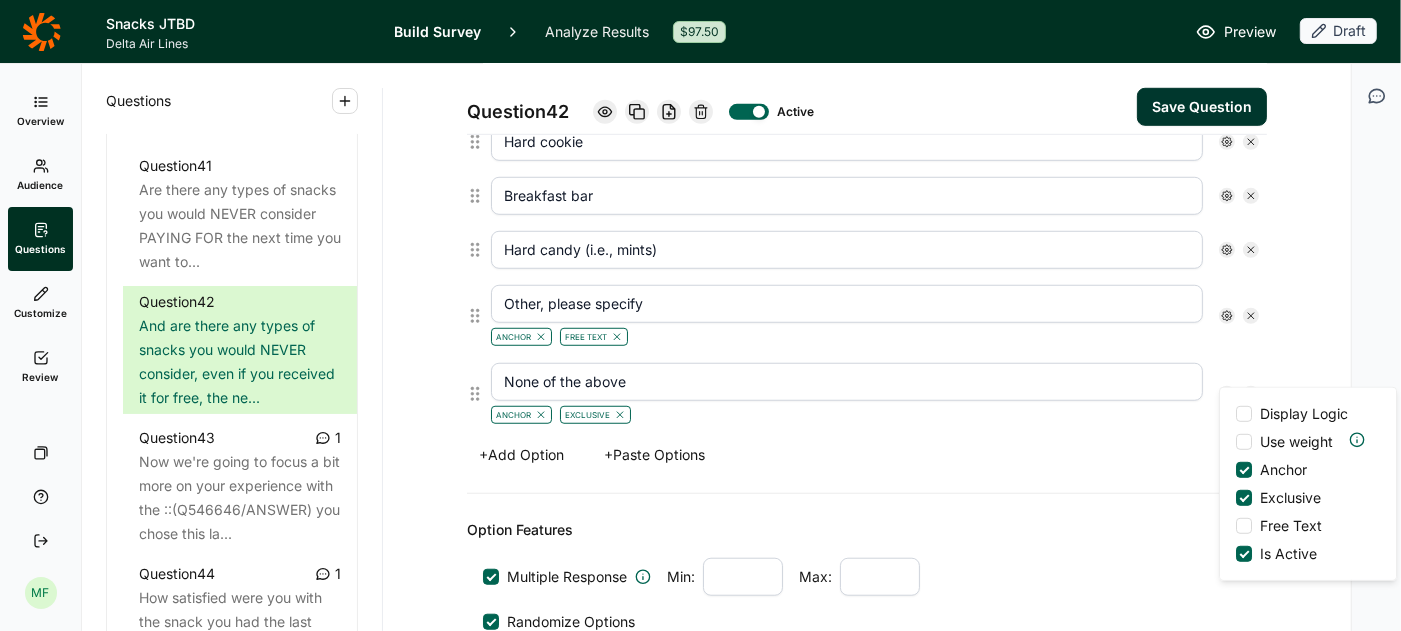 click on "Options Nuts Chips Chocolate Granola bar Pretzels Dried fruit Soft cookie Gummy candy Hard cookie Breakfast bar Hard candy (i.e., mints) Other, please specify Anchor Free Text None of the above Anchor Exclusive Display Logic Use weight Anchor Exclusive Free Text Is Active +  Add Option +  Paste Options" at bounding box center (867, 64) 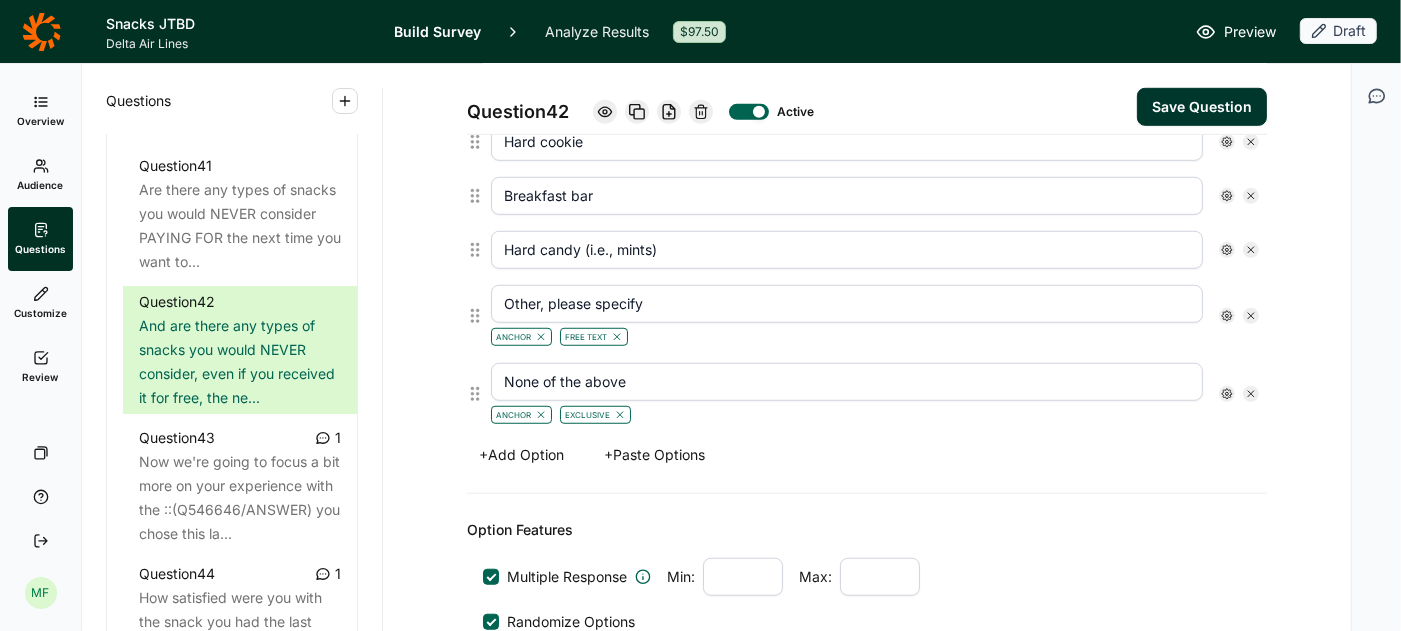 click on "Save Question" at bounding box center (1202, 107) 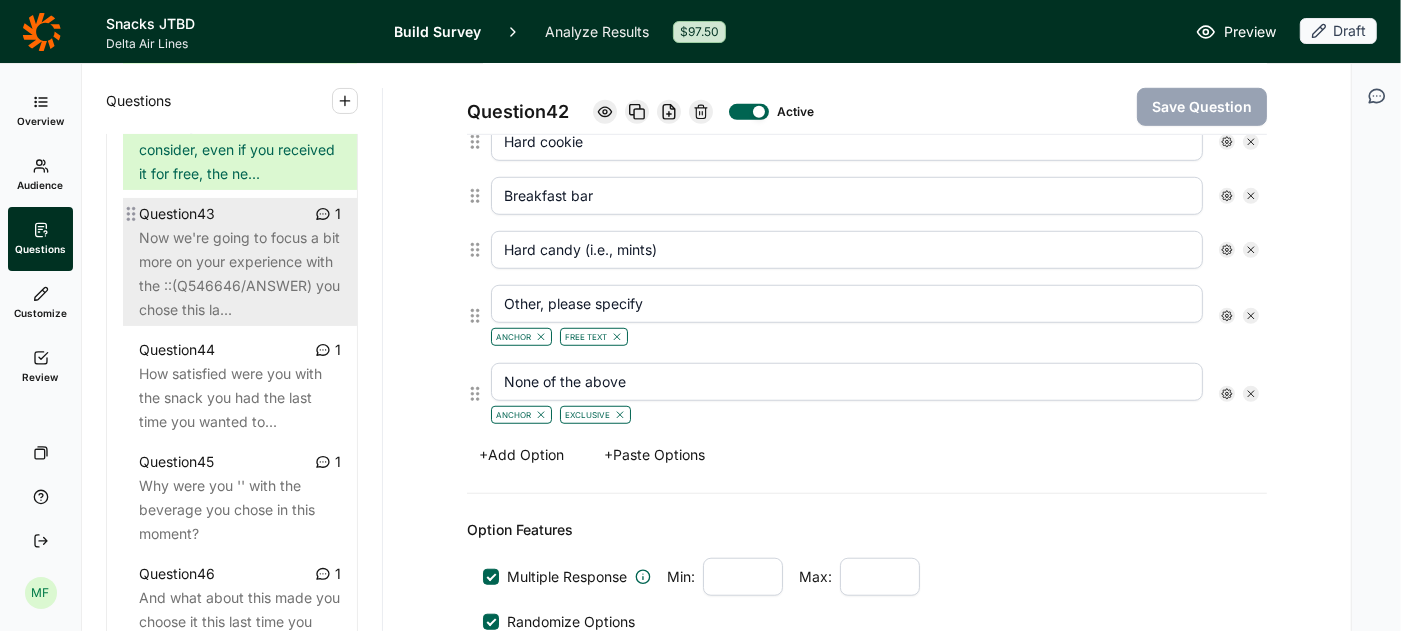 scroll, scrollTop: 5893, scrollLeft: 0, axis: vertical 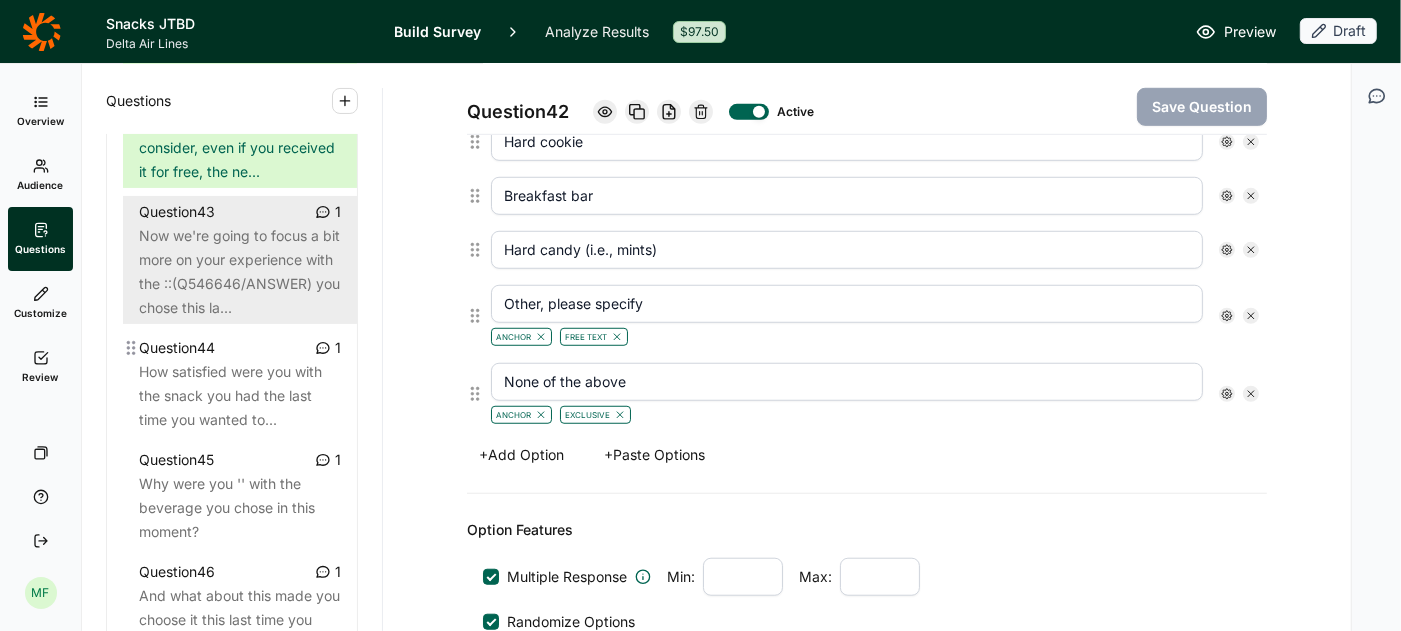 click on "How satisfied were you with the snack you had the last time you wanted to..." at bounding box center [240, 396] 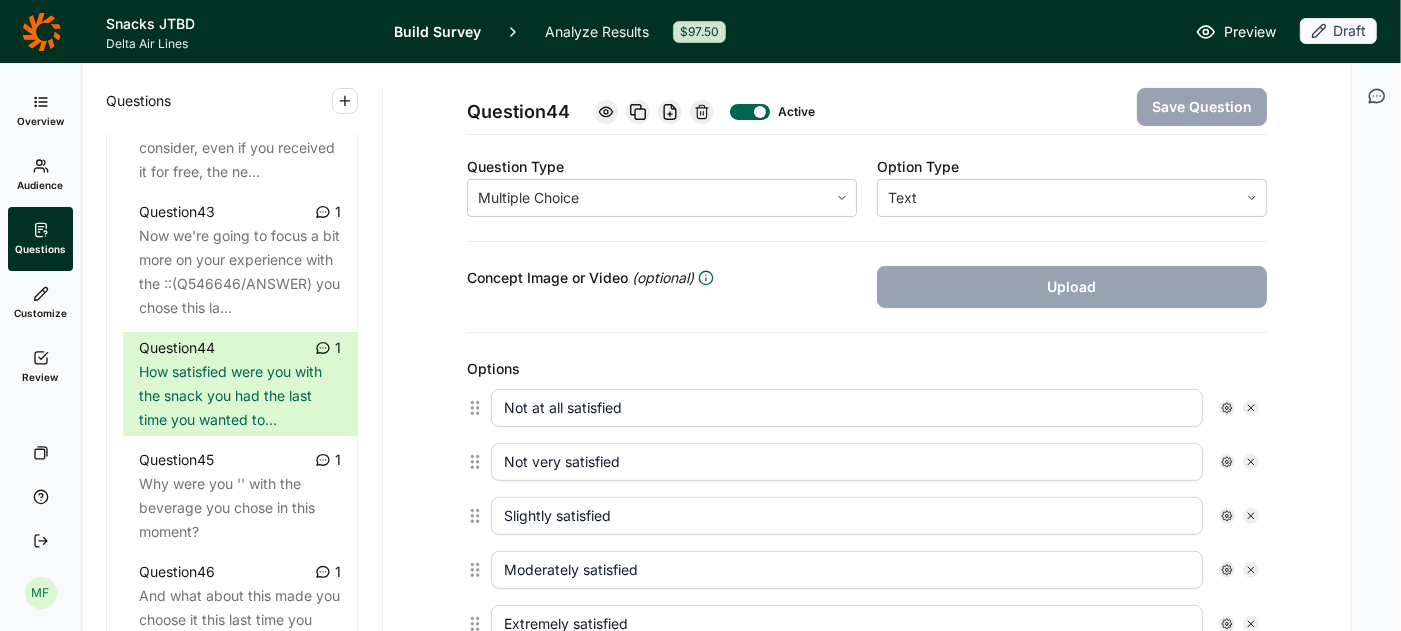 scroll, scrollTop: 327, scrollLeft: 0, axis: vertical 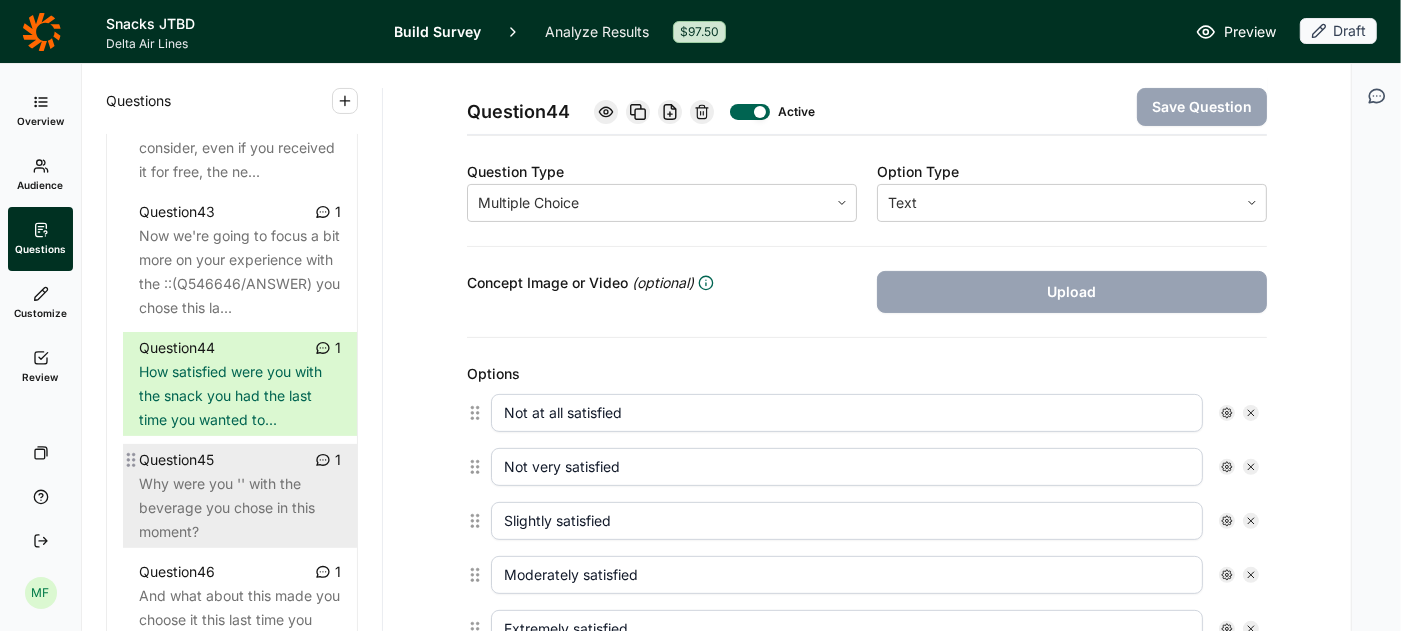 click on "Why were you '' with the beverage you chose in this moment?" at bounding box center (240, 508) 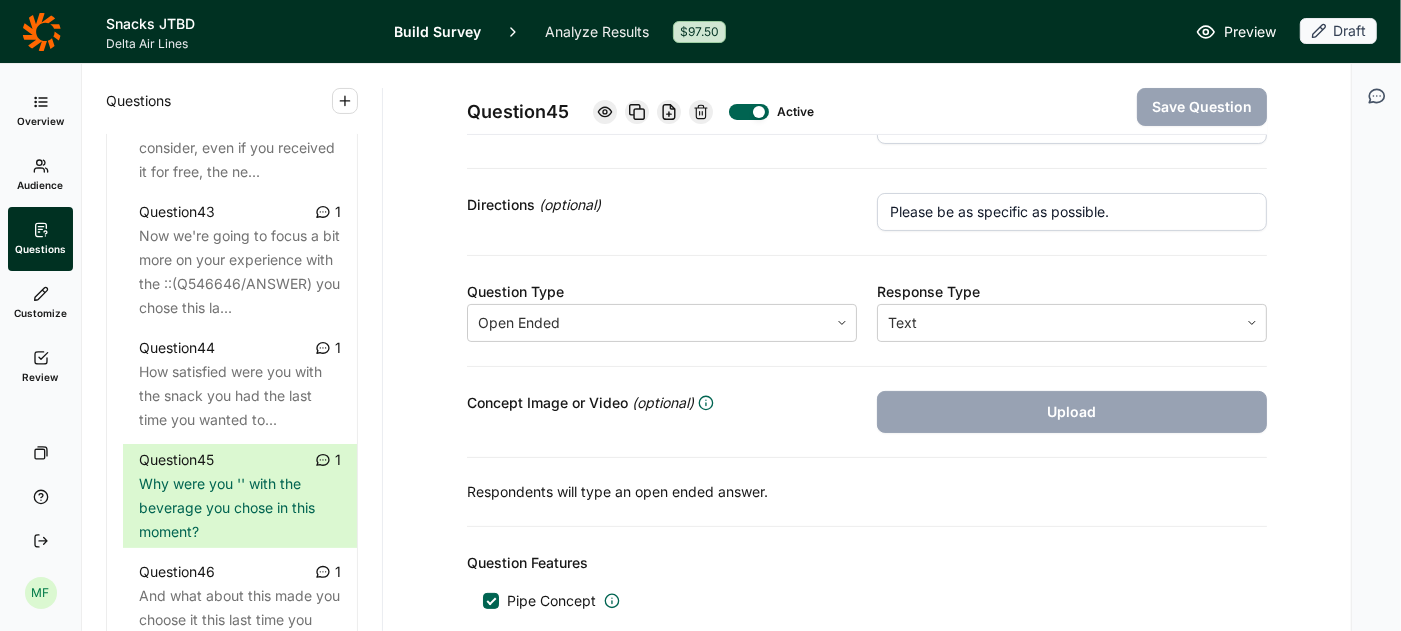 scroll, scrollTop: 0, scrollLeft: 0, axis: both 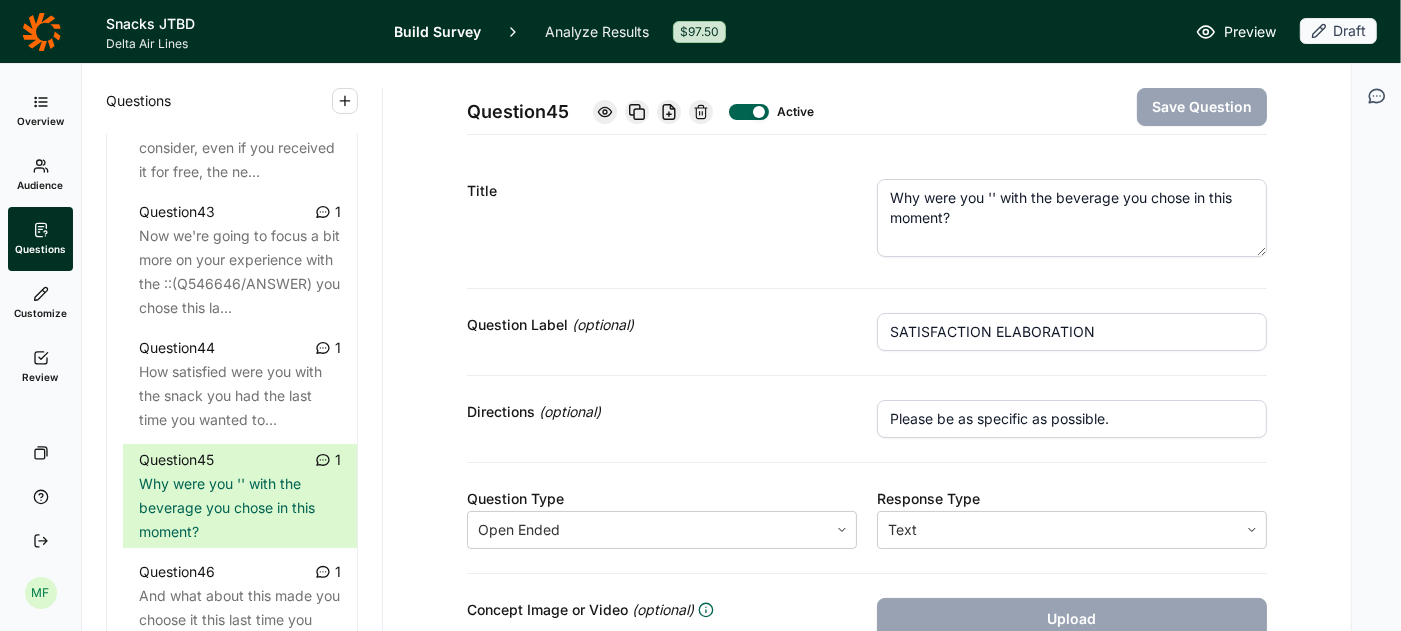 click 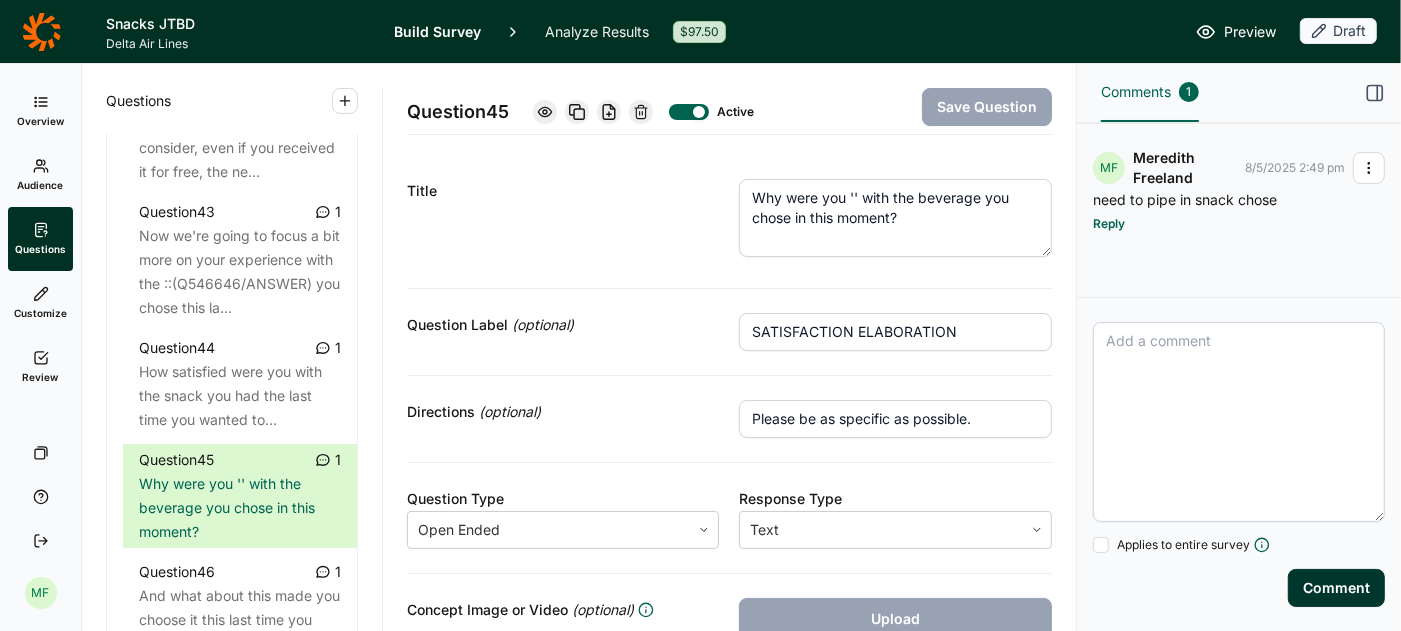 click 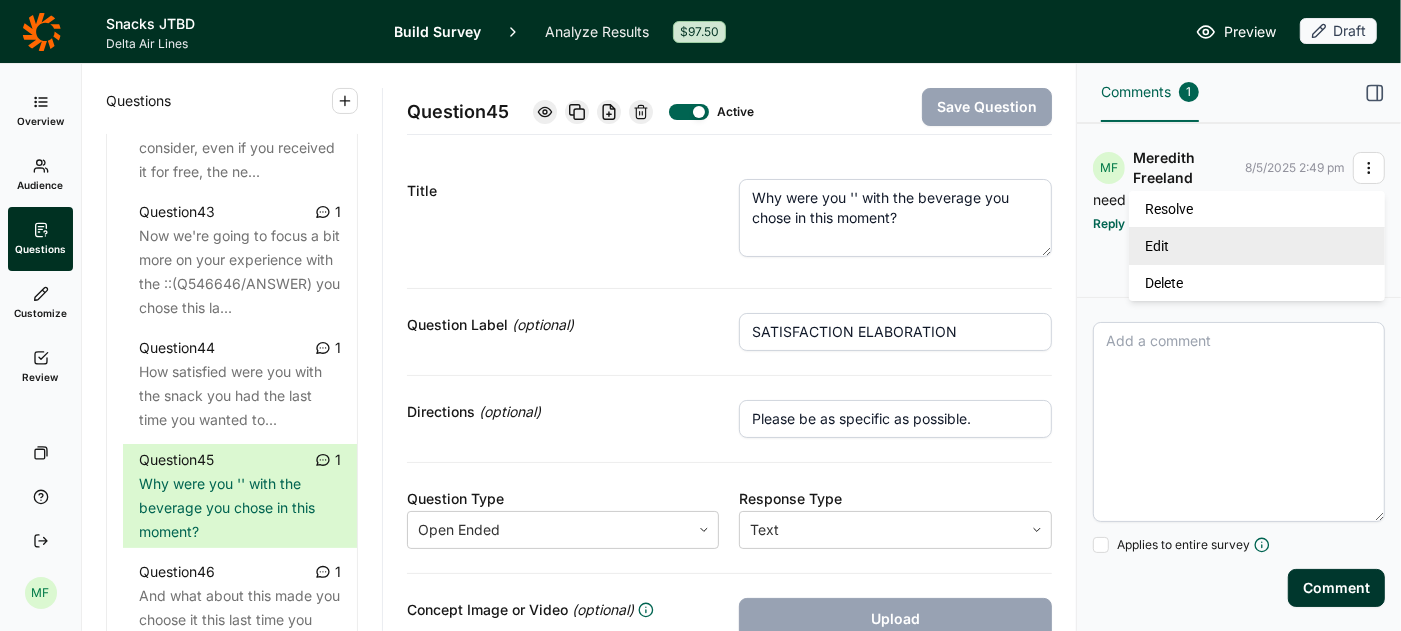 click on "Edit" at bounding box center (1257, 245) 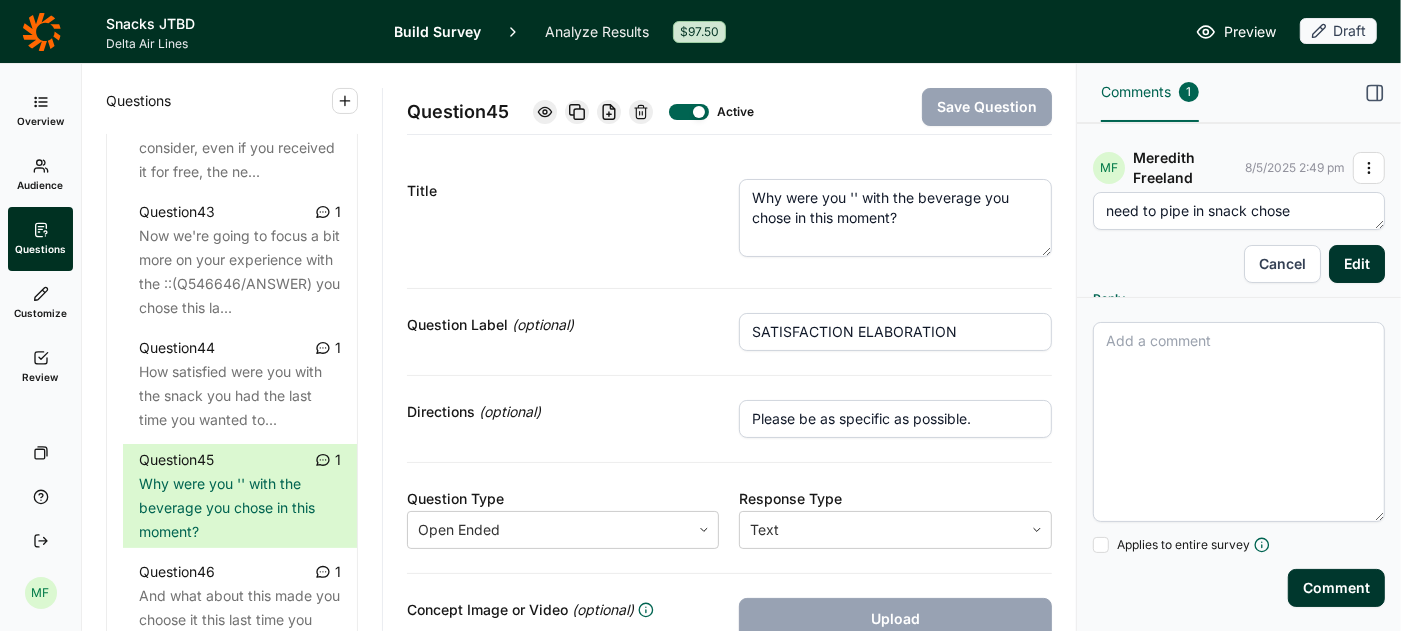 click on "need to pipe in snack chose" at bounding box center [1239, 211] 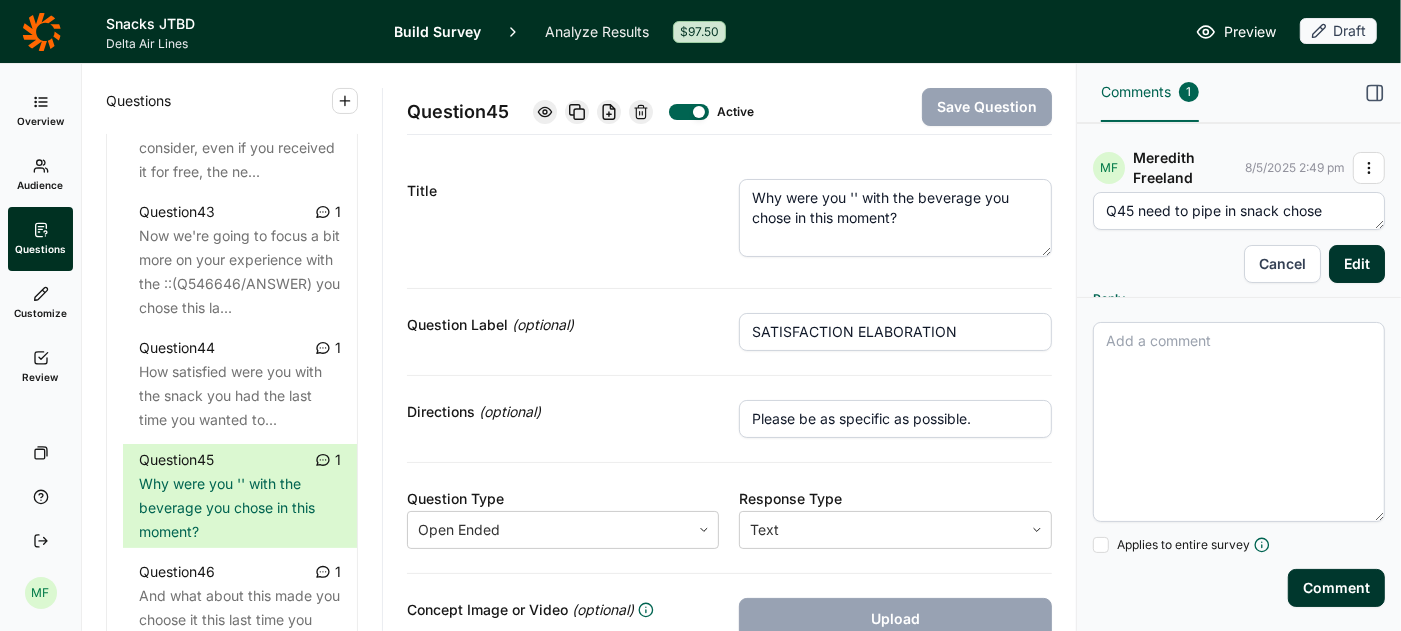 type on "Q45 need to pipe in snack chose" 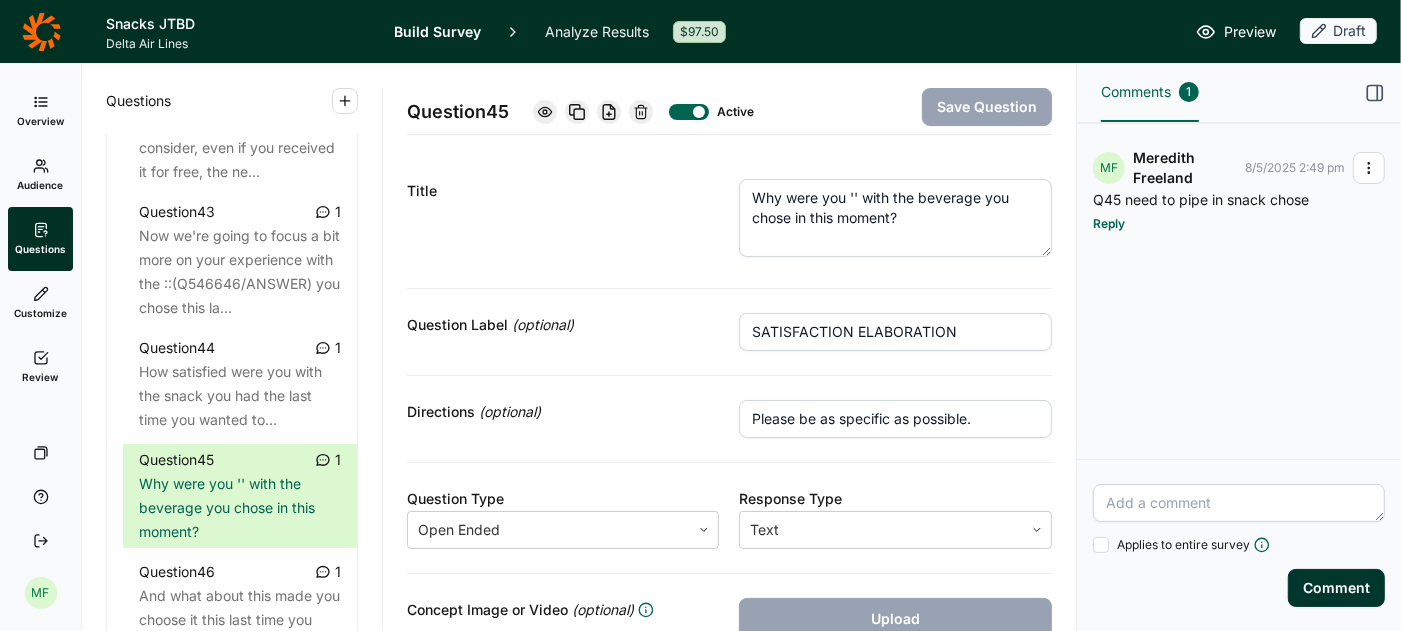 click 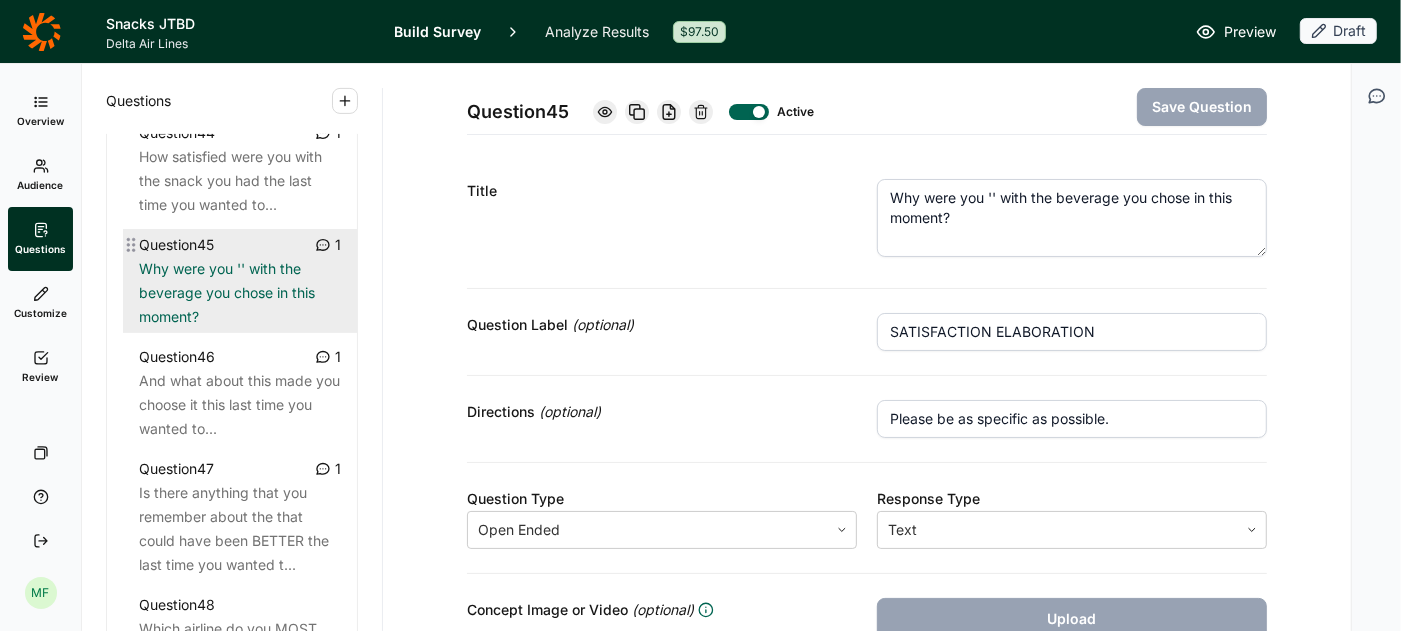 scroll, scrollTop: 6130, scrollLeft: 0, axis: vertical 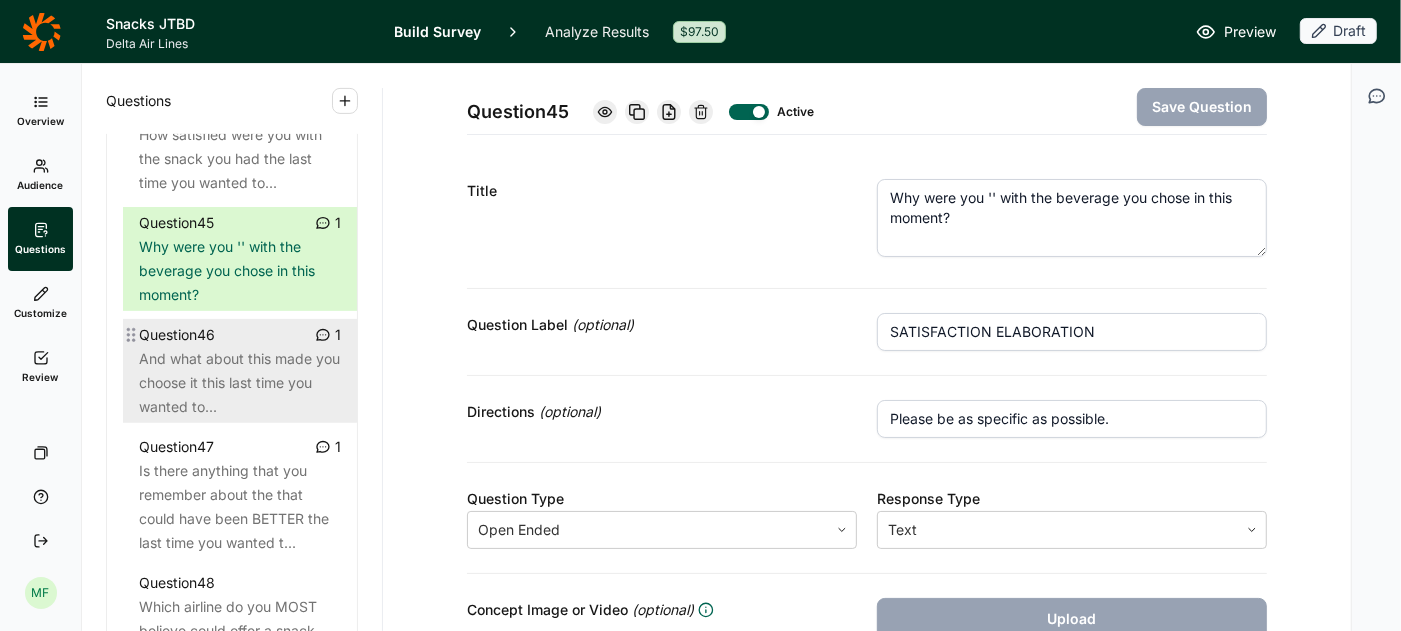 click on "And what about this made you choose it this last time you wanted to..." at bounding box center [240, 383] 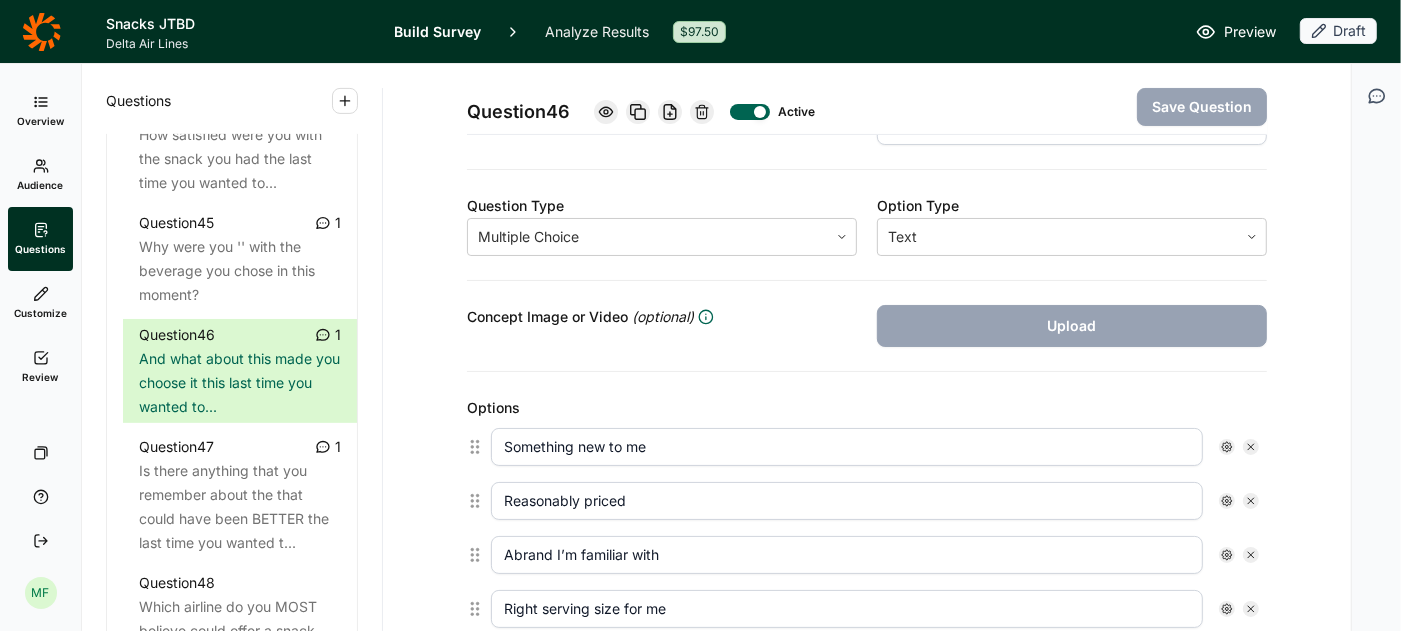 scroll, scrollTop: 291, scrollLeft: 0, axis: vertical 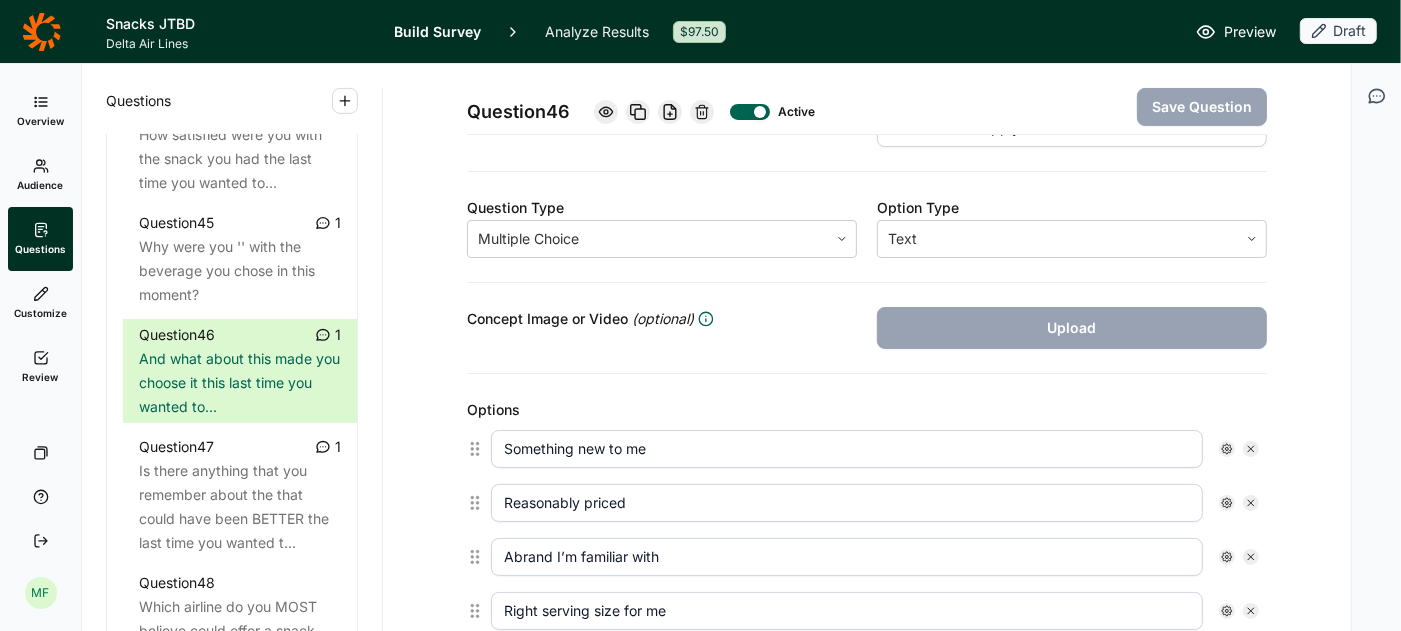 click on "Abrand I’m familiar with" at bounding box center [847, 557] 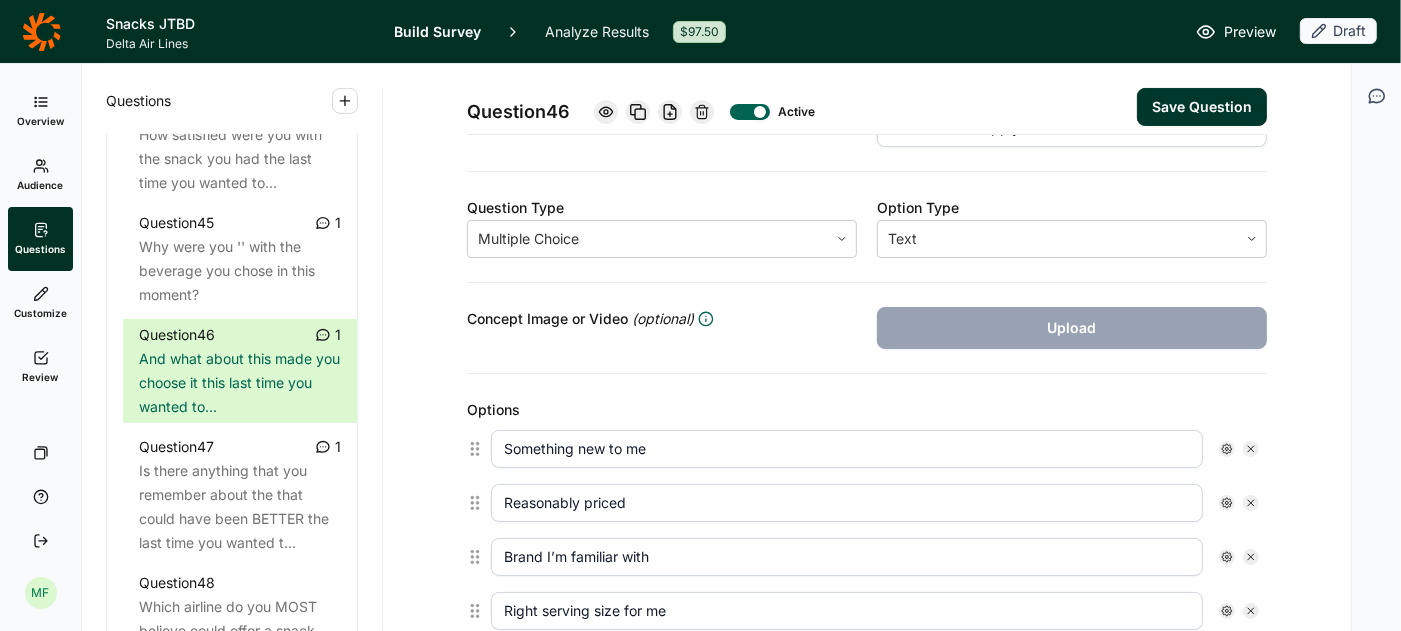 type on "Brand I’m familiar with" 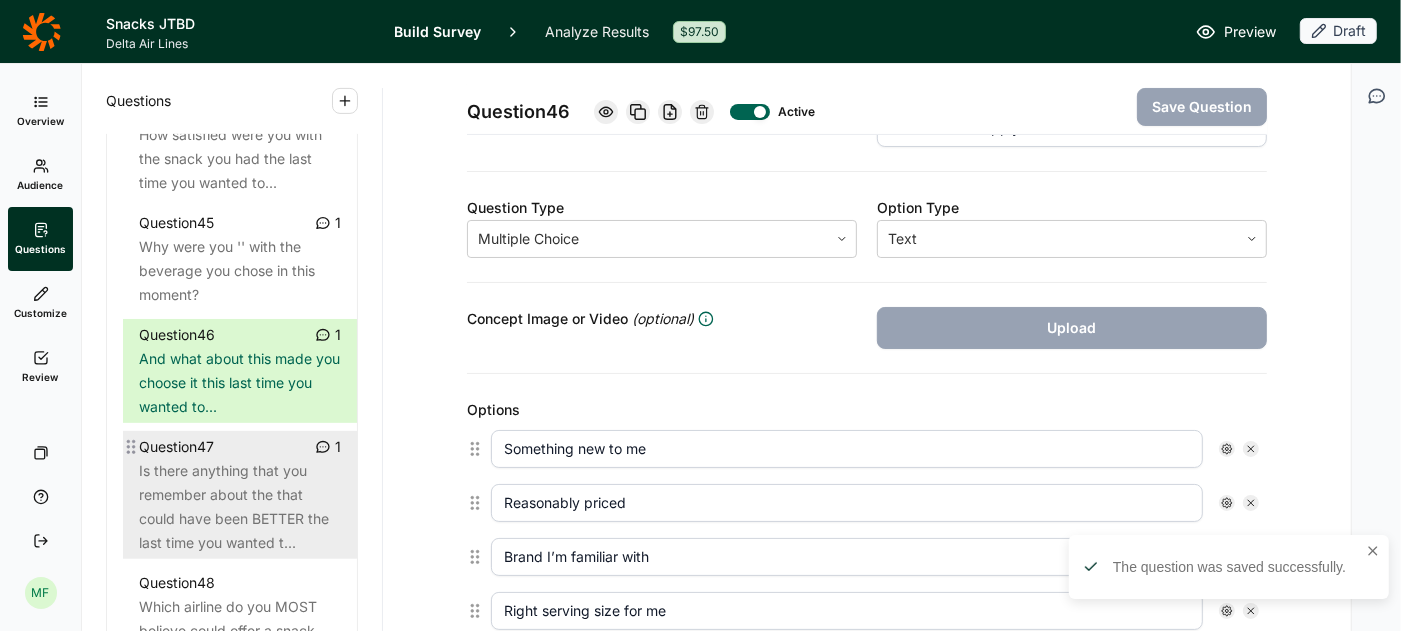click on "Is there anything that you remember about the that could have been BETTER the last time you wanted t..." at bounding box center (240, 507) 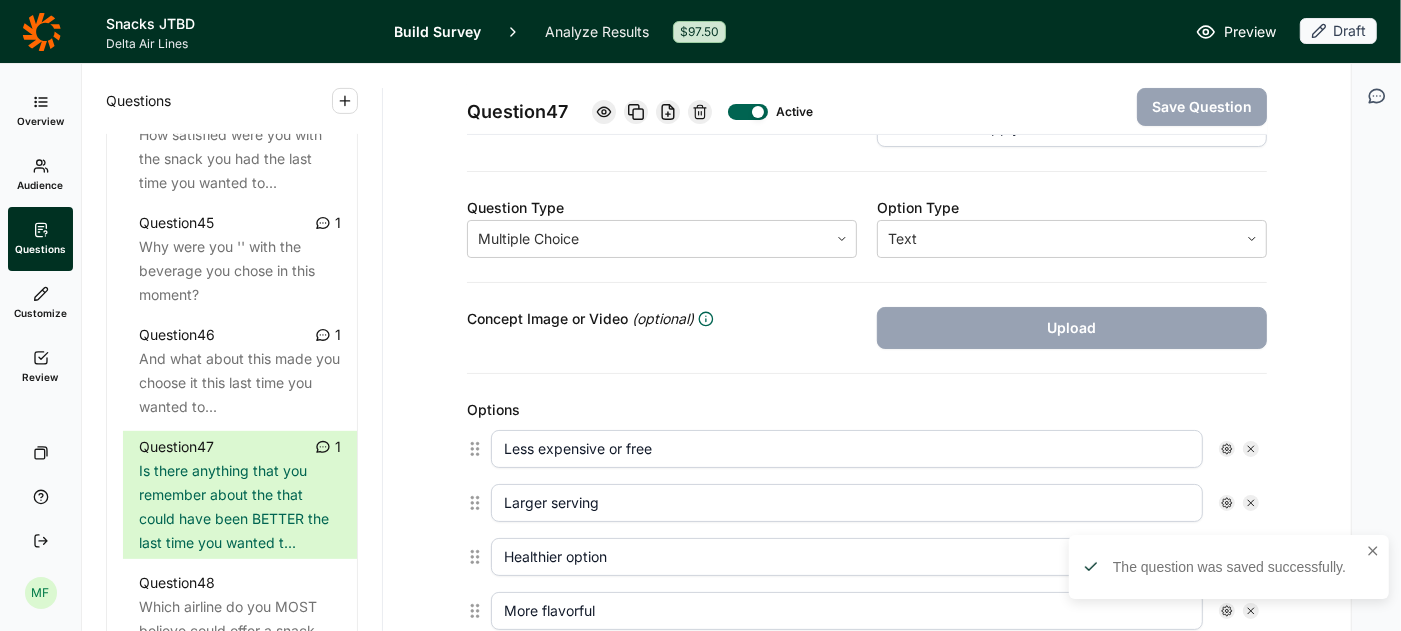 scroll, scrollTop: 0, scrollLeft: 0, axis: both 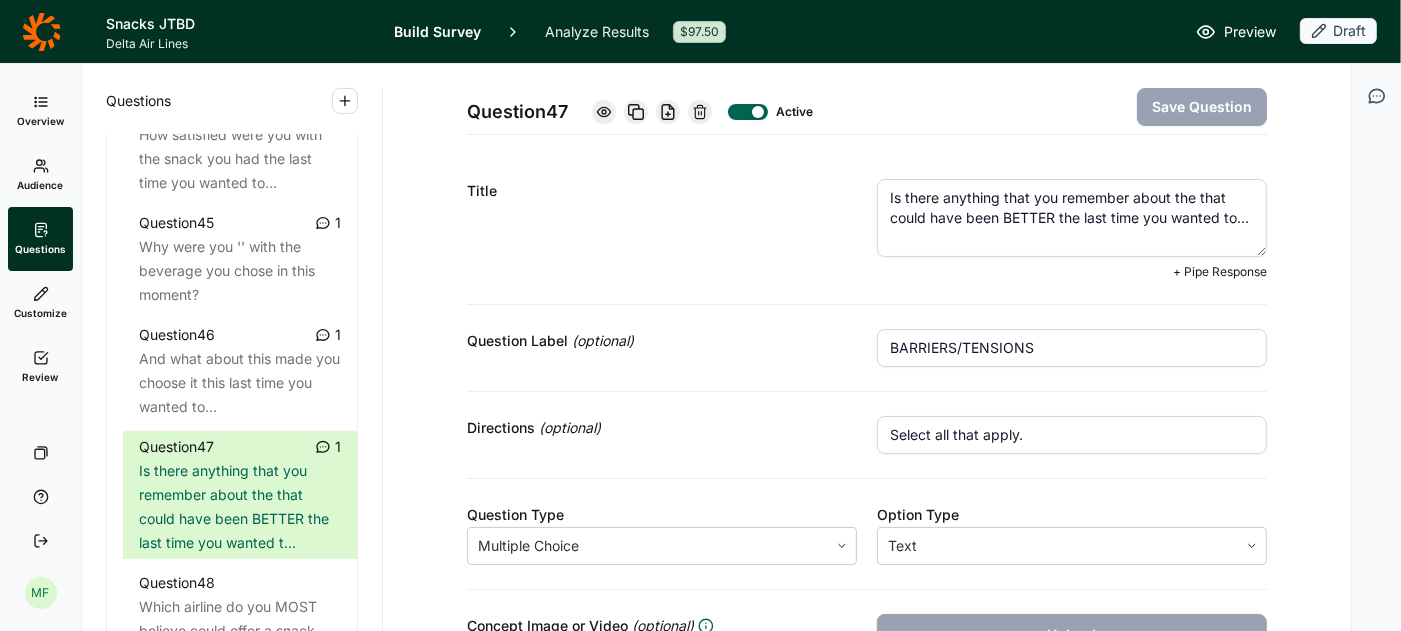drag, startPoint x: 1136, startPoint y: 198, endPoint x: 1192, endPoint y: 203, distance: 56.22277 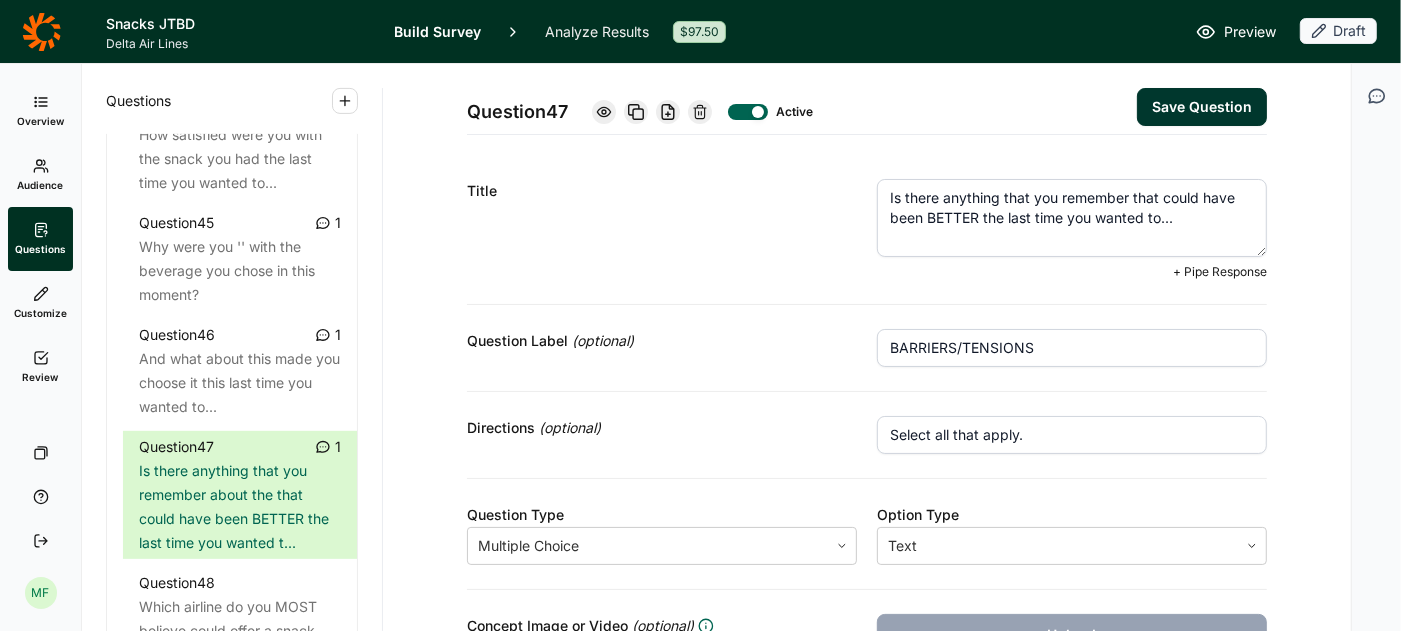 type on "Is there anything that you remember that could have been BETTER the last time you wanted to..." 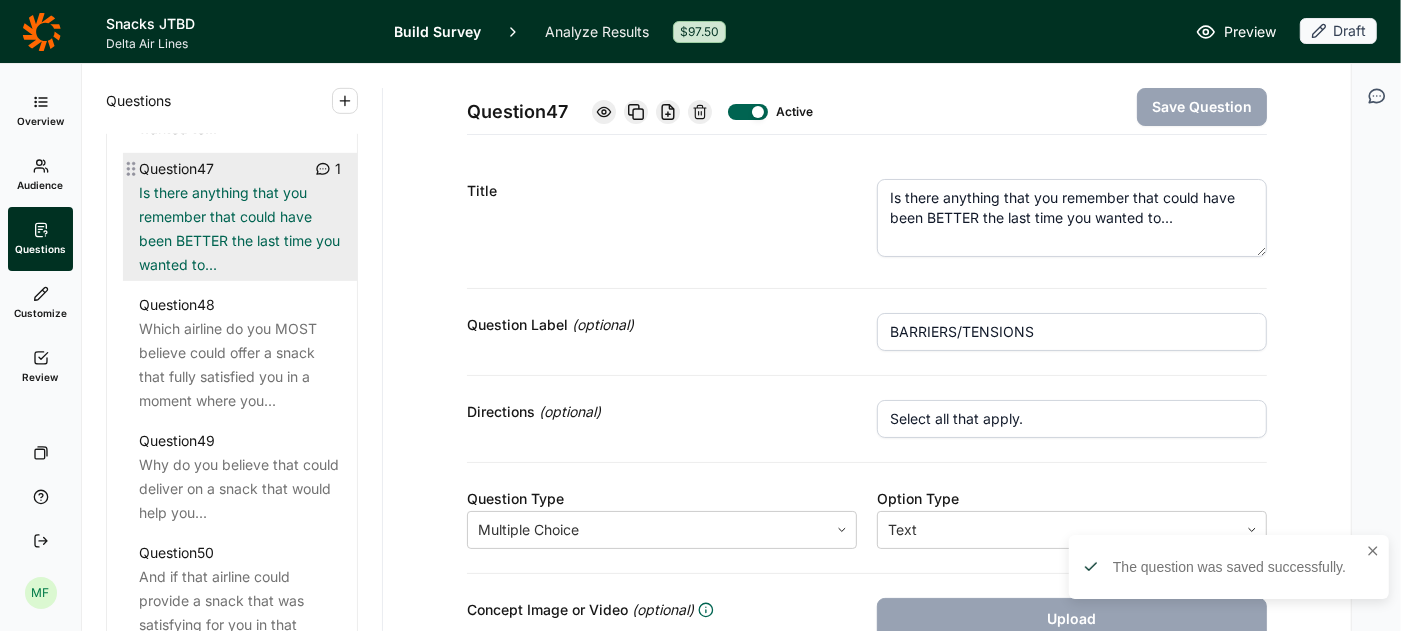 scroll, scrollTop: 6451, scrollLeft: 0, axis: vertical 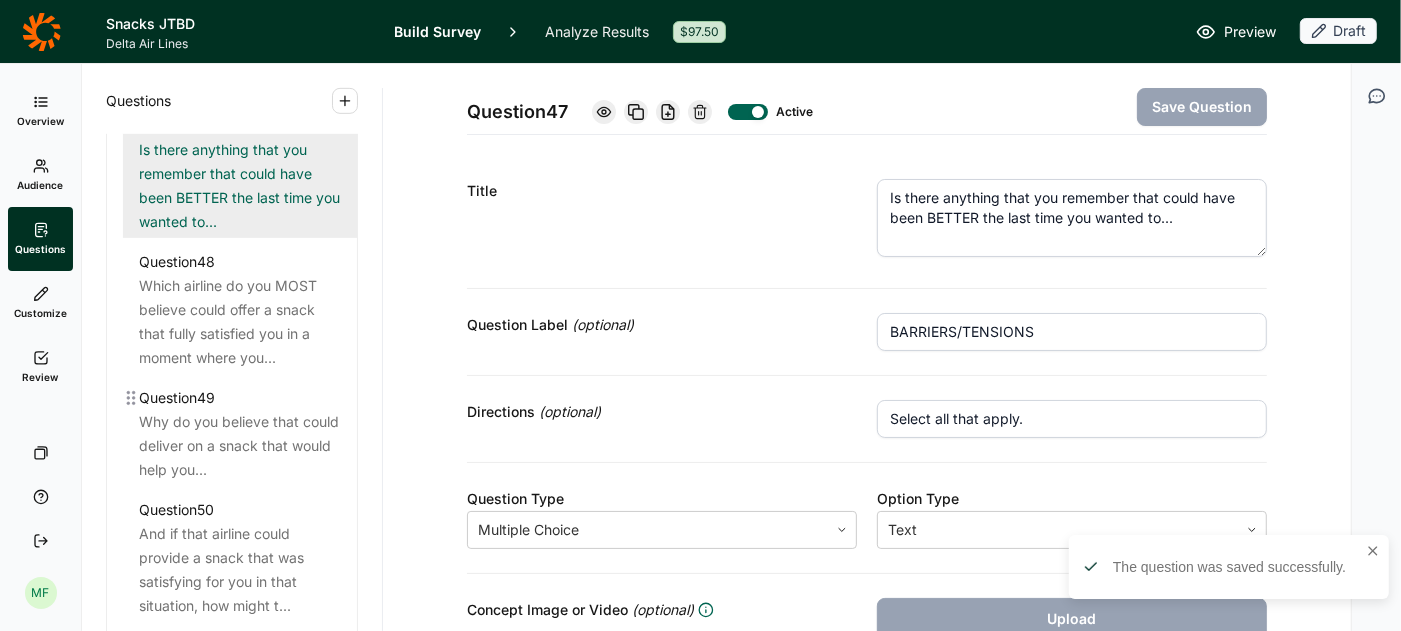 click on "Why do you believe that could deliver on a snack that would help you..." at bounding box center [240, 446] 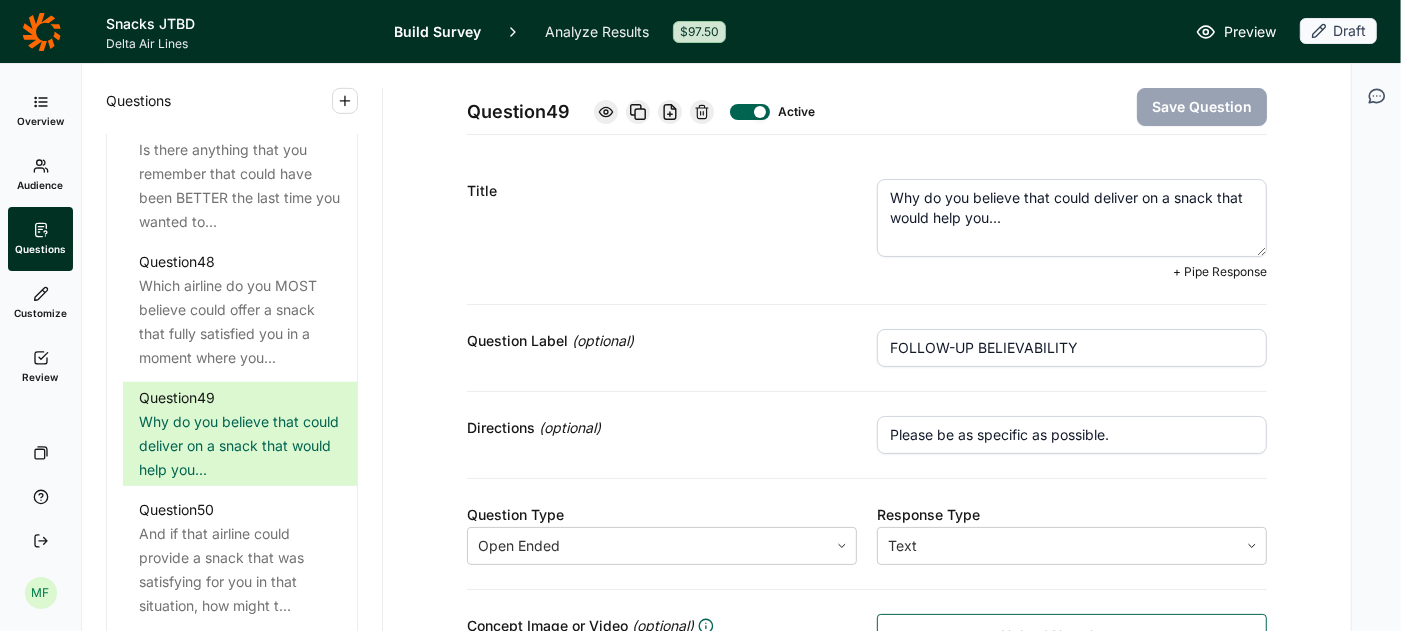 click on "Why do you believe that could deliver on a snack that would help you..." at bounding box center [1072, 218] 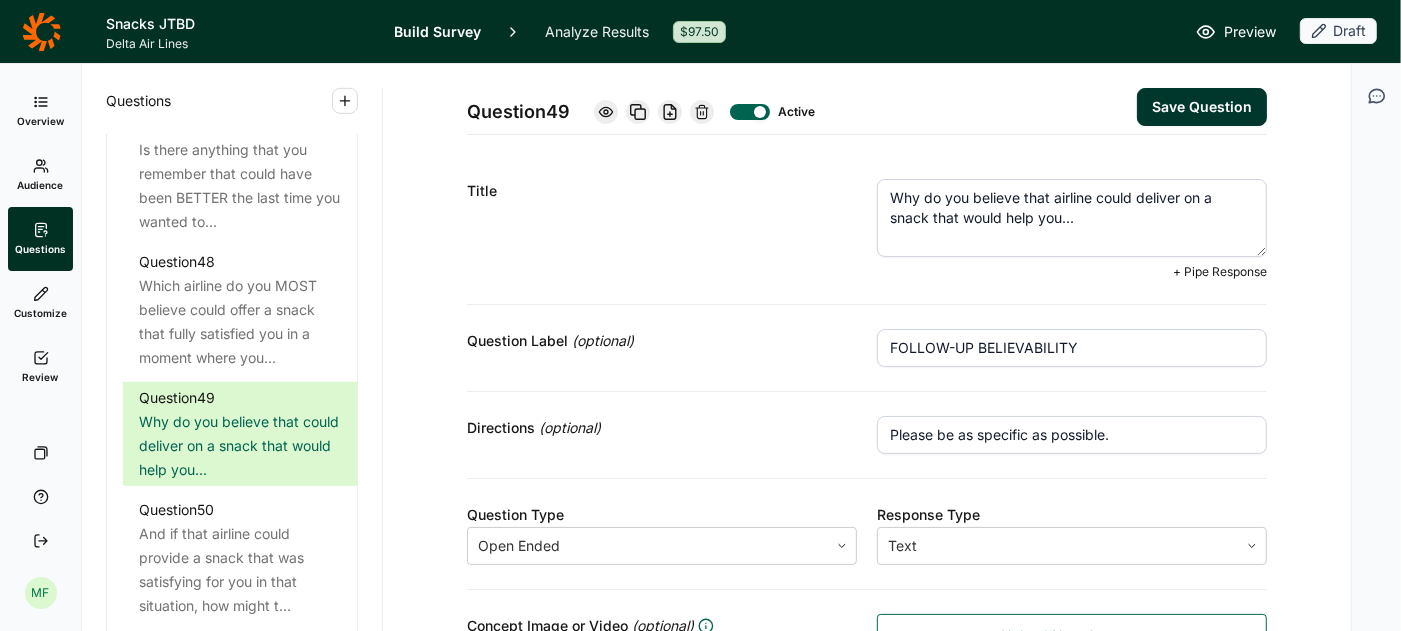 type on "Why do you believe that airline could deliver on a snack that would help you..." 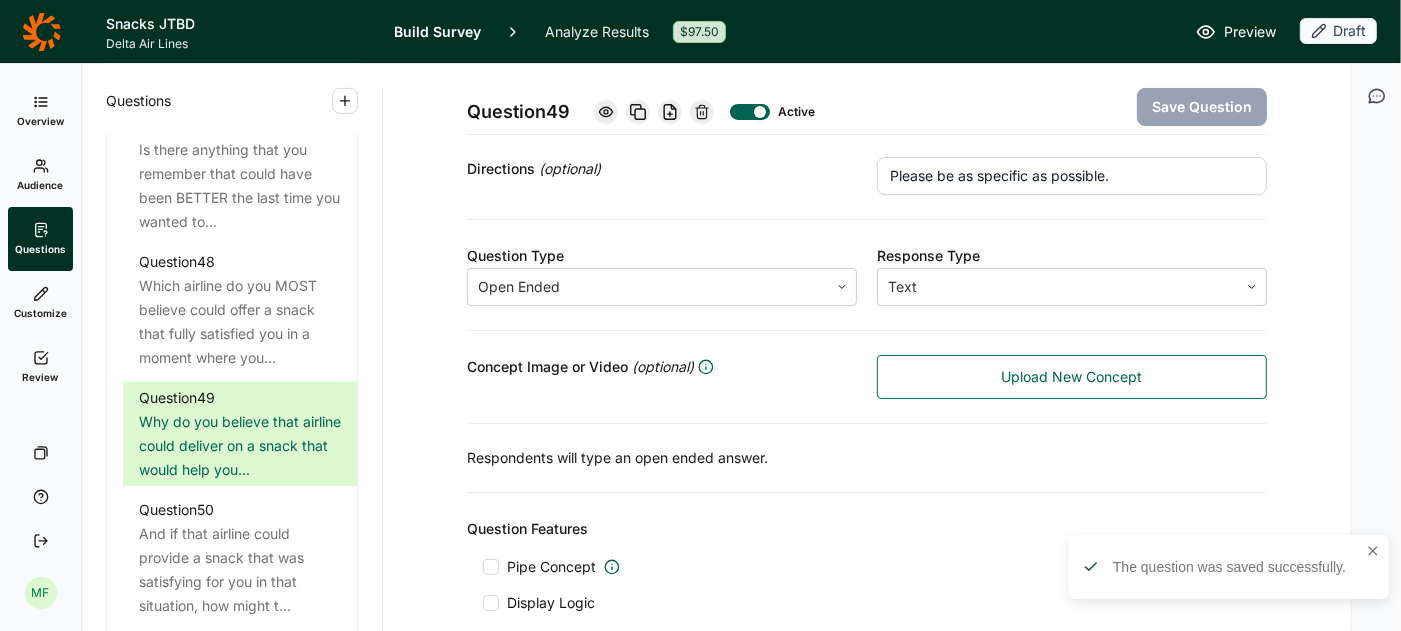scroll, scrollTop: 276, scrollLeft: 0, axis: vertical 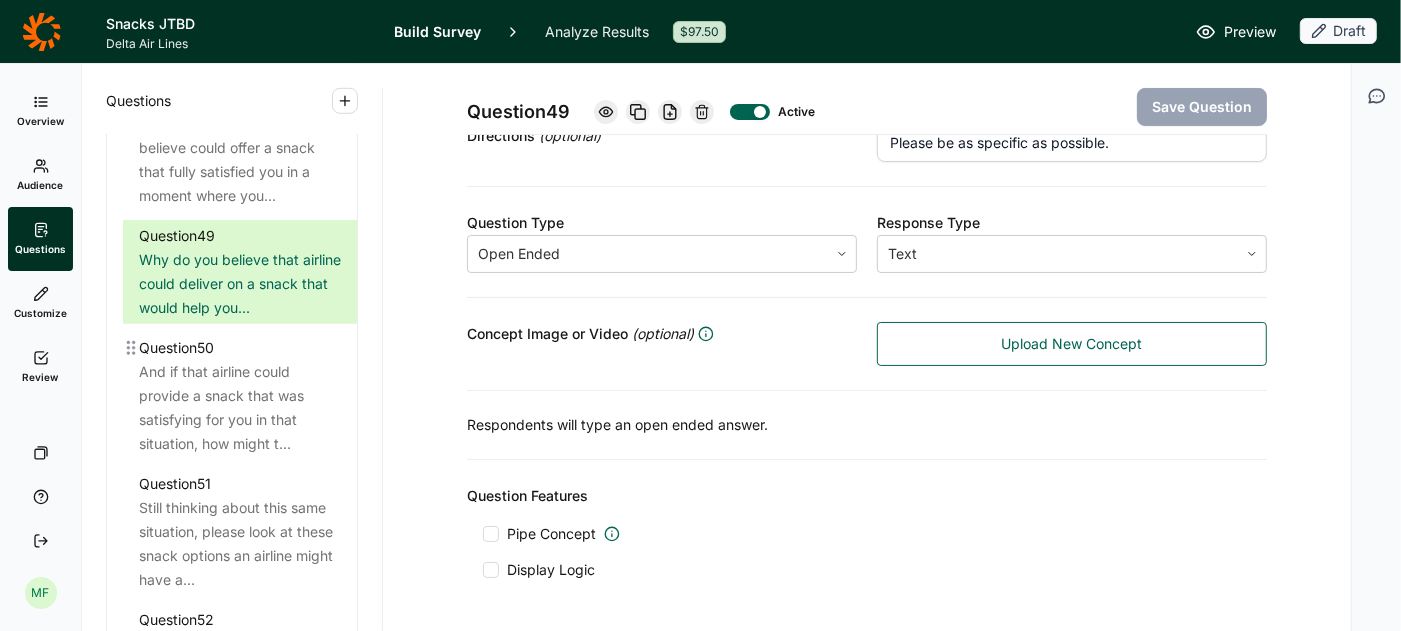 click on "And if that airline could provide a snack that was satisfying for you in that situation, how might t..." at bounding box center (240, 408) 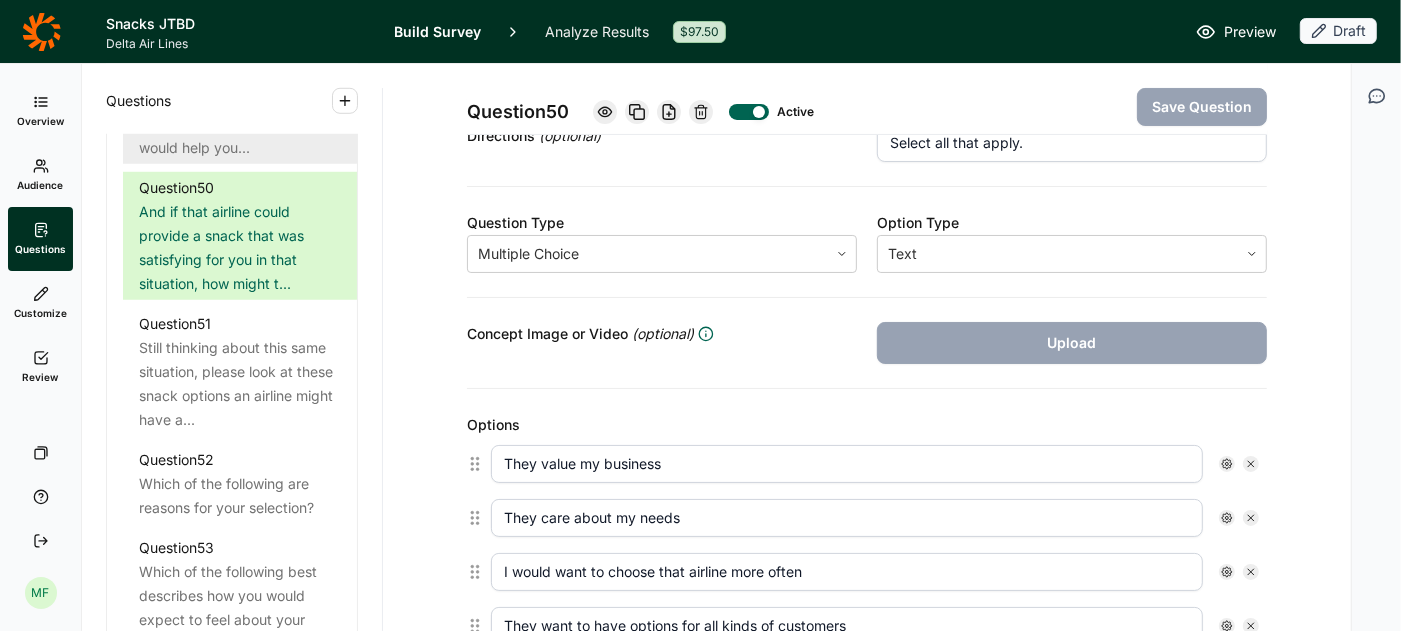 scroll, scrollTop: 6797, scrollLeft: 0, axis: vertical 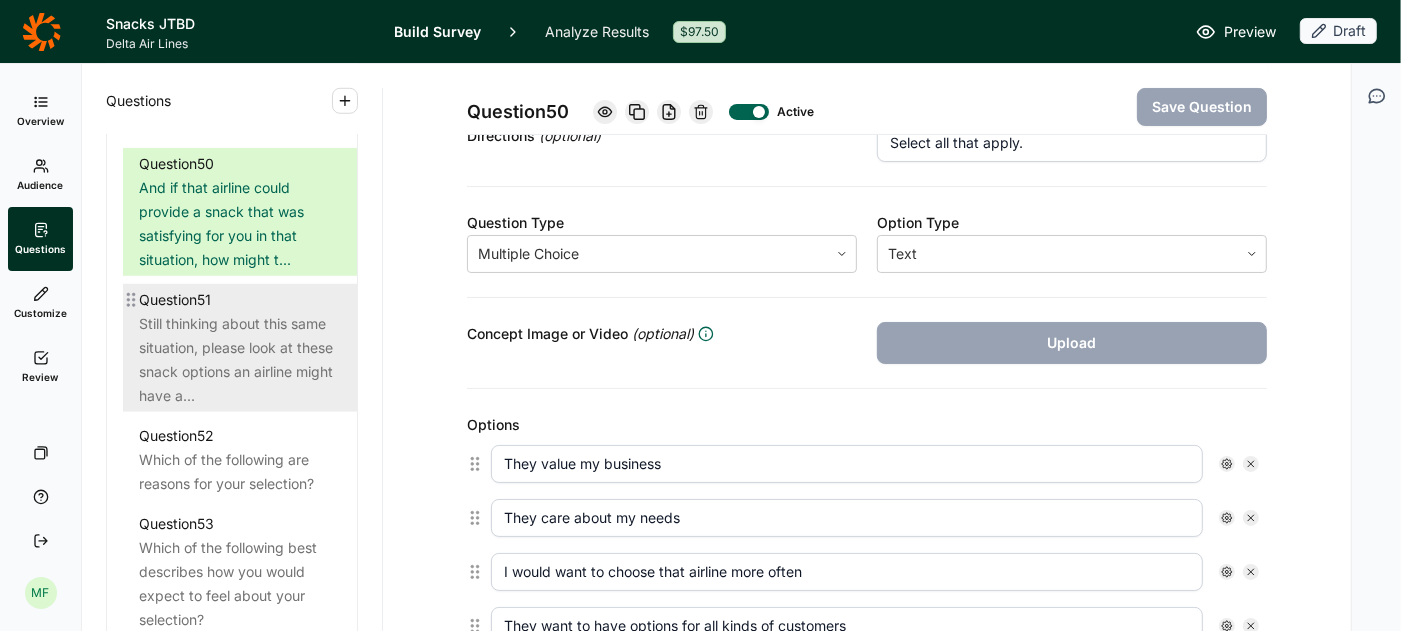 click on "Still thinking about this same situation, please look at these snack options an airline might have a..." at bounding box center (240, 360) 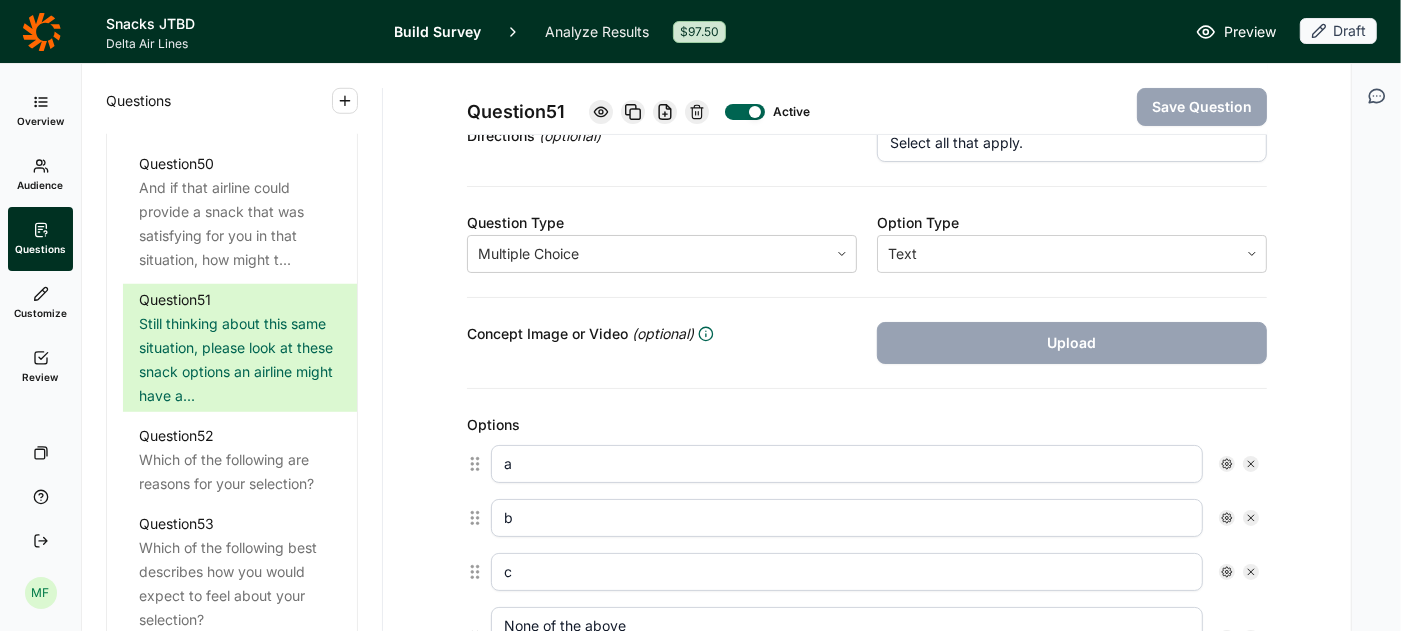 scroll, scrollTop: 0, scrollLeft: 0, axis: both 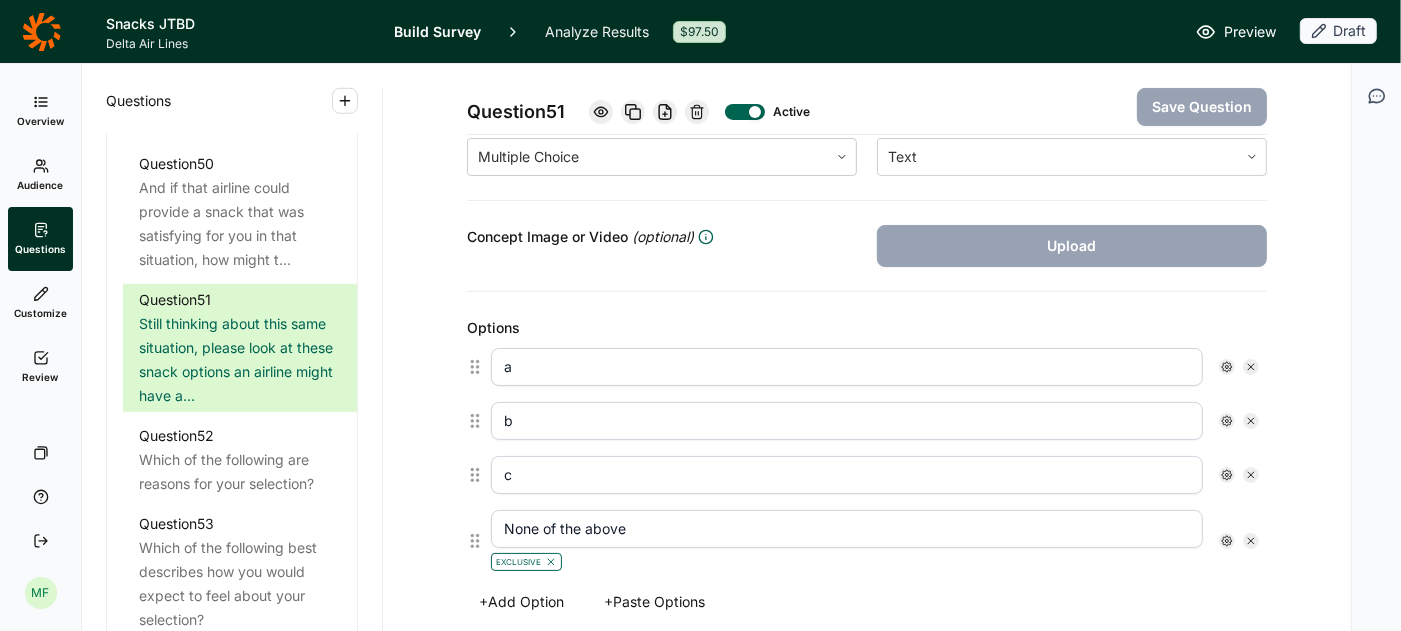 click 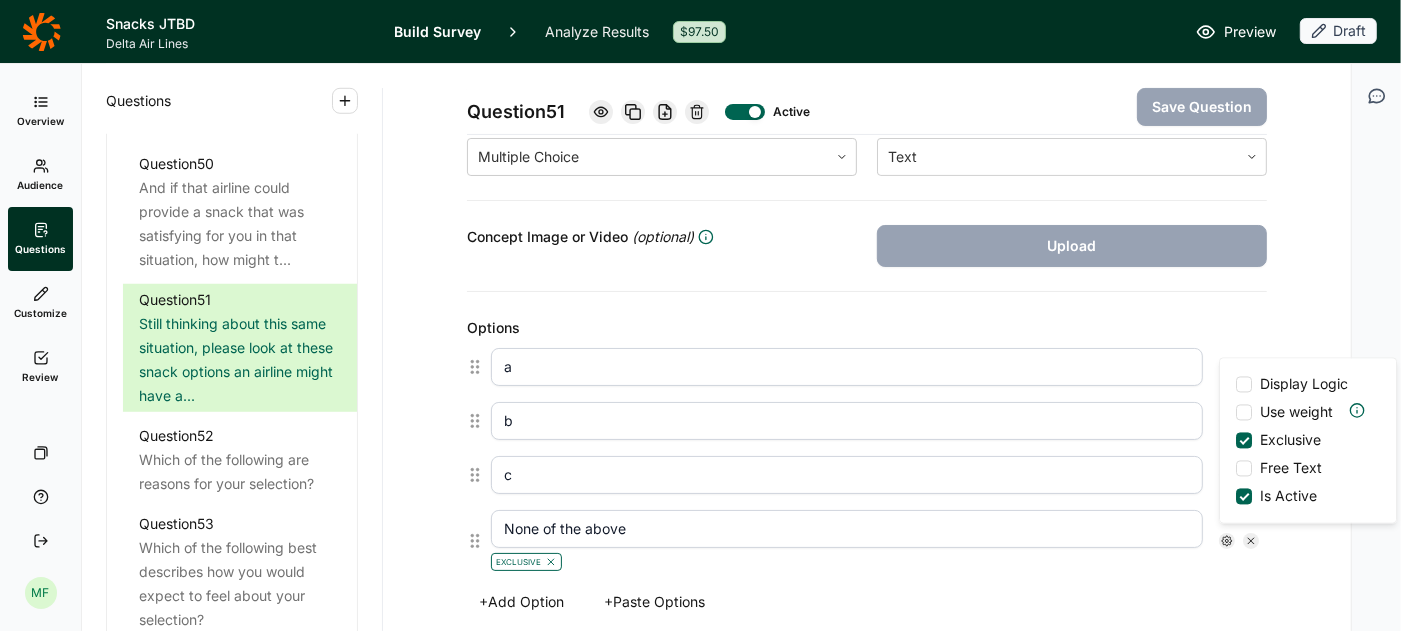 click on "None of the above Exclusive Display Logic Use weight Exclusive Free Text Is Active" at bounding box center [875, 541] 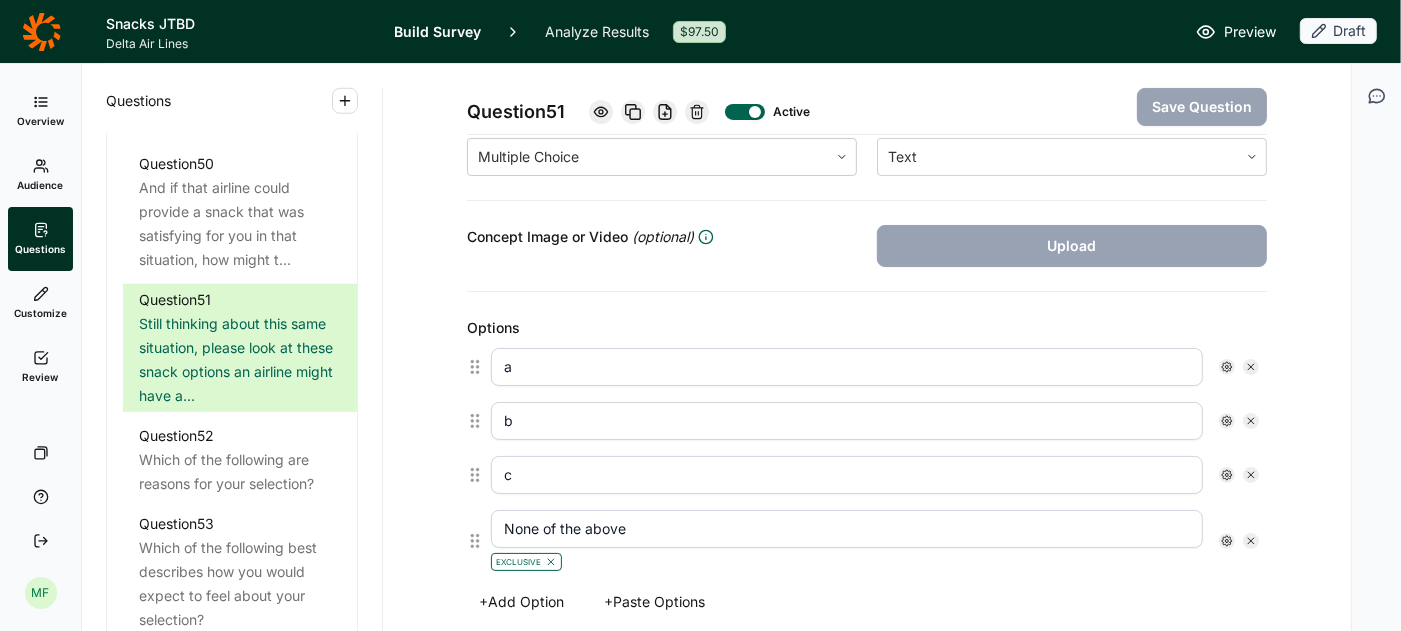 click 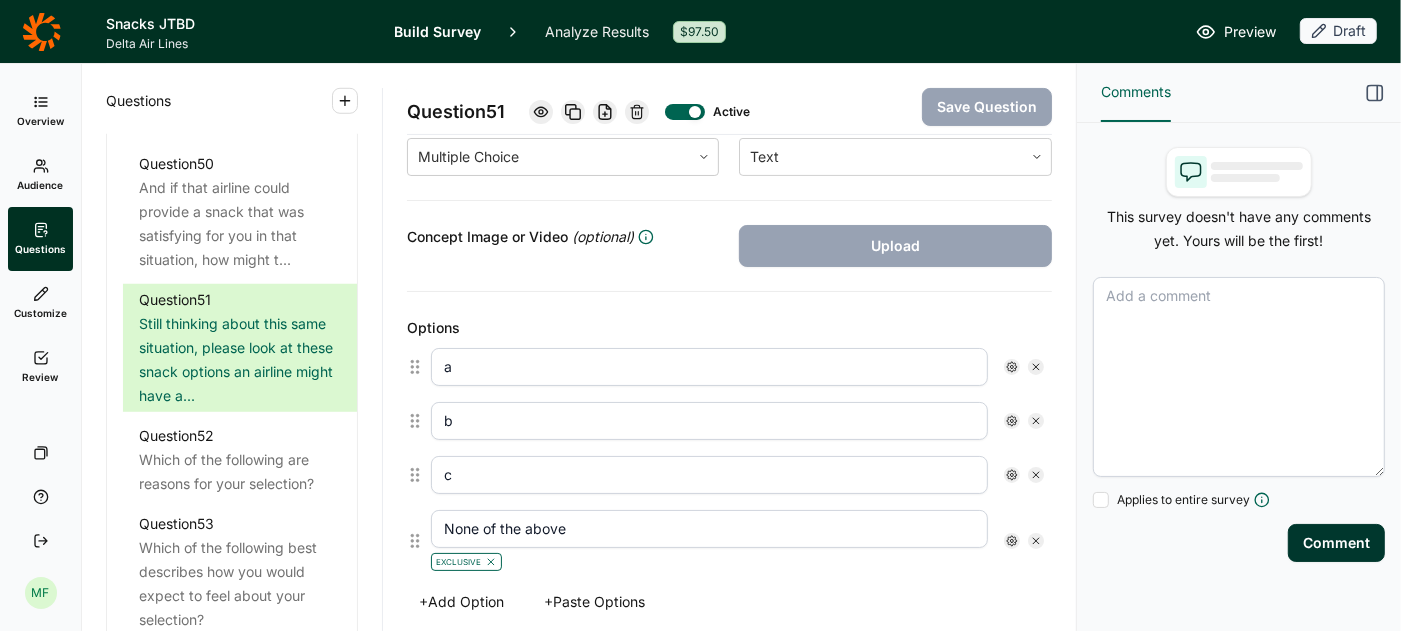 click at bounding box center [1239, 377] 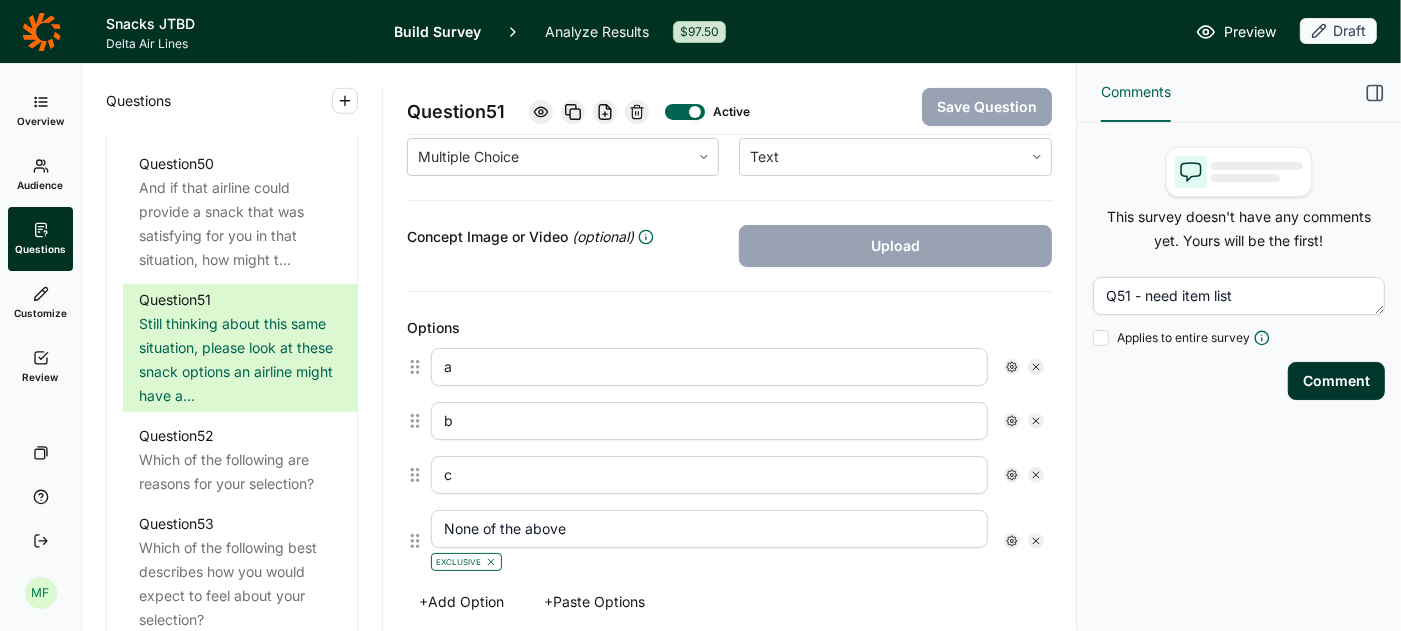 type on "Q51 - need item list" 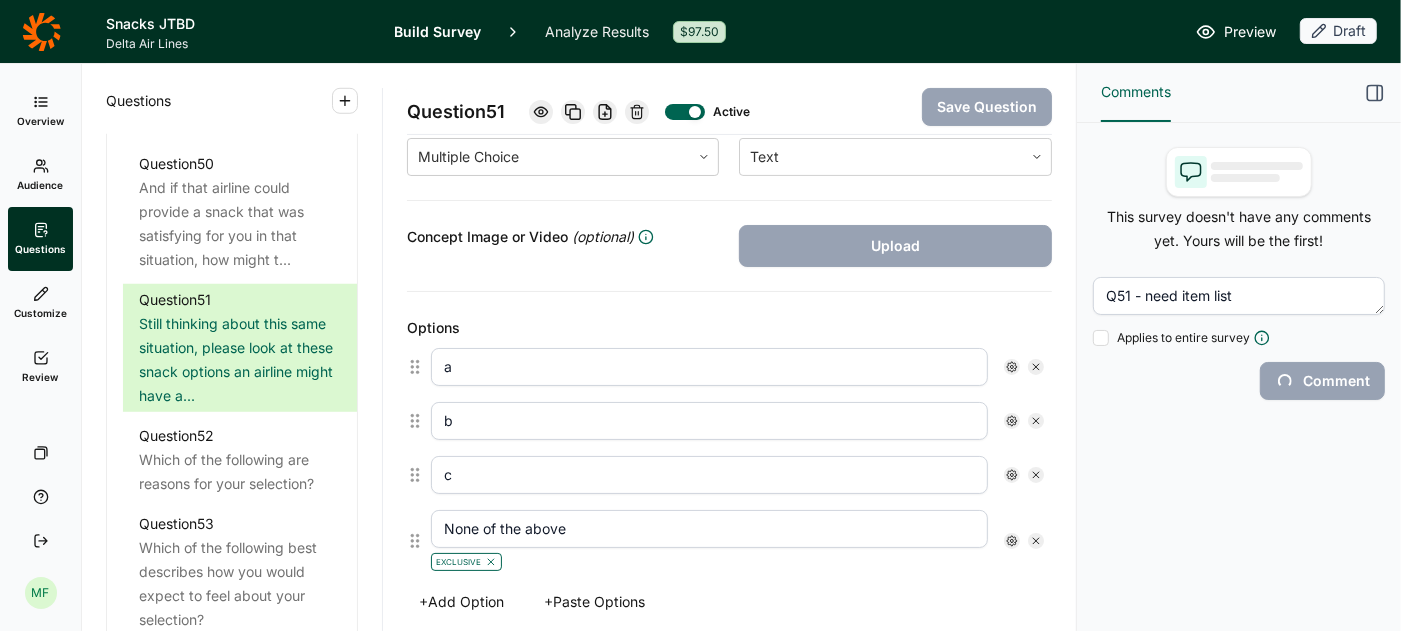 type 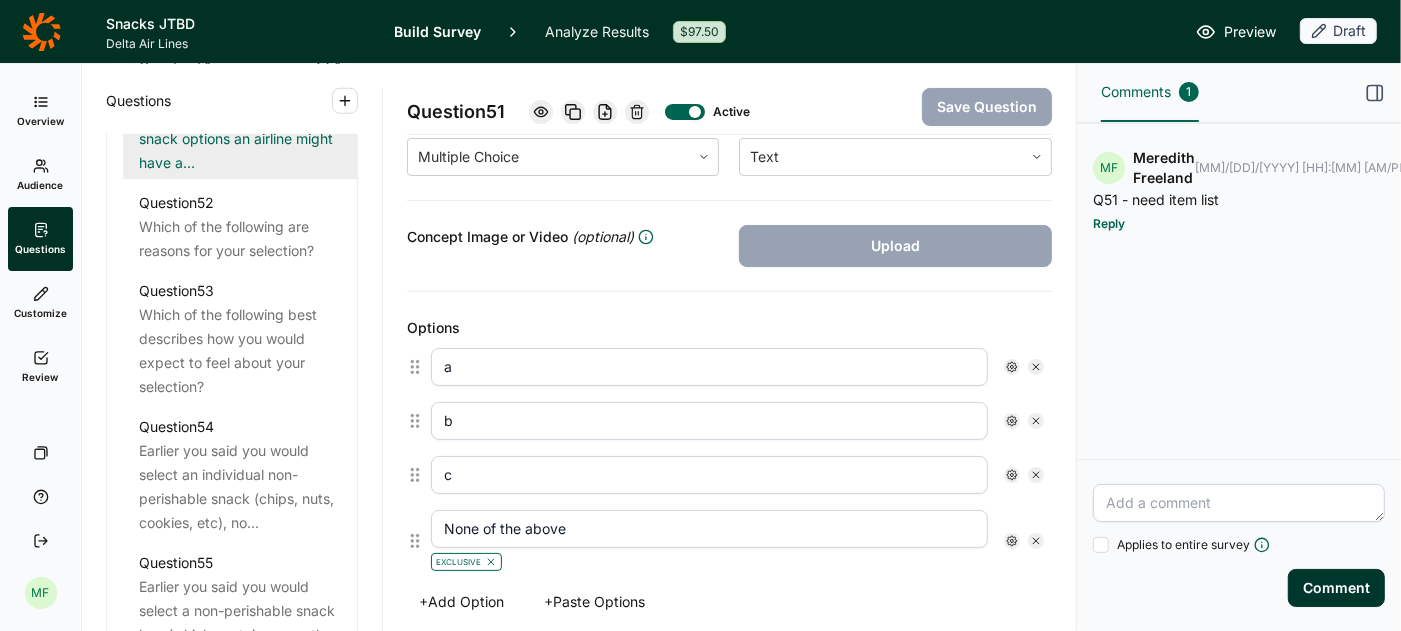 scroll, scrollTop: 7032, scrollLeft: 0, axis: vertical 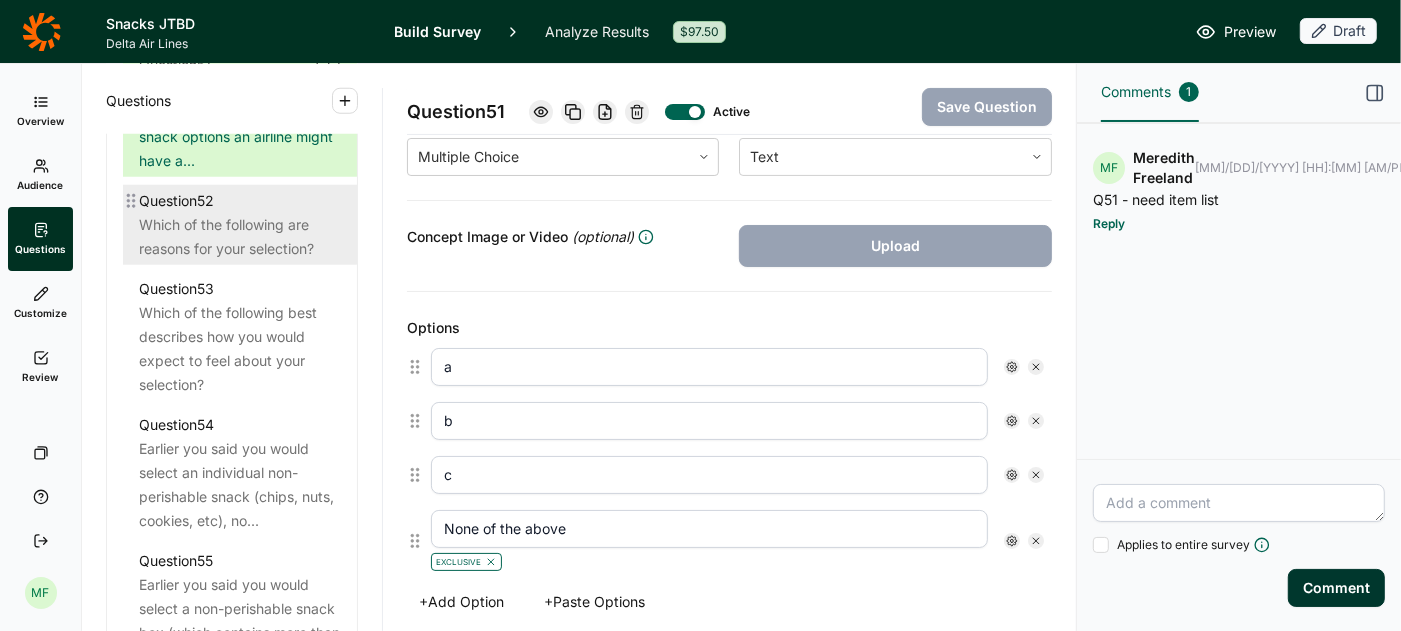 click on "Which of the following are reasons for your selection?" at bounding box center (240, 237) 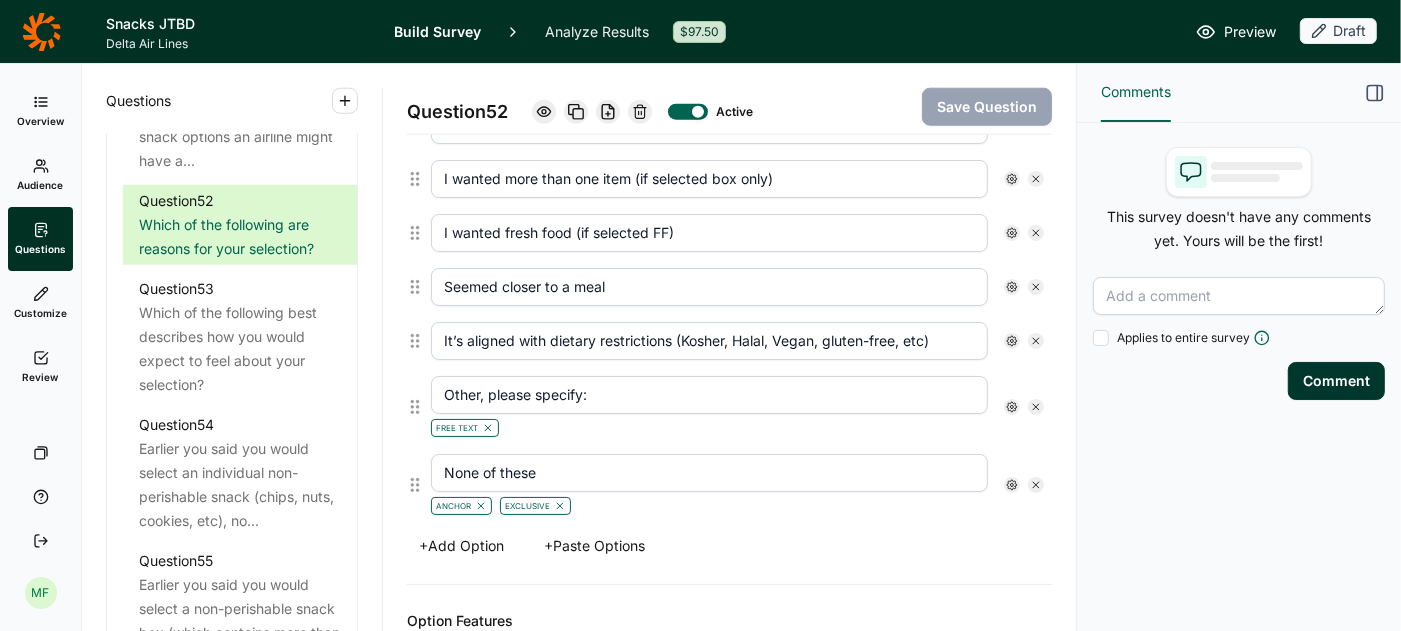 scroll, scrollTop: 1712, scrollLeft: 0, axis: vertical 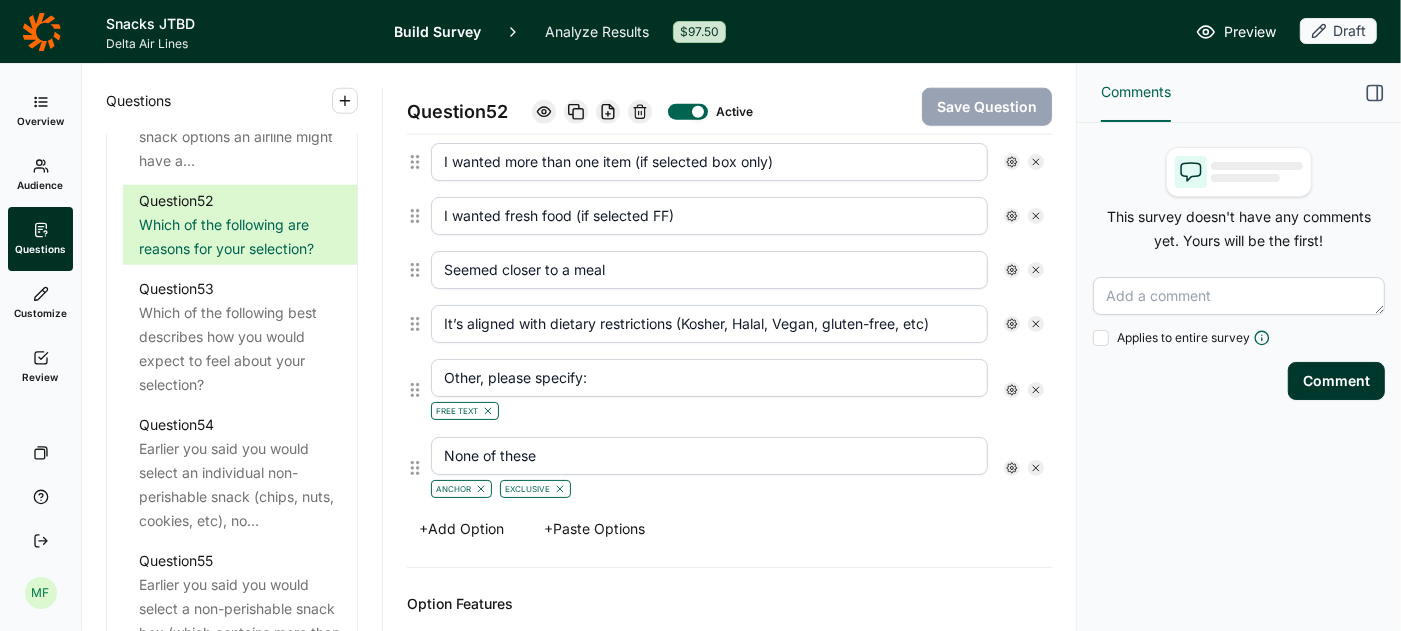 click 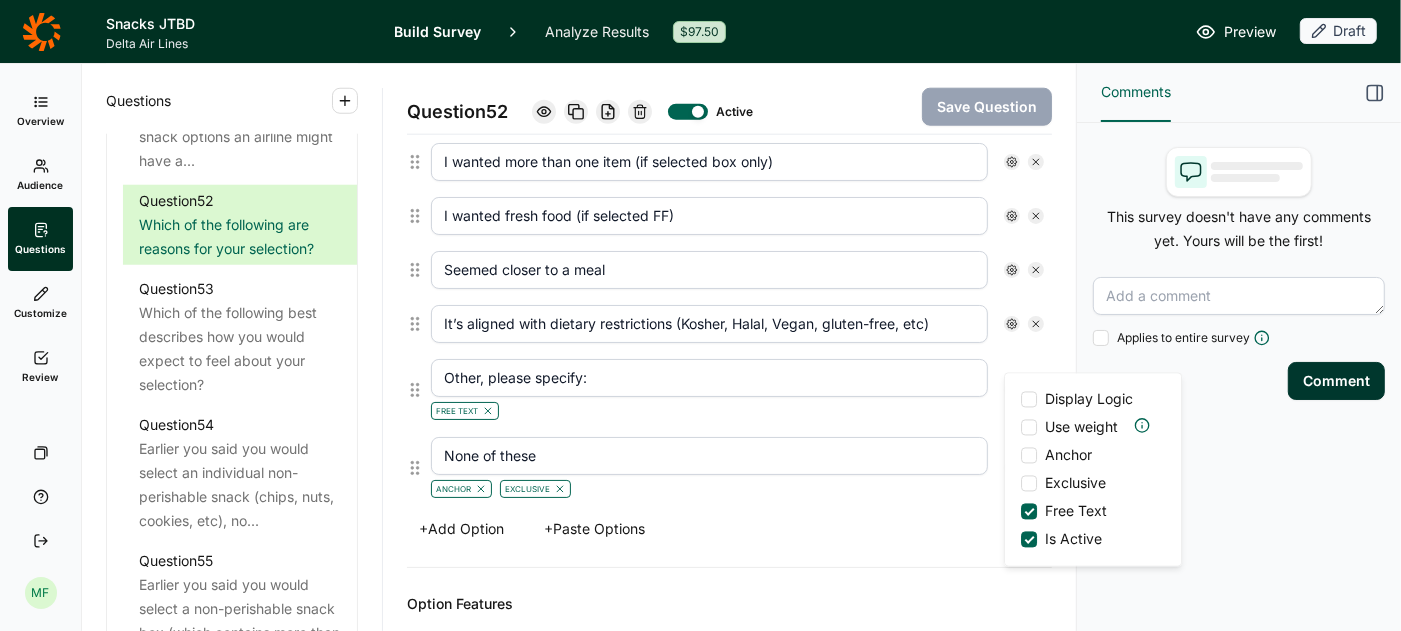 click at bounding box center (1029, 456) 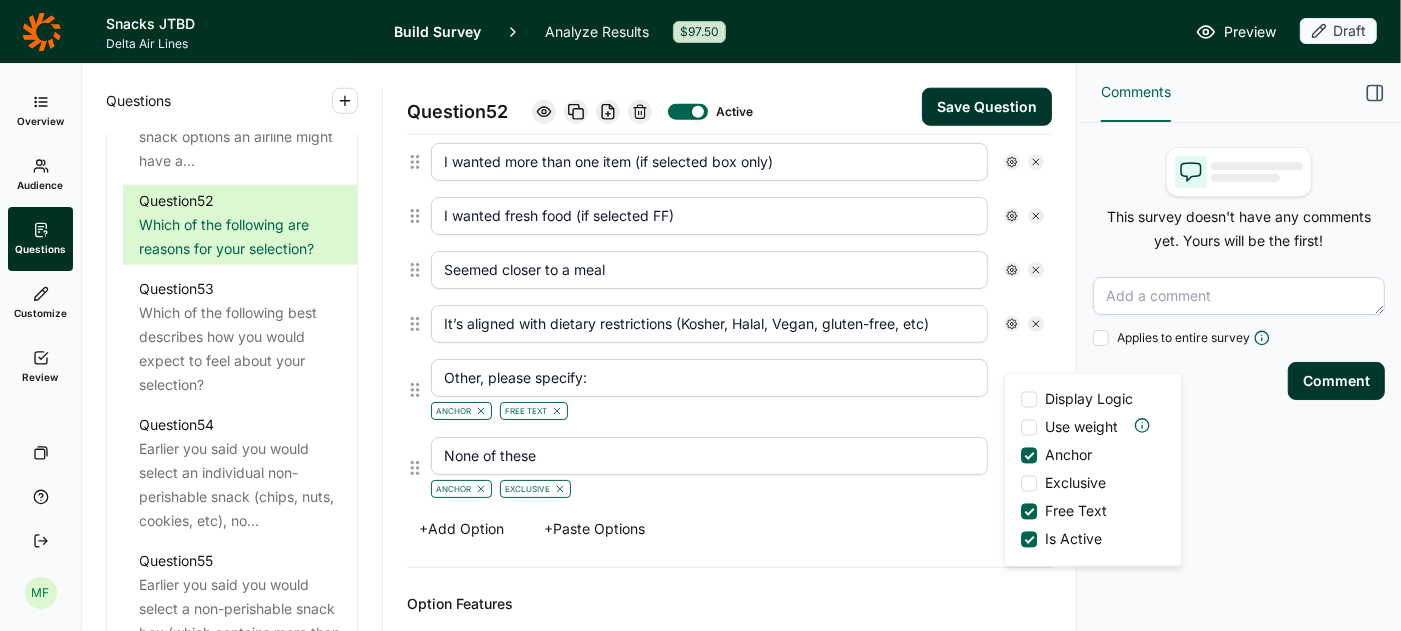 click on "Options Something new for me Reasonably priced Brand I’m familiar with Just the right serving size for me Would curb my immediate hunger Would keep me full Made with few, simple ingredients Like the flavor Like the texture Well-balanced Low in calories Good source of vitamins & minerals Like the packaging Has enhanced/functional ingredients Would protect my immune system Indulgent Free/no cost Would settle my stomach Would settles my nerves Would energize me It’s allergen-free I wanted more than one item (if selected box only) I wanted fresh food (if selected FF) Seemed closer to a meal It’s aligned with dietary restrictions (Kosher, Halal, Vegan, gluten-free, etc) Other, please specify: Anchor Free Text Display Logic Use weight Anchor Exclusive Free Text Is Active None of these Anchor Exclusive +  Add Option +  Paste Options" at bounding box center (729, -240) 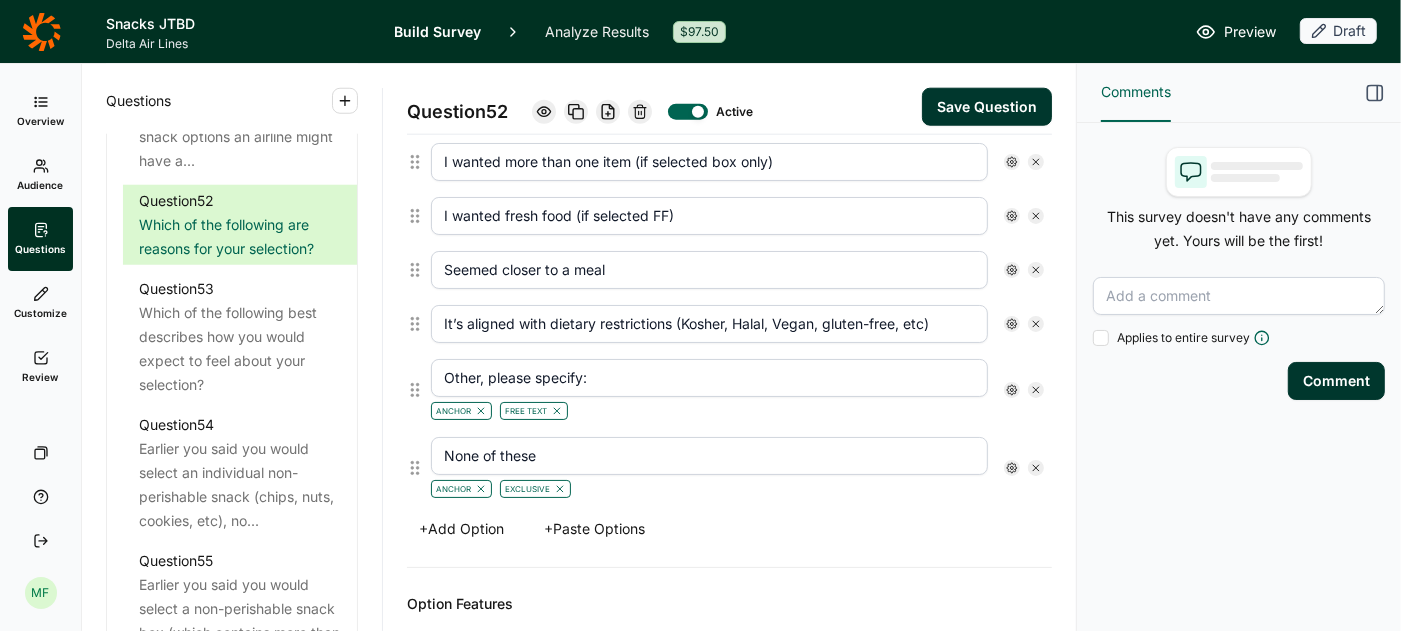 click on "Save Question" at bounding box center (987, 107) 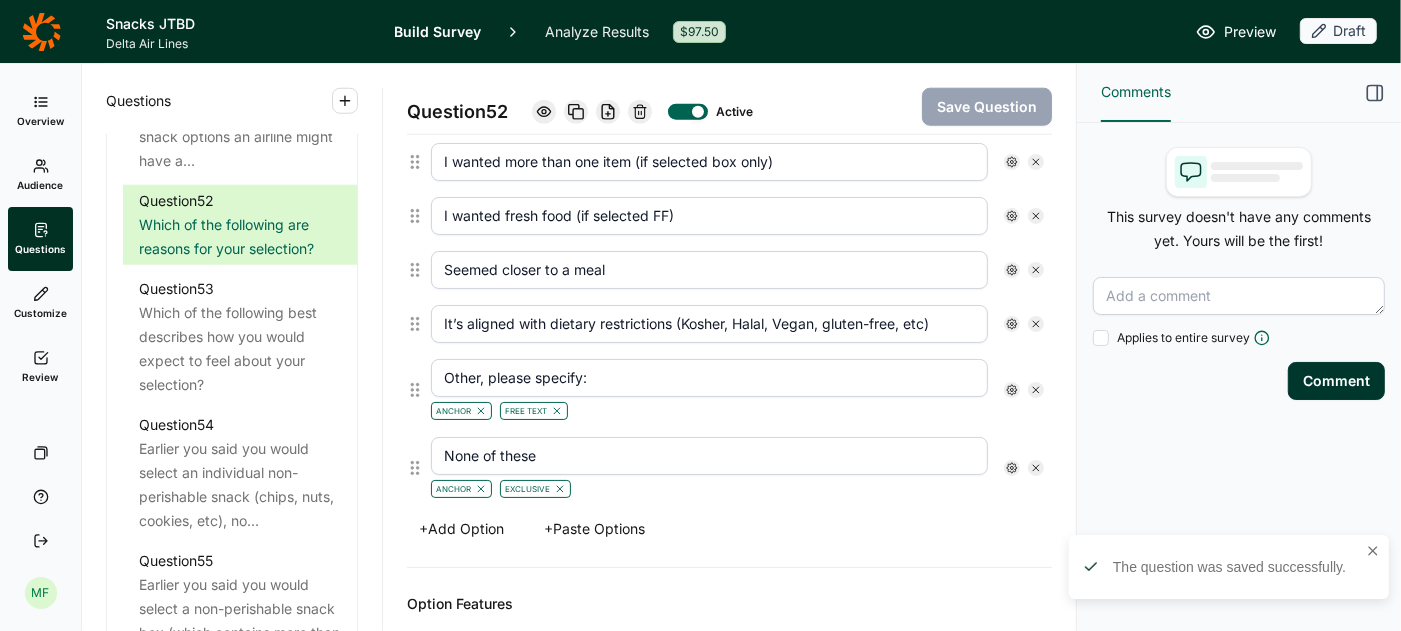 click 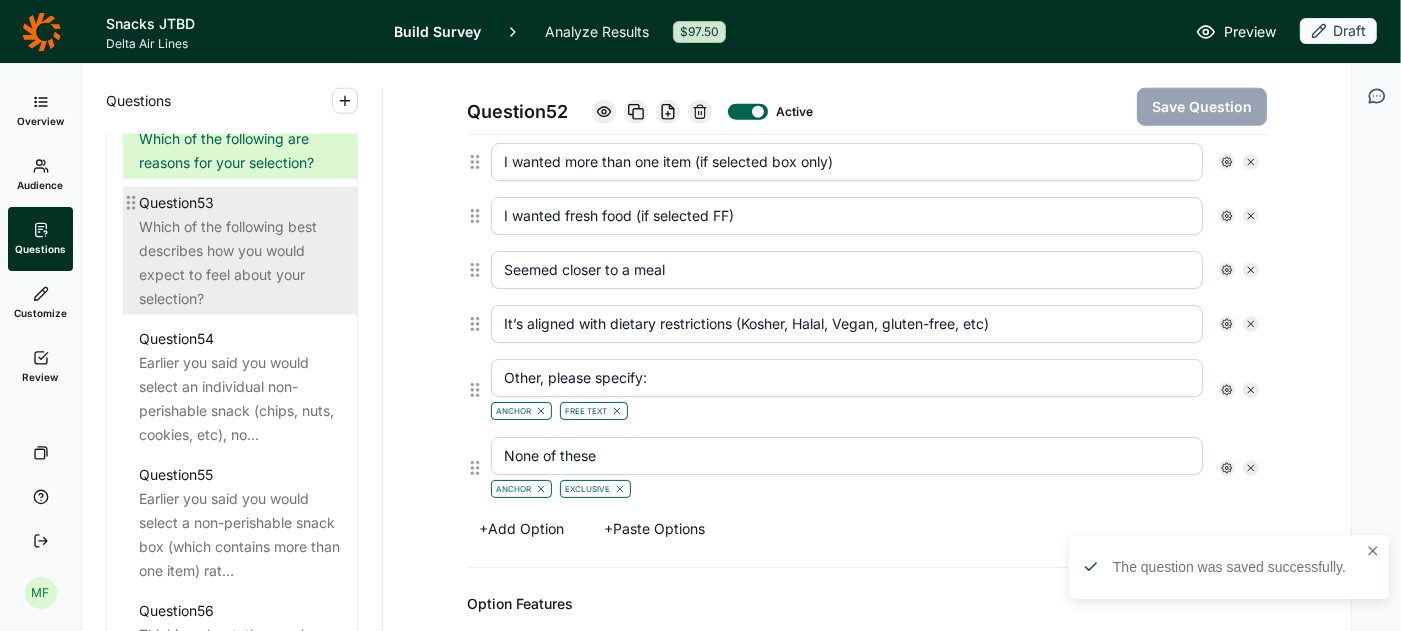 scroll, scrollTop: 7131, scrollLeft: 0, axis: vertical 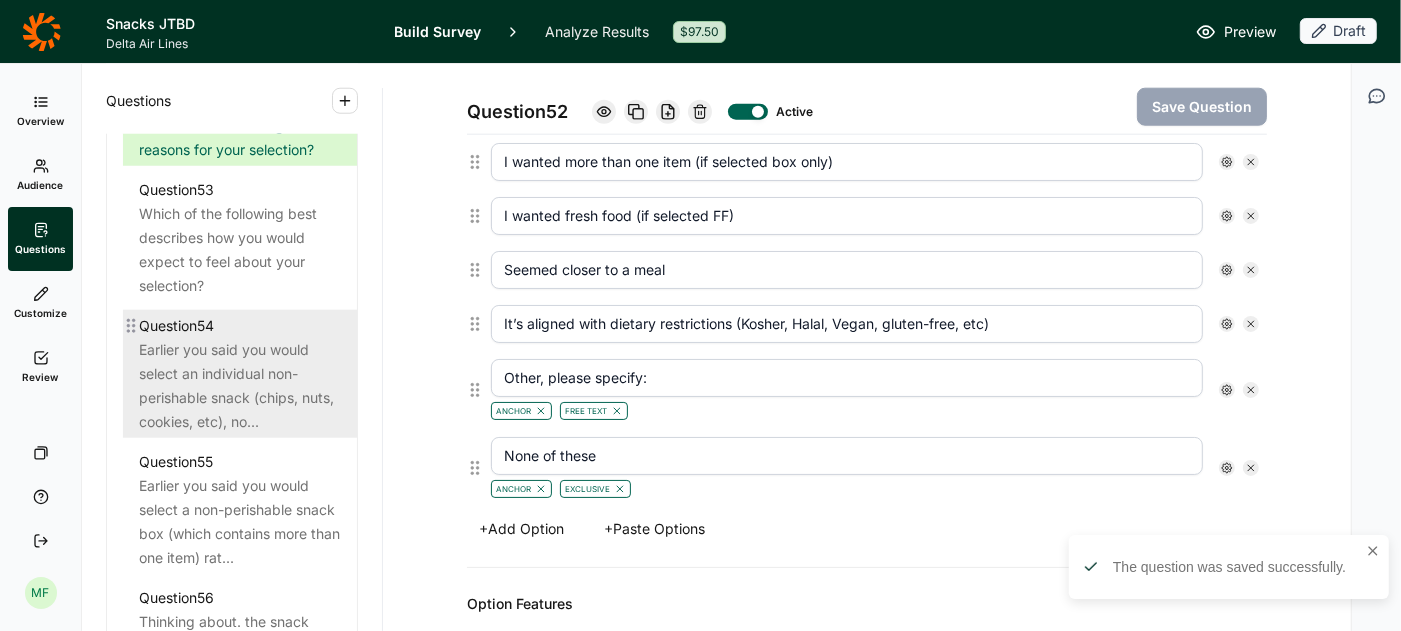 click on "Earlier you said you would select an individual non-perishable snack (chips, nuts, cookies, etc), no..." at bounding box center [240, 386] 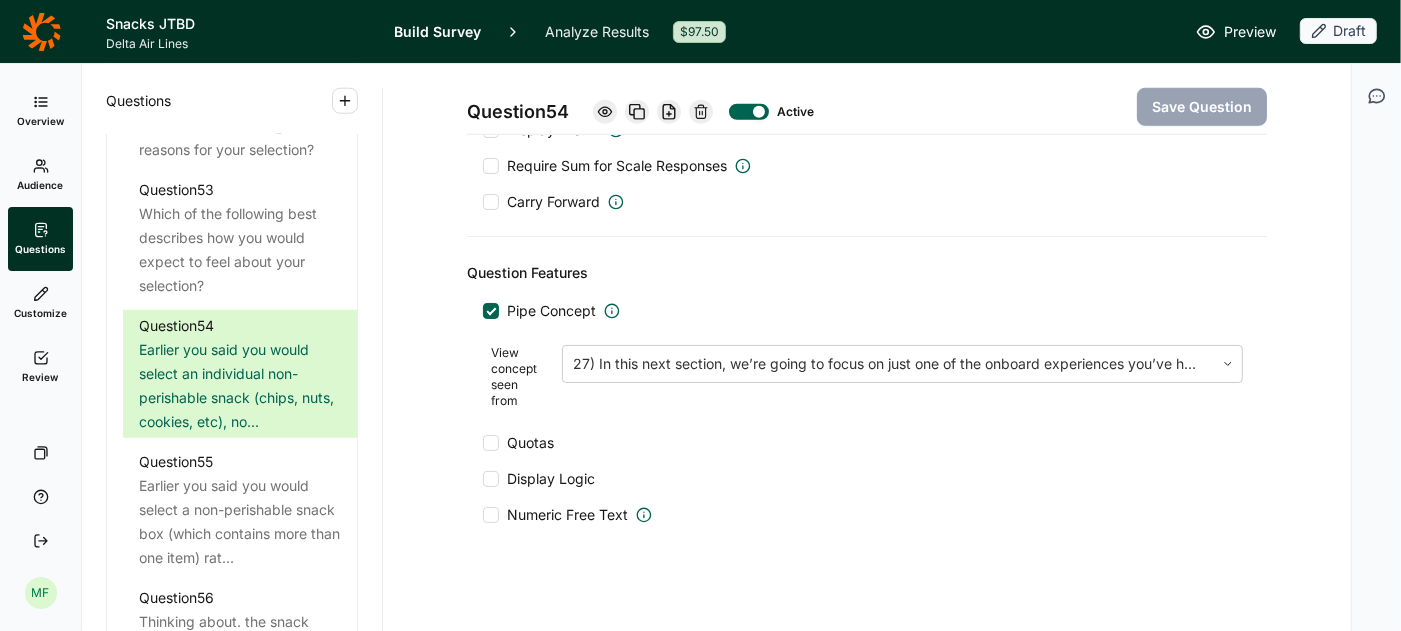 click 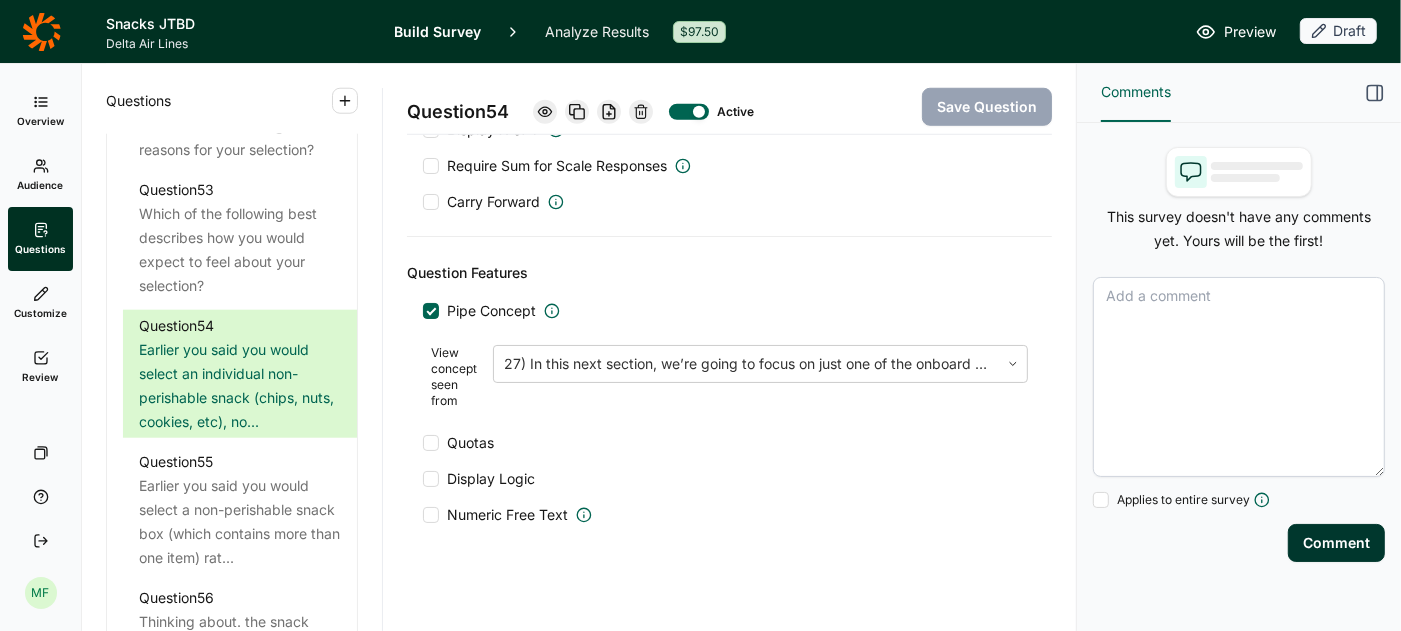 click at bounding box center [1239, 377] 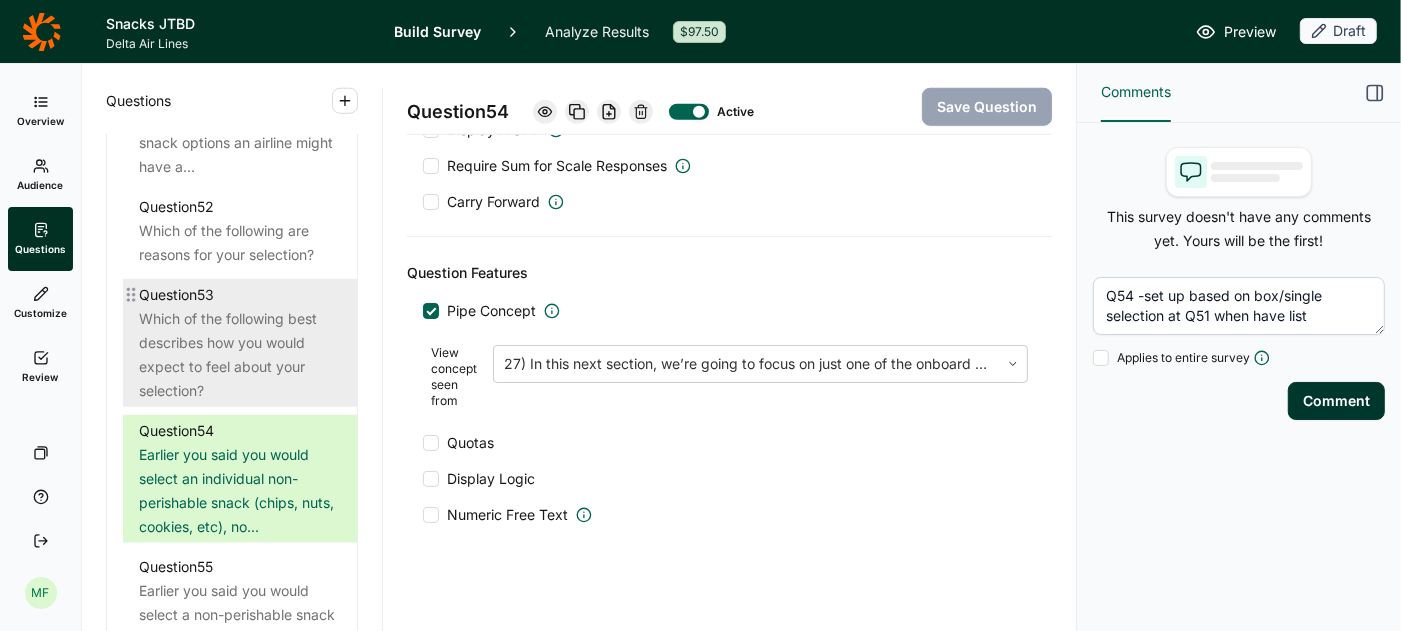 scroll, scrollTop: 7030, scrollLeft: 0, axis: vertical 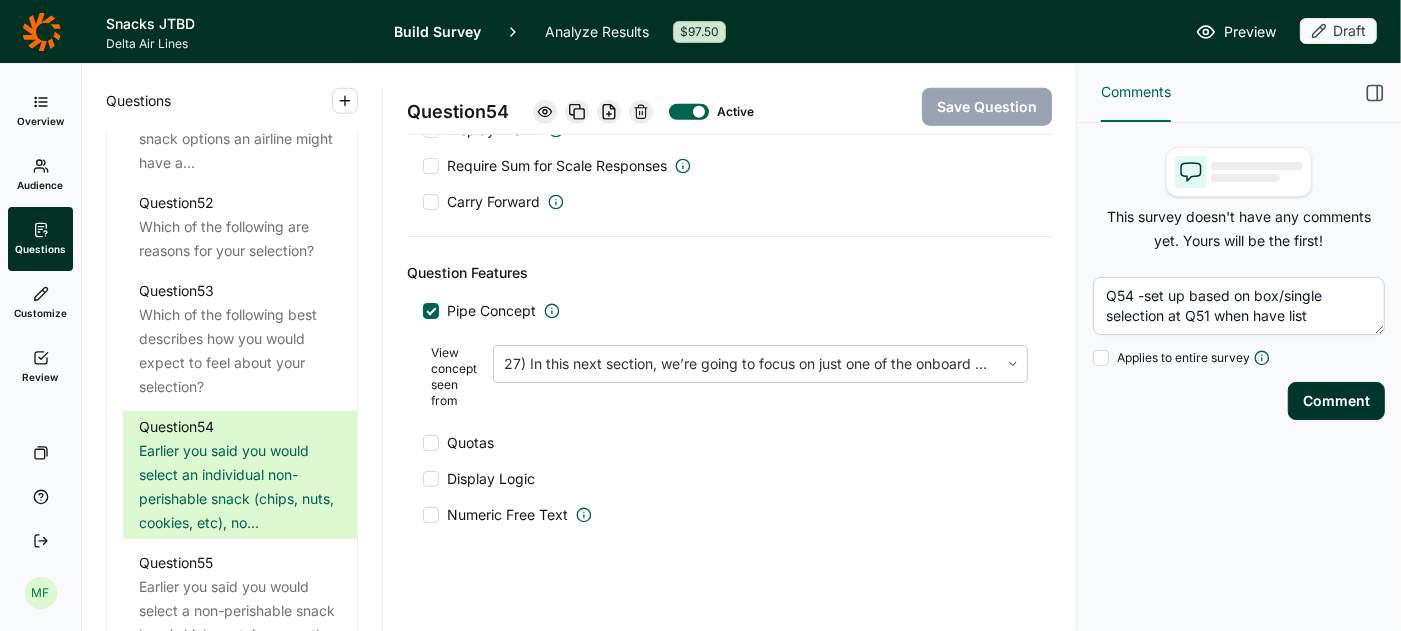 drag, startPoint x: 1318, startPoint y: 315, endPoint x: 1086, endPoint y: 284, distance: 234.06195 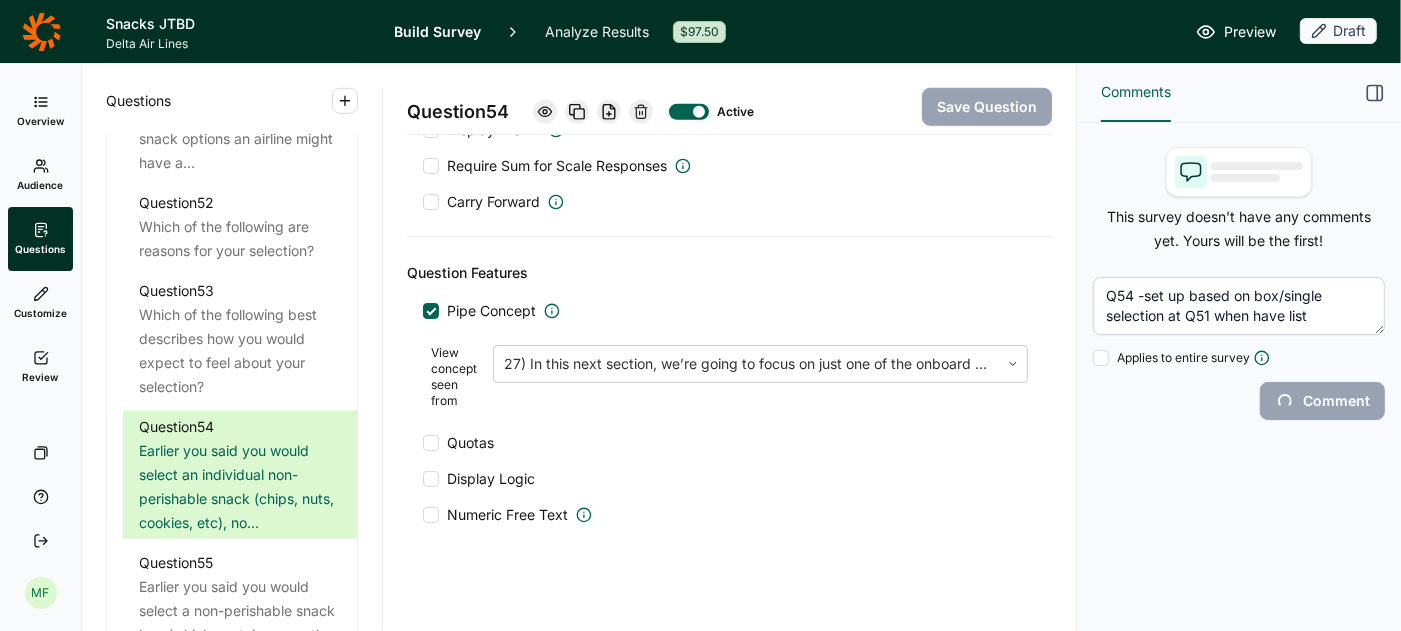 type 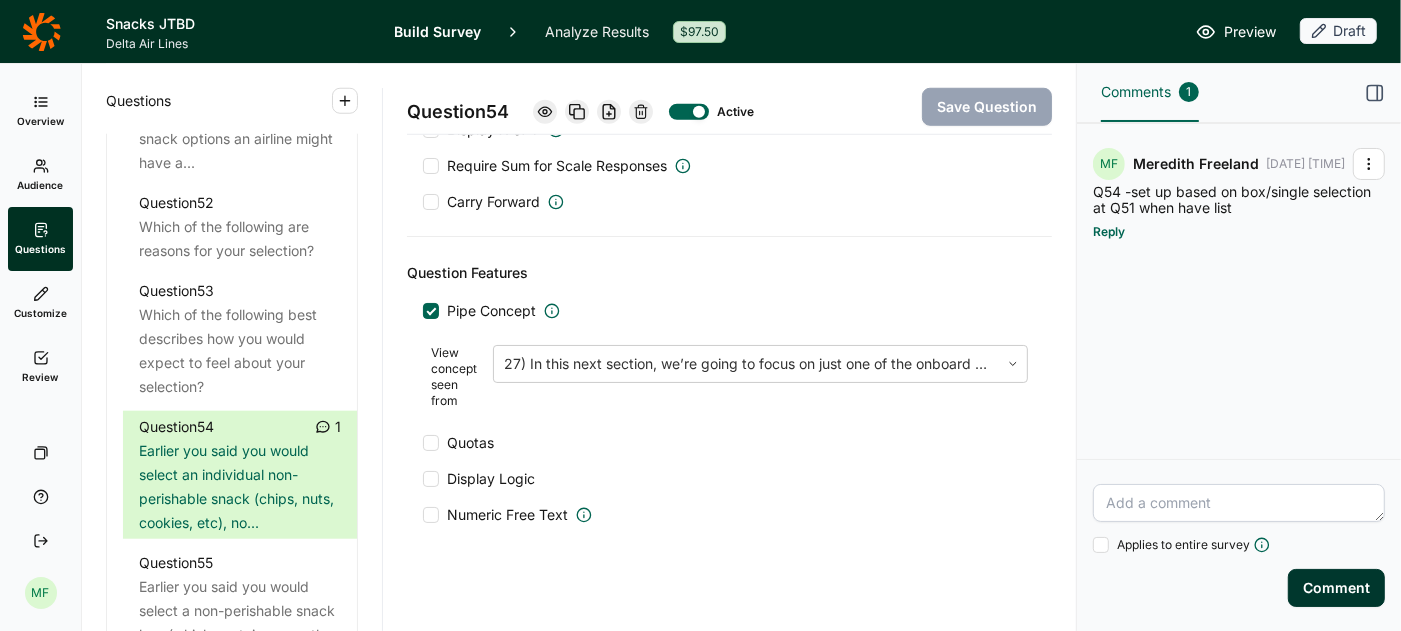 click 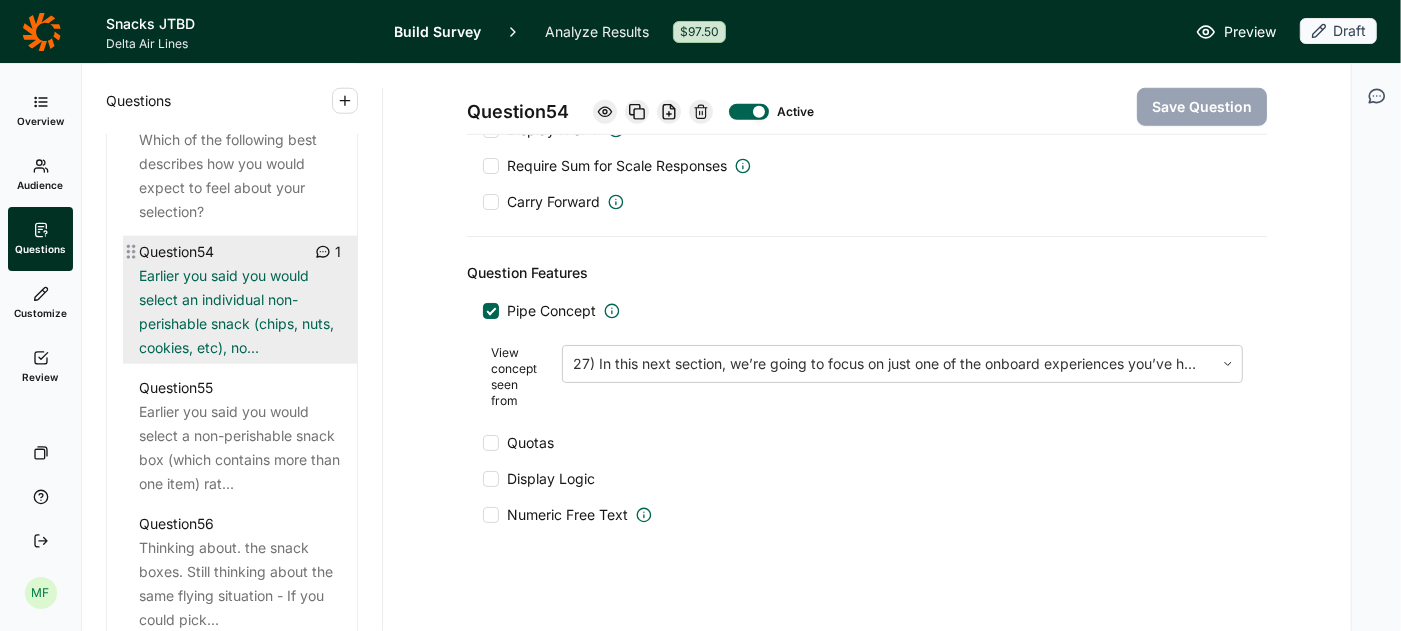 scroll, scrollTop: 7225, scrollLeft: 0, axis: vertical 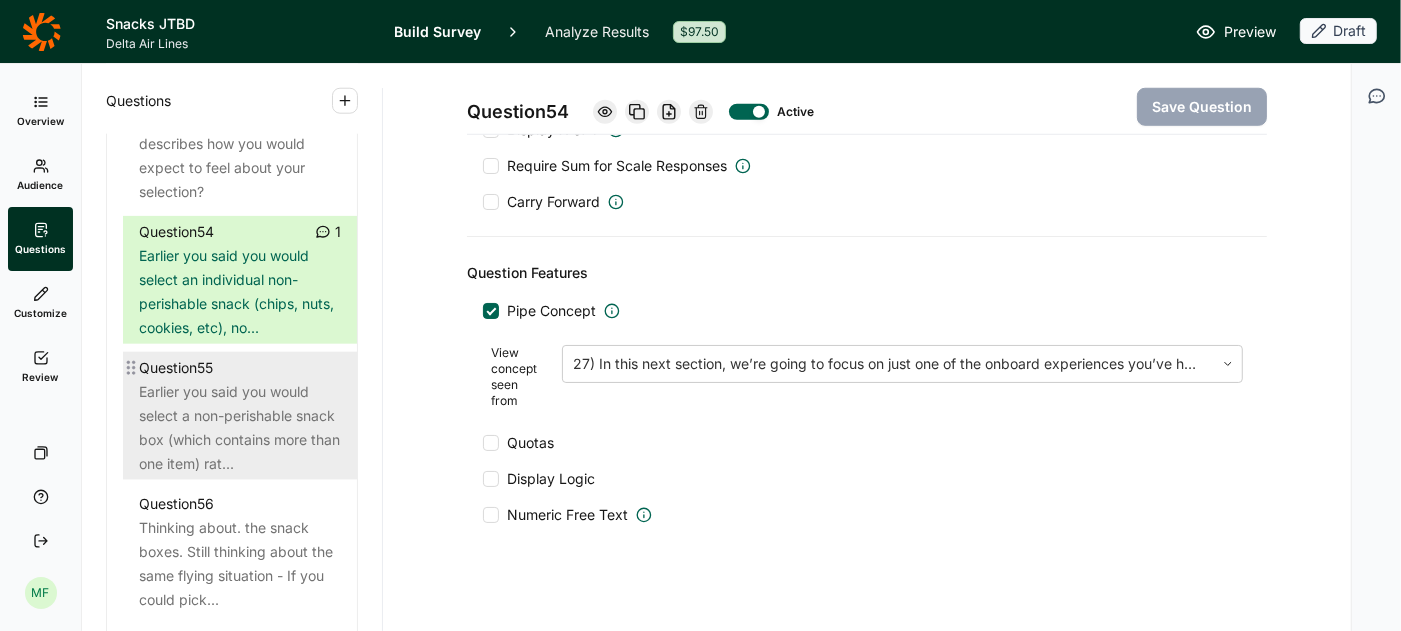 click on "Earlier you said you would select a non-perishable snack box (which contains more than one item) rat..." at bounding box center (240, 428) 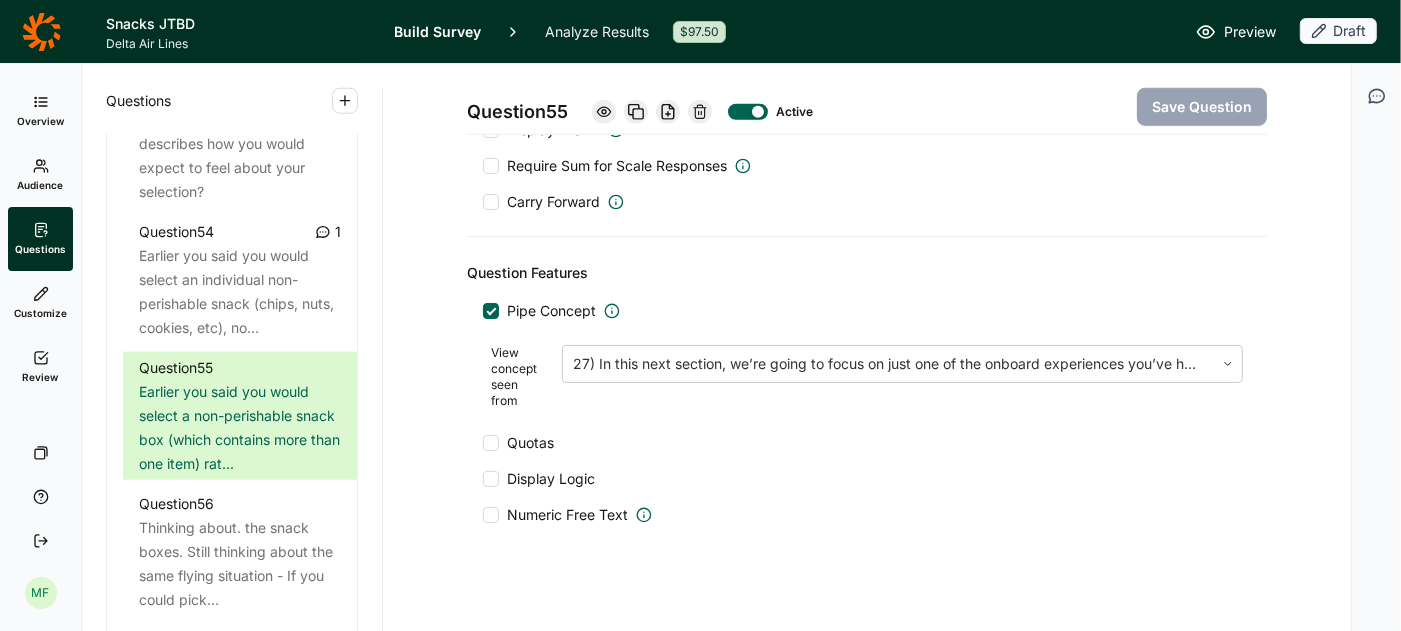 click 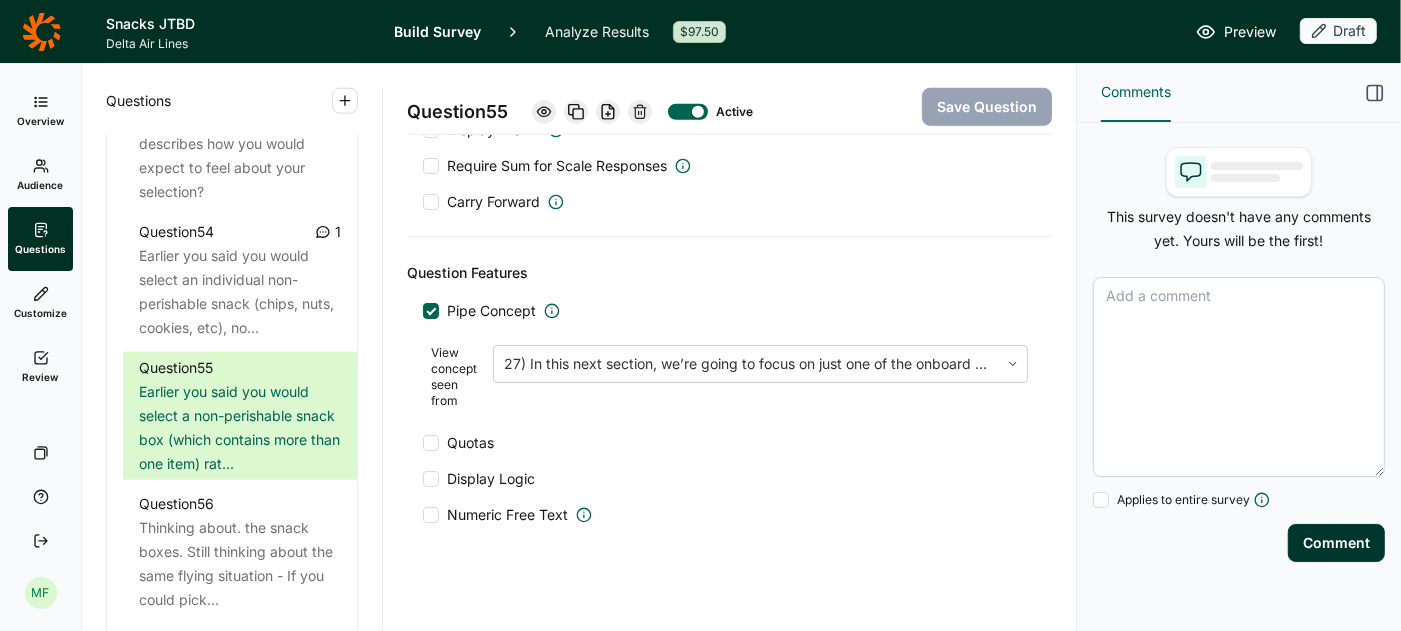 click at bounding box center [1239, 377] 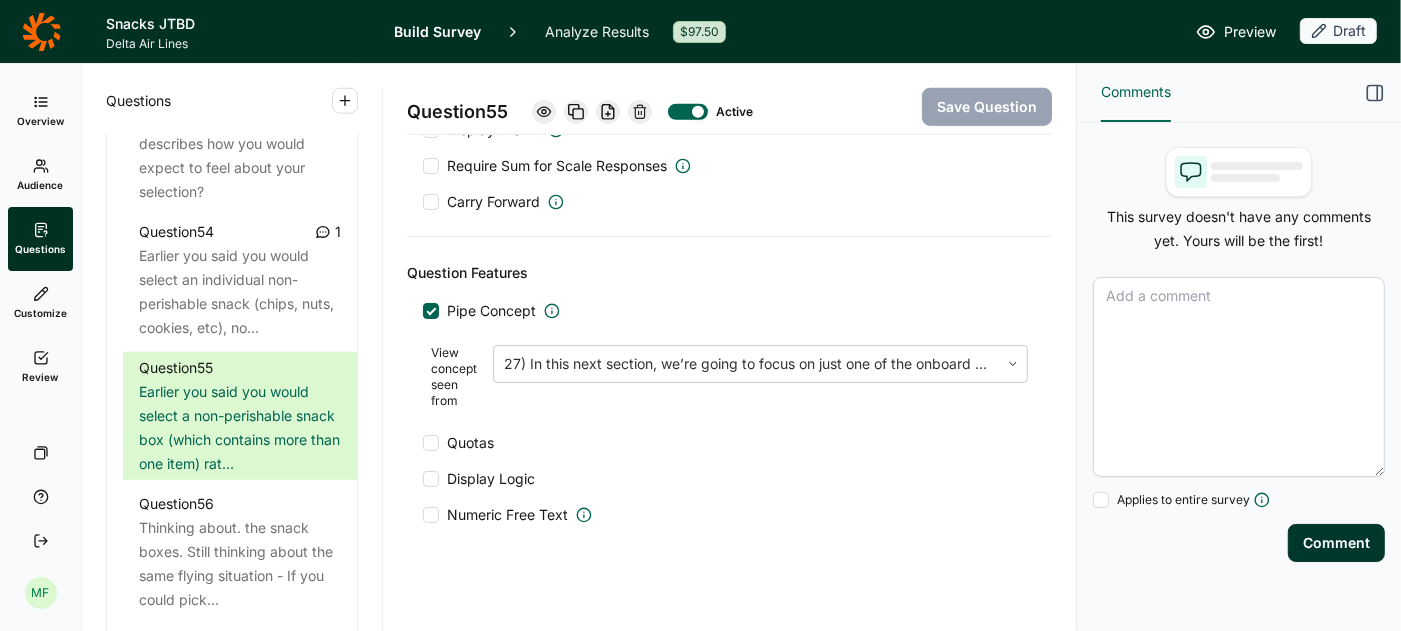 paste on "Q54 -set up based on box/single selection at Q51 when have list" 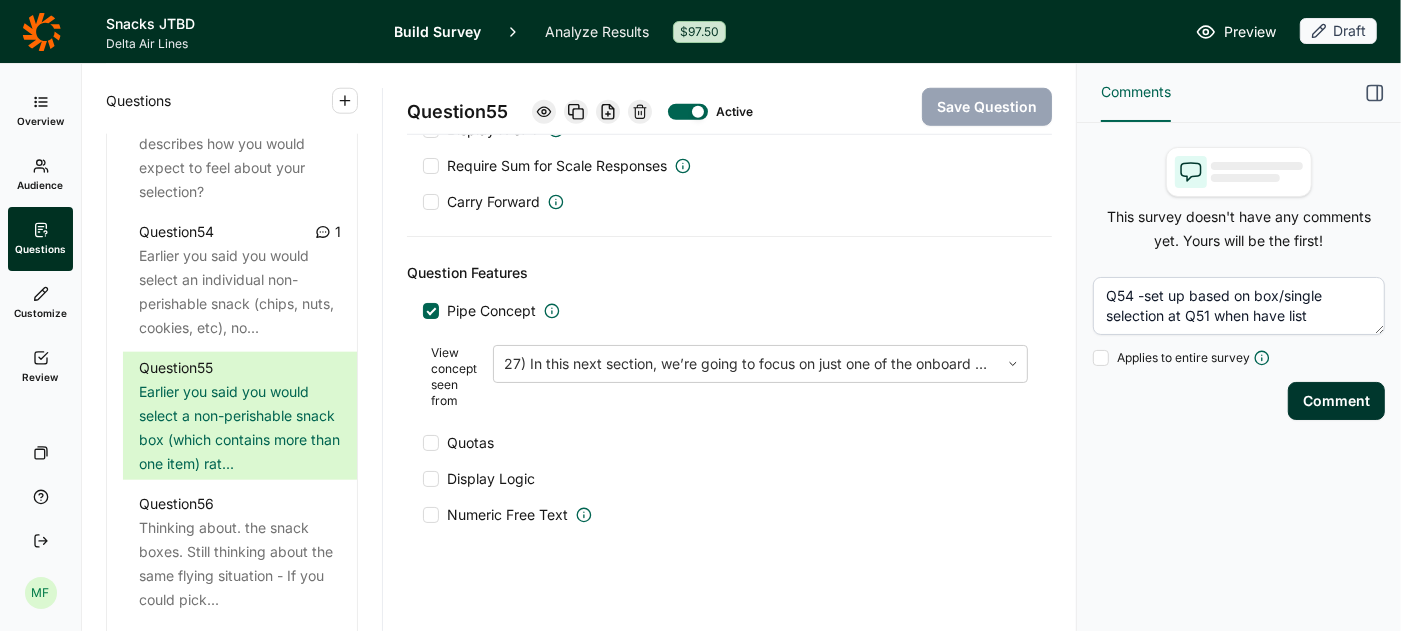 click on "Q54 -set up based on box/single selection at Q51 when have list" at bounding box center [1239, 306] 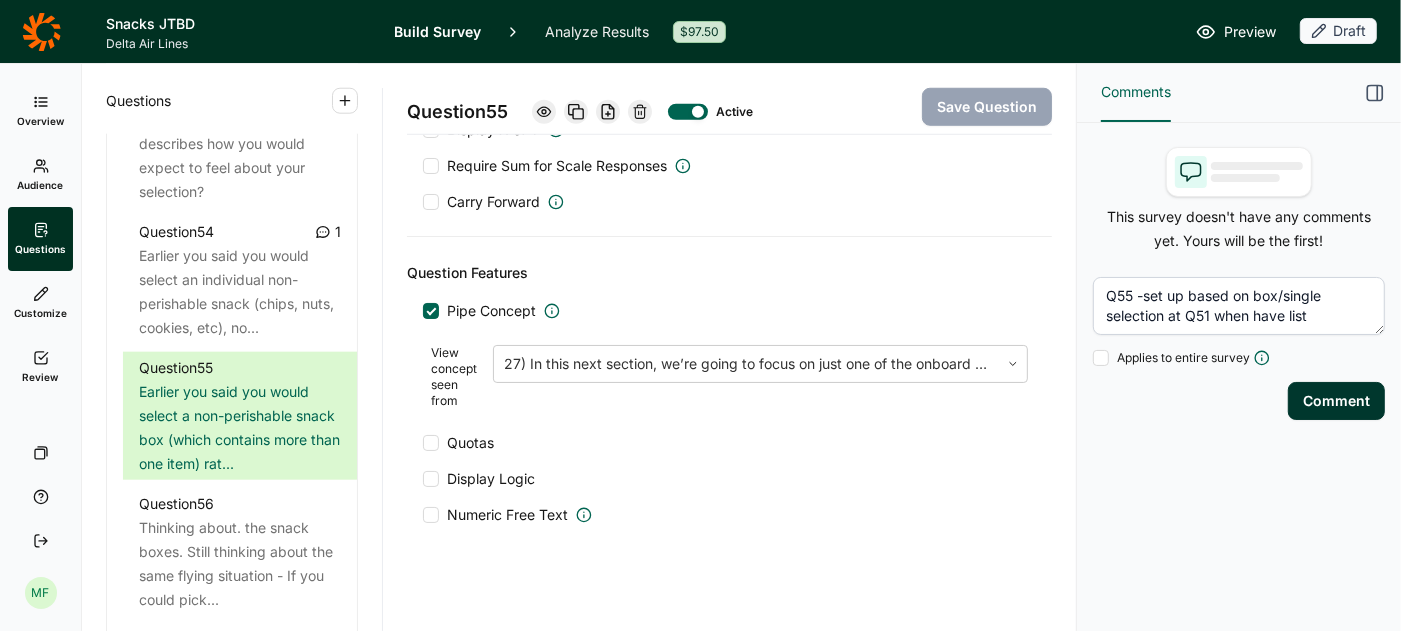 type on "Q55 -set up based on box/single selection at Q51 when have list" 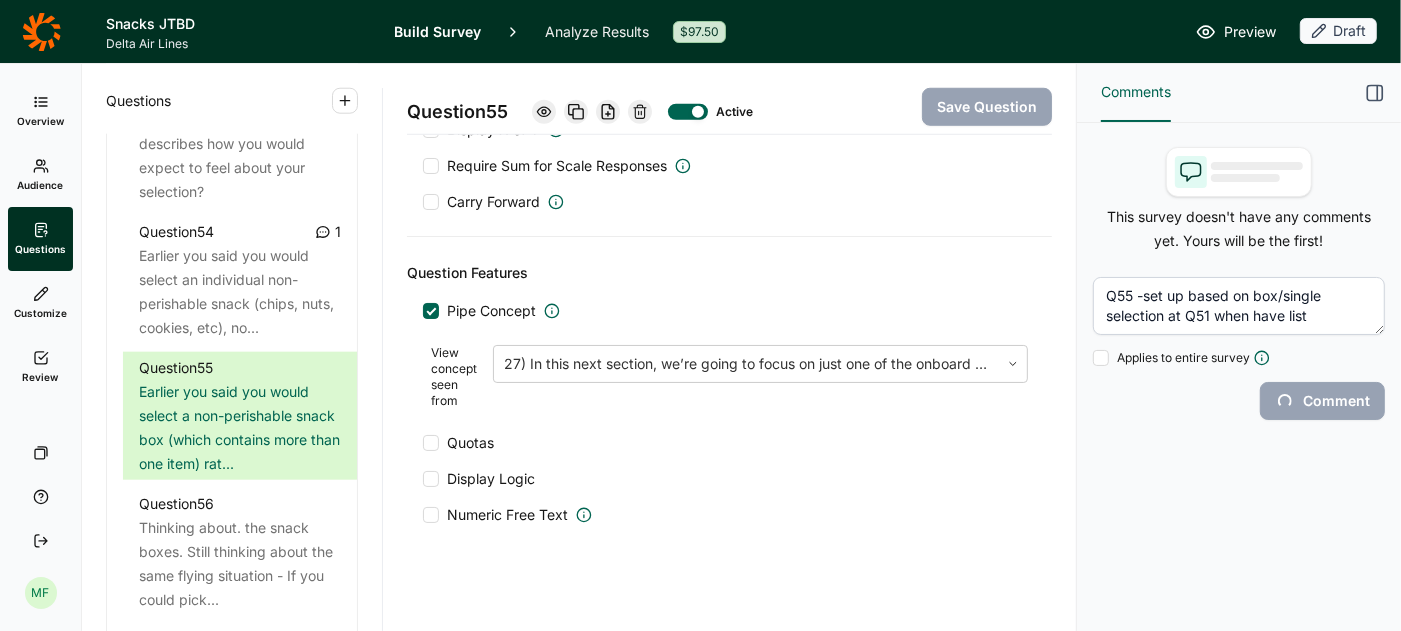 type 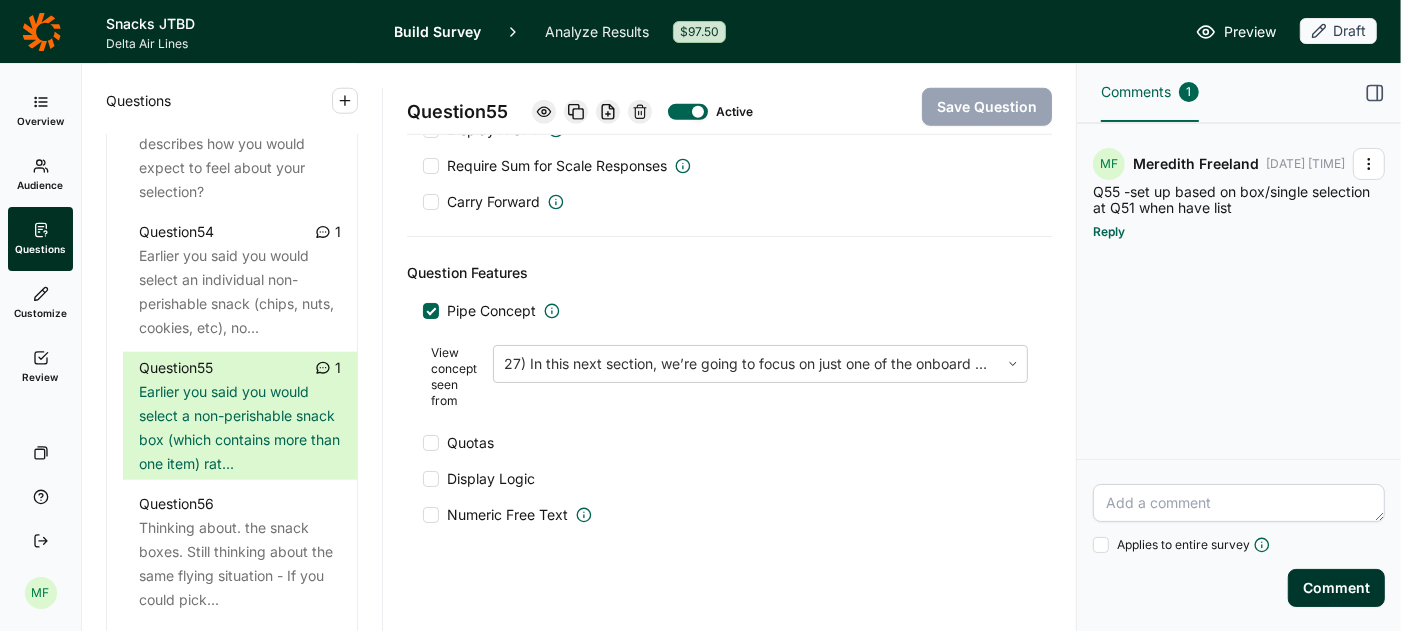 click 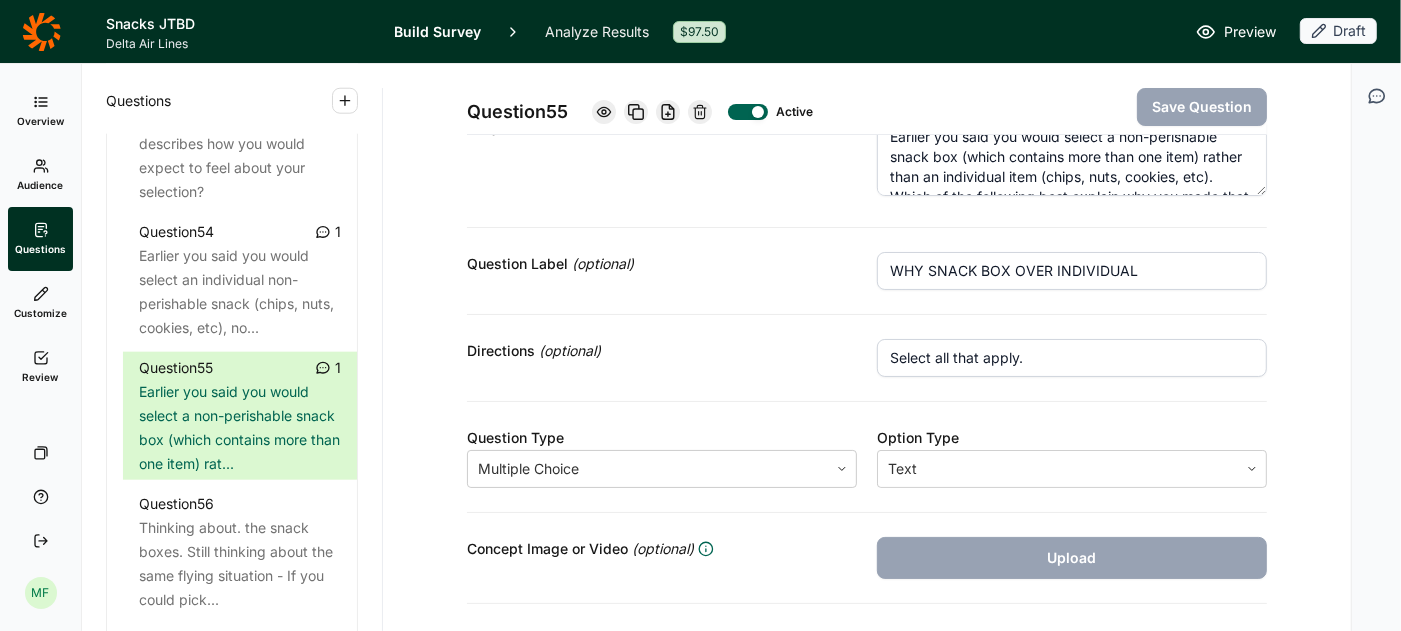 scroll, scrollTop: 0, scrollLeft: 0, axis: both 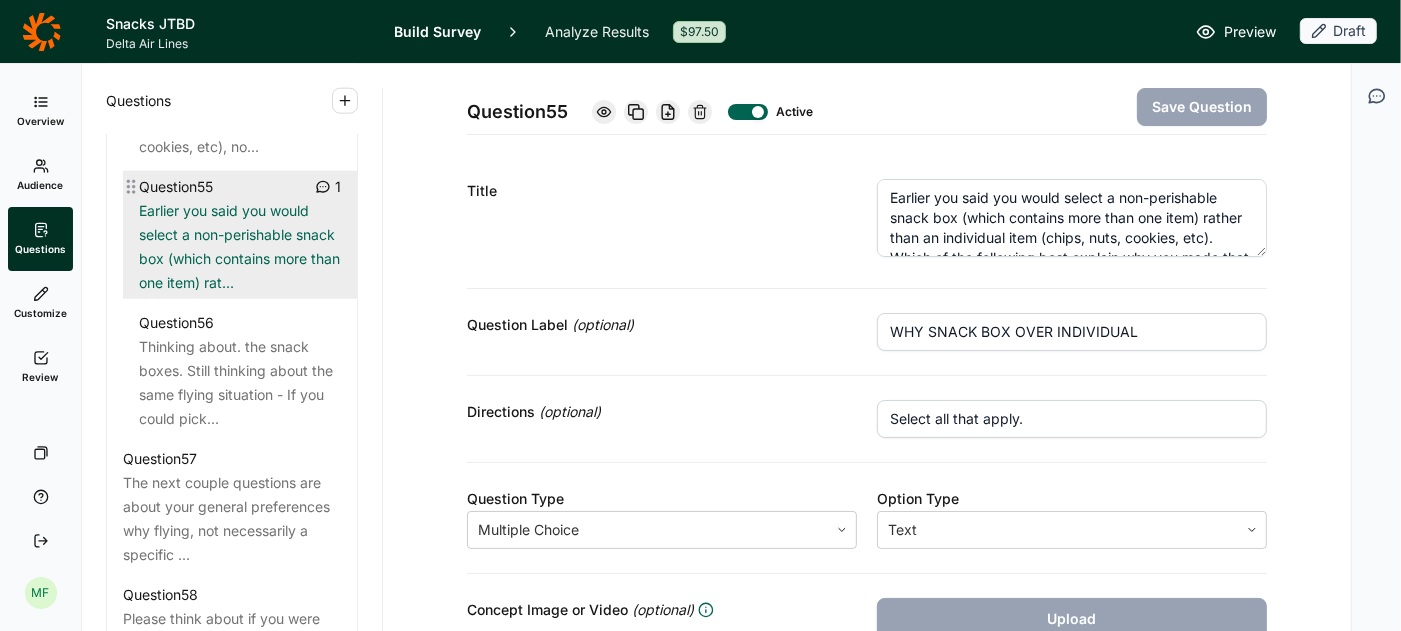 click on "Thinking about. the snack boxes.  Still thinking about the same flying situation - If you could pick..." at bounding box center [240, 383] 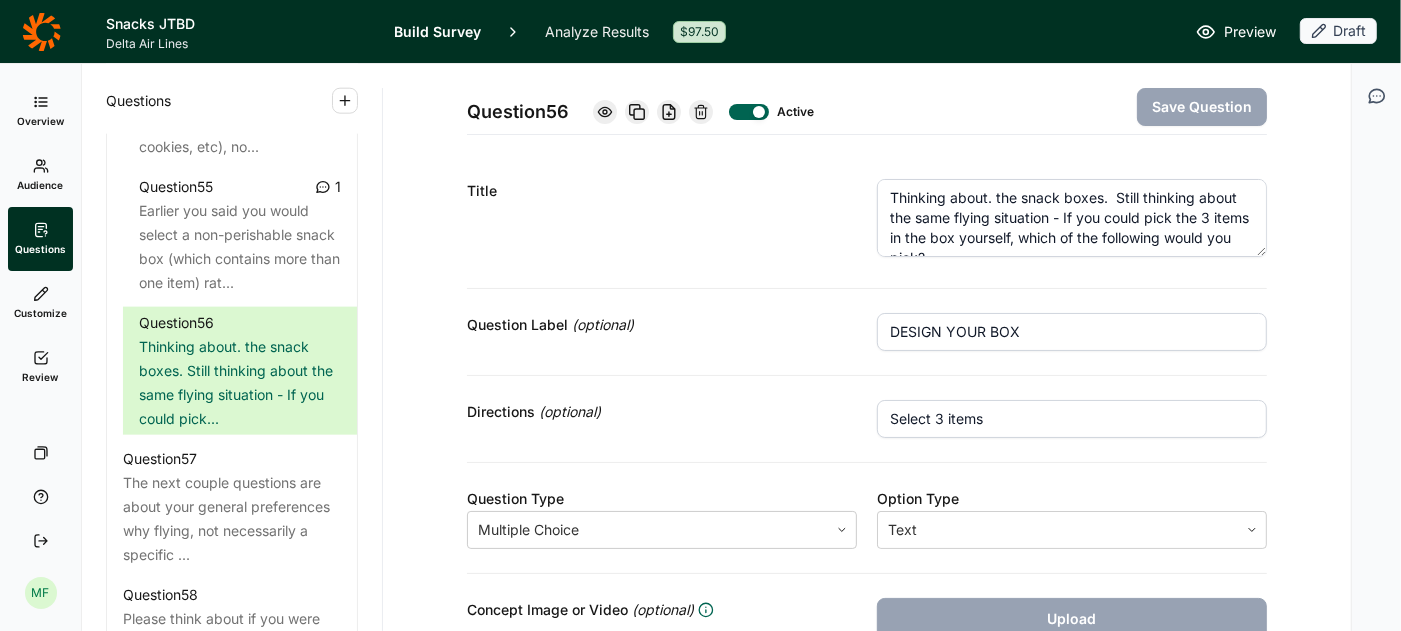 click 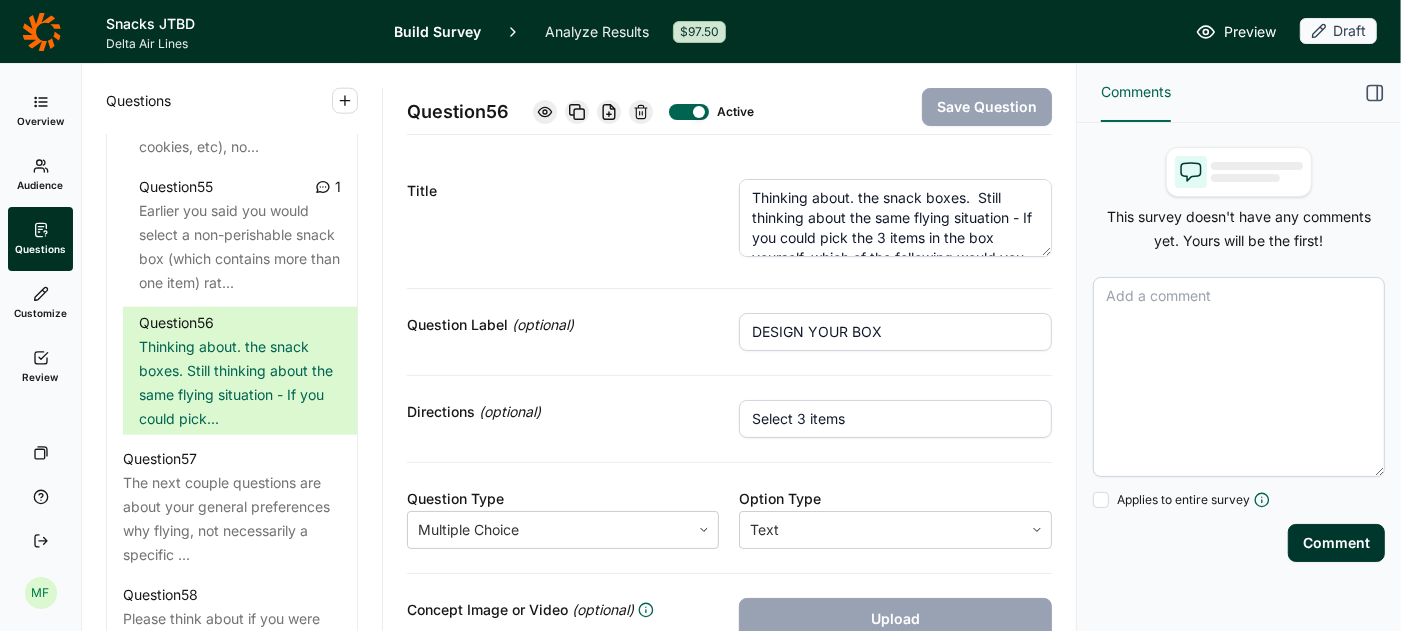 click at bounding box center (1239, 377) 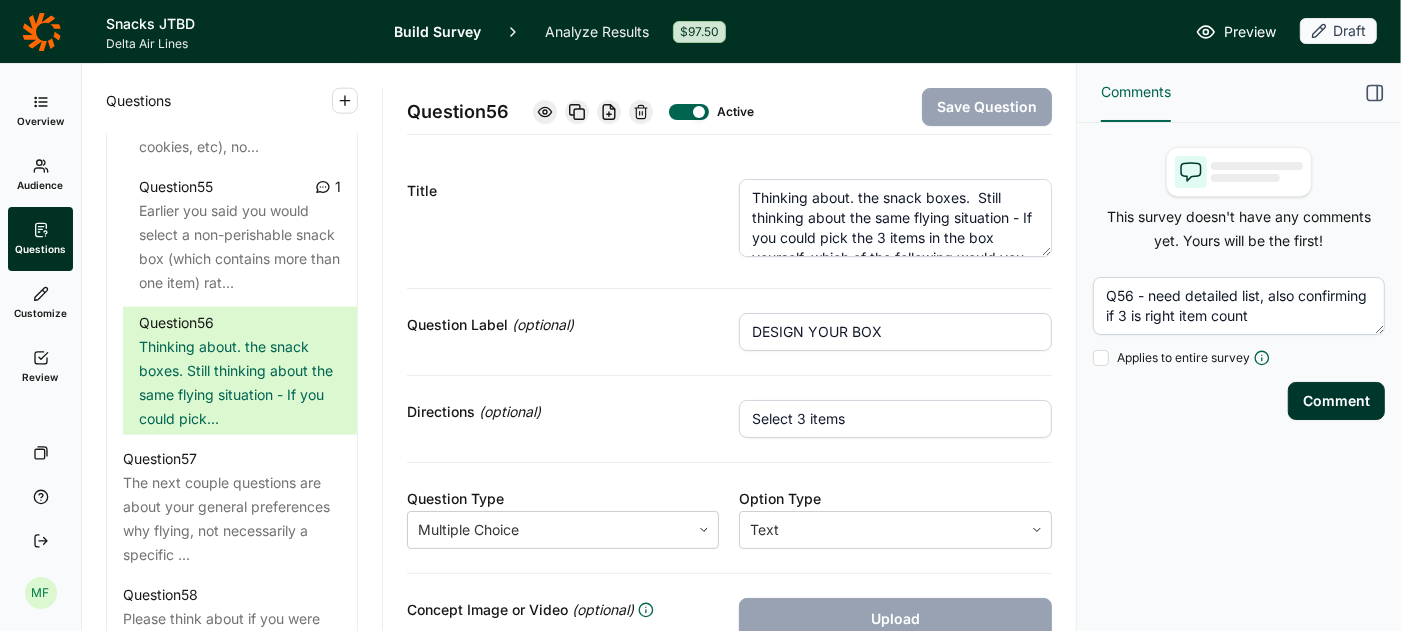type on "Q56 - need detailed list, also confirming if 3 is right item count" 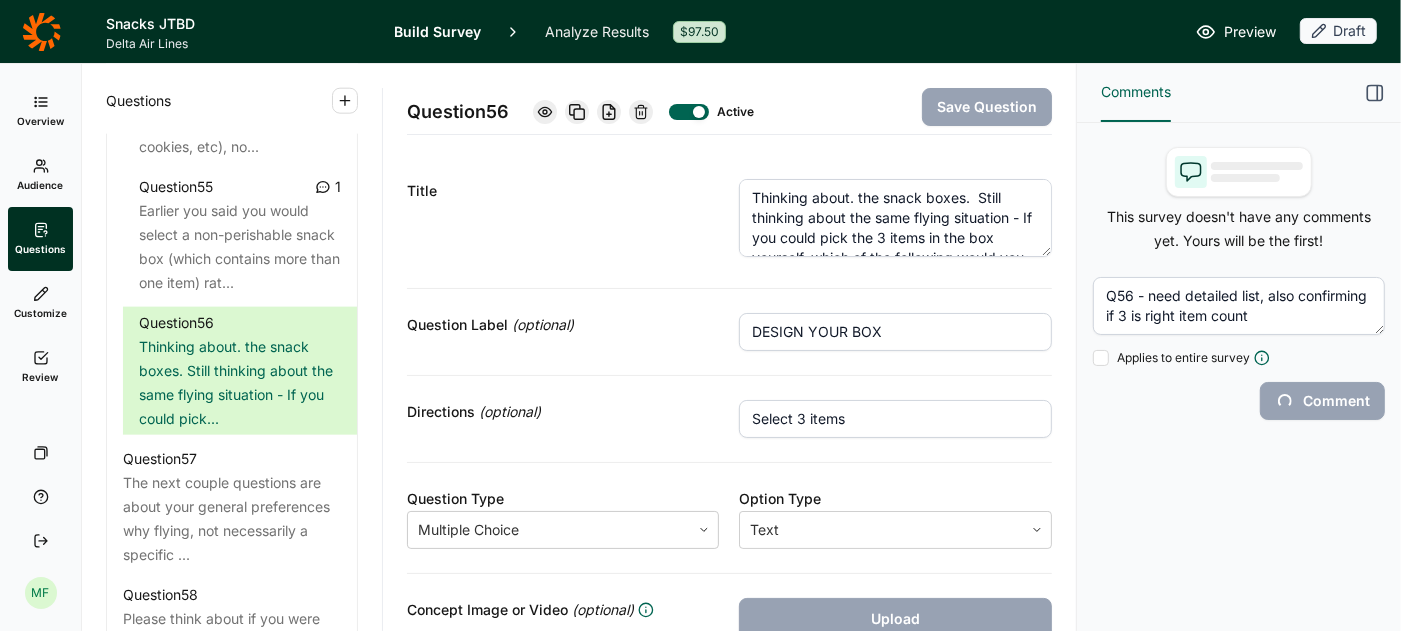 type 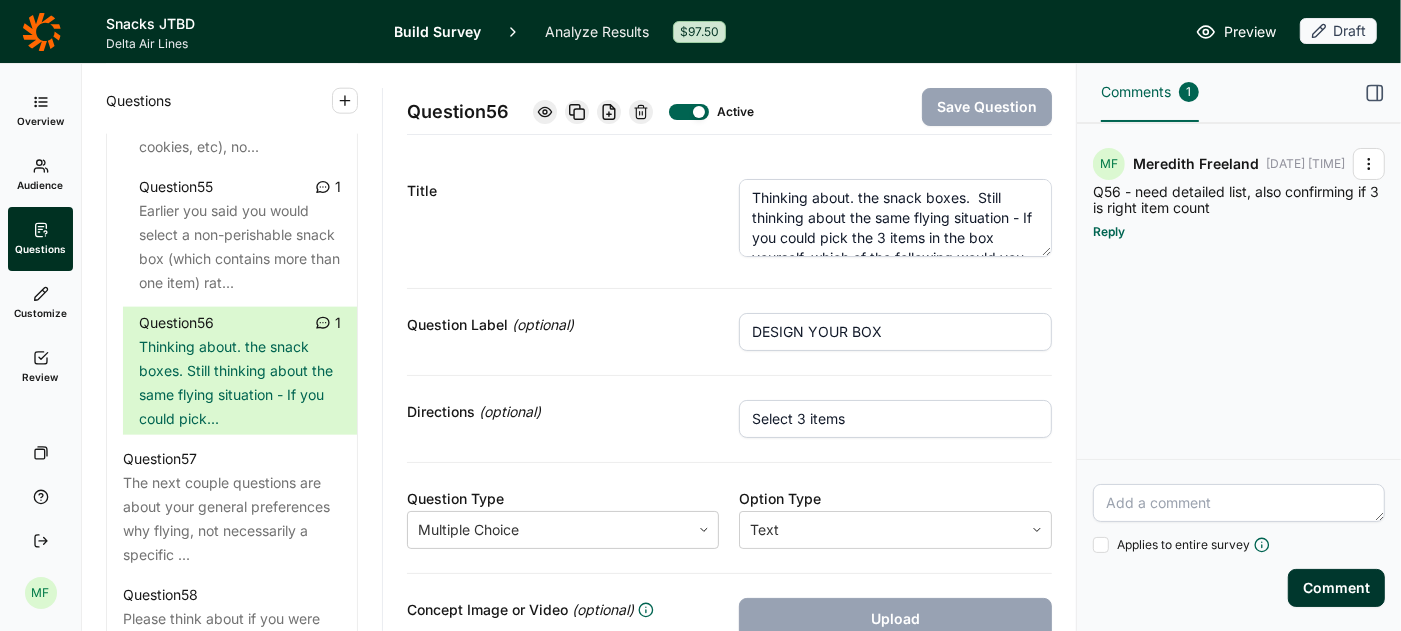 click 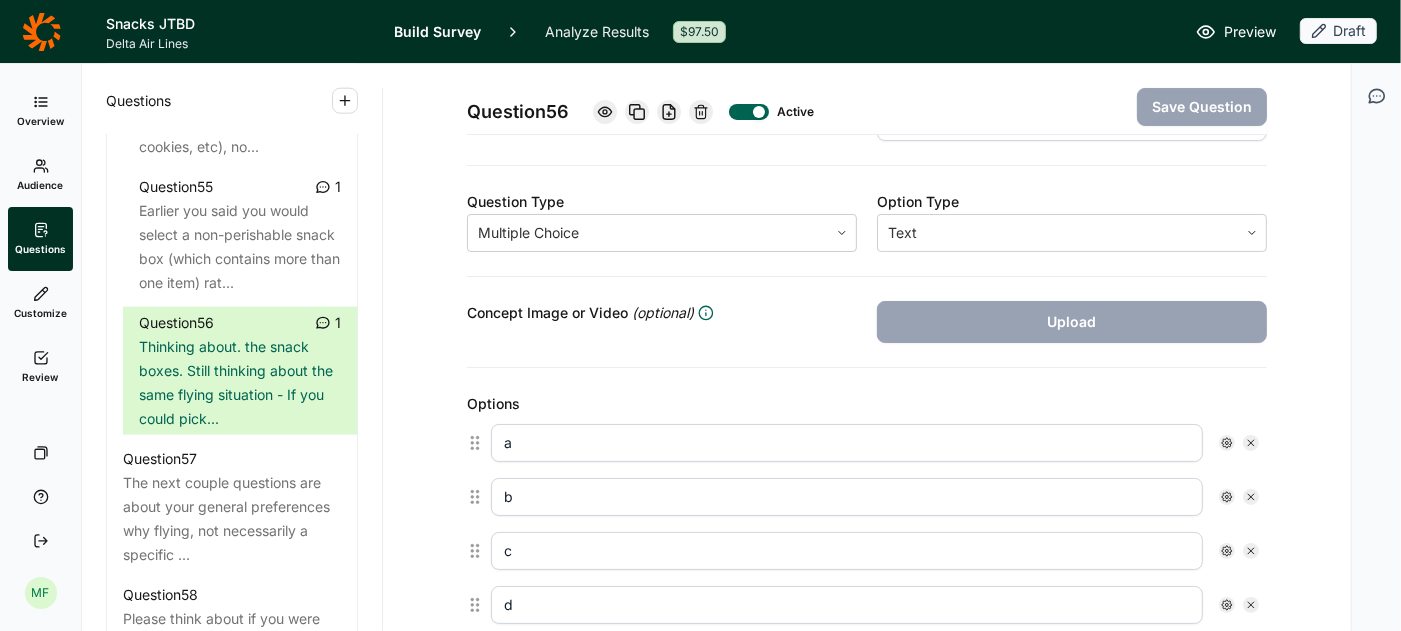 scroll, scrollTop: 318, scrollLeft: 0, axis: vertical 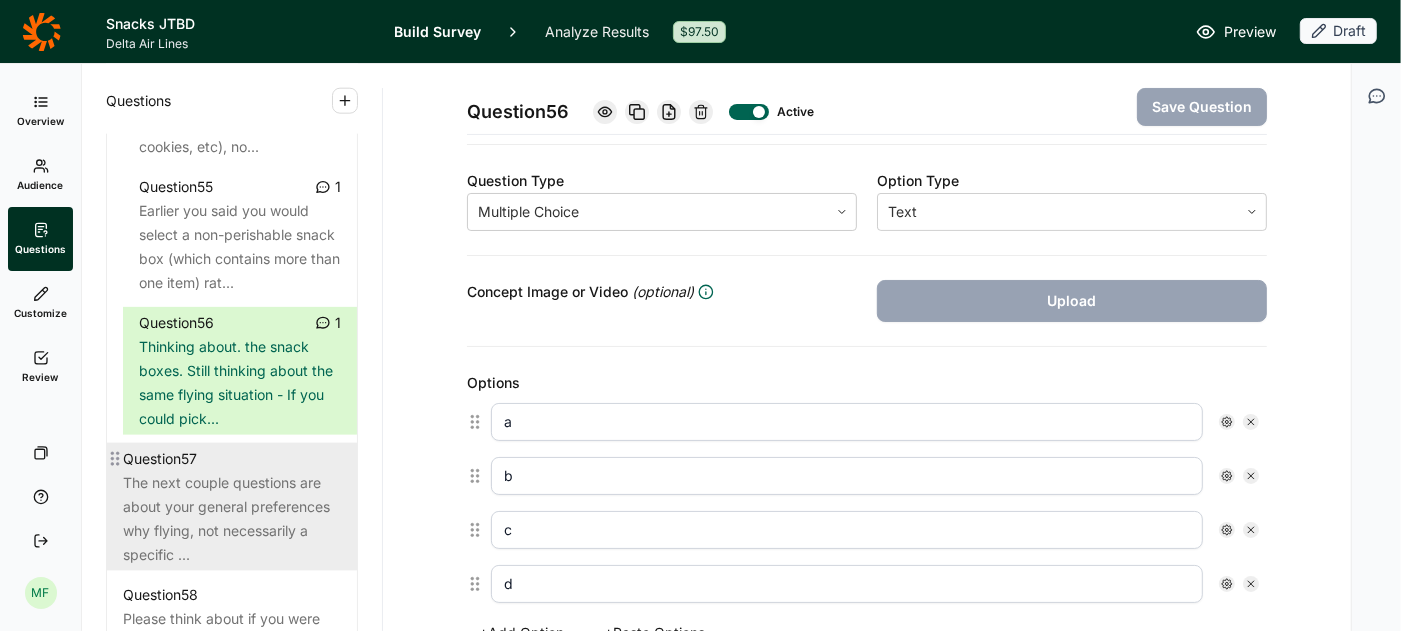 click on "The next couple questions are about your general preferences why flying, not necessarily a specific ..." at bounding box center [232, 519] 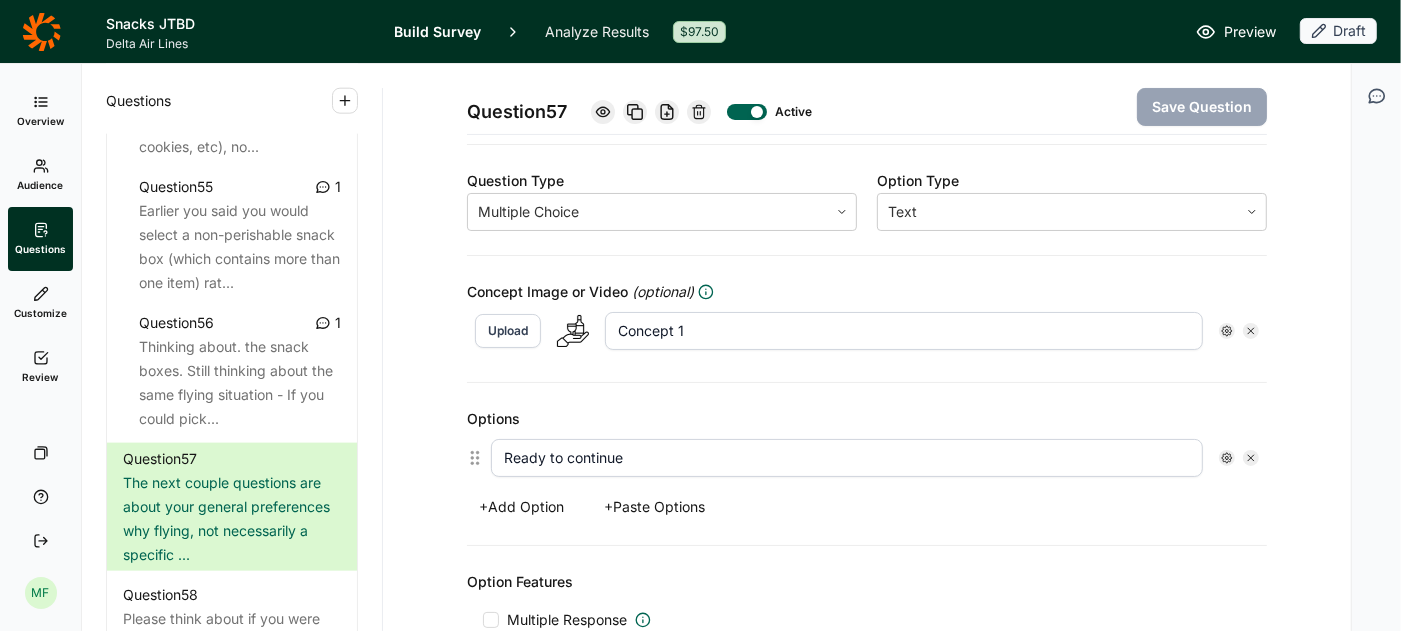 click 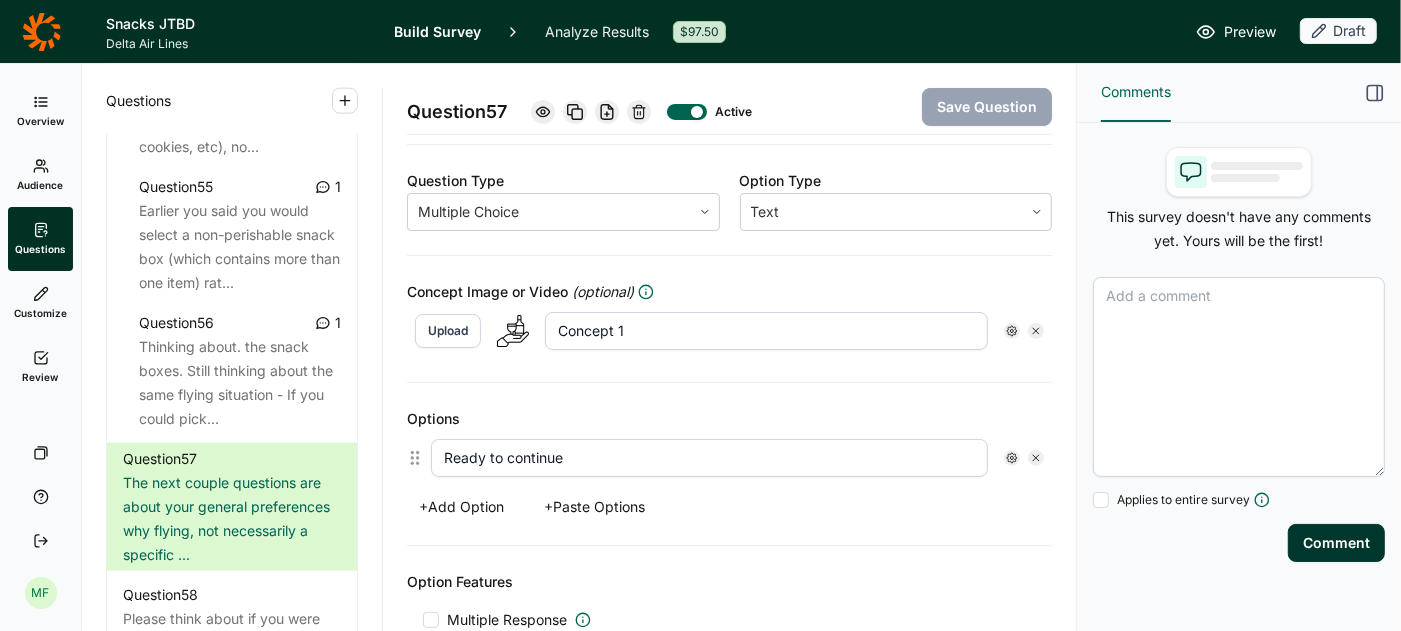 drag, startPoint x: 1105, startPoint y: 295, endPoint x: 1118, endPoint y: 171, distance: 124.67959 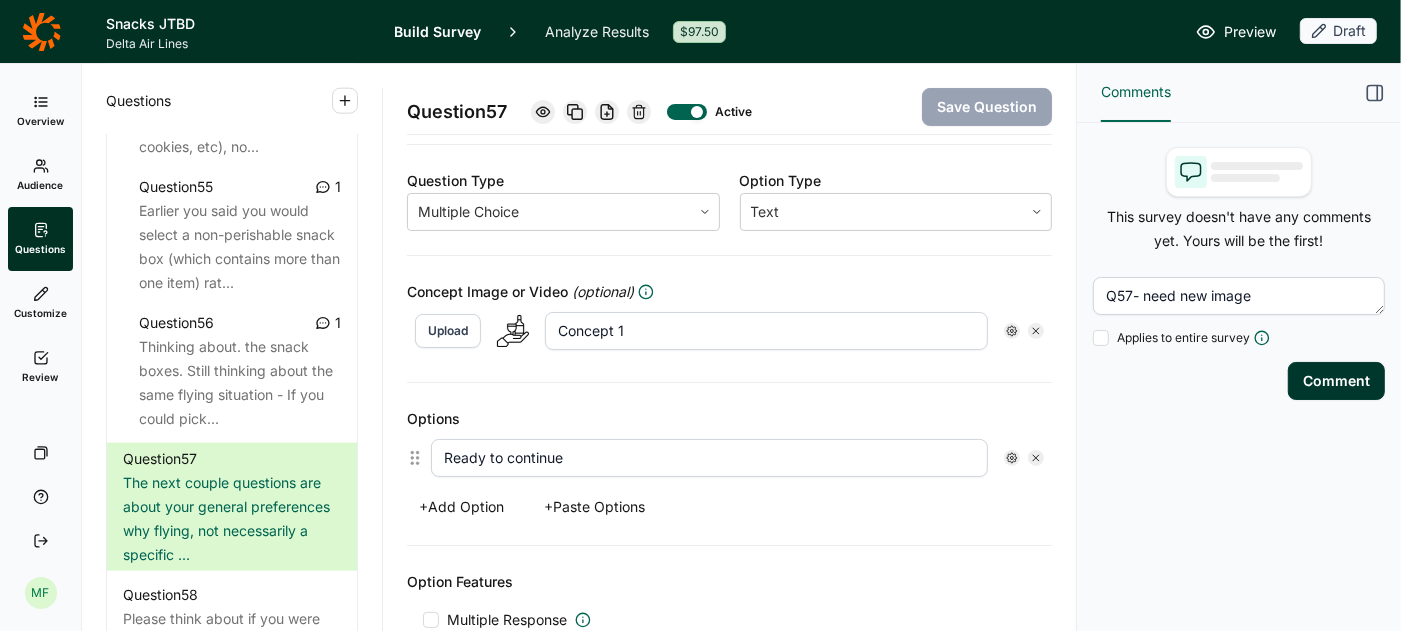 type on "Q57- need new image" 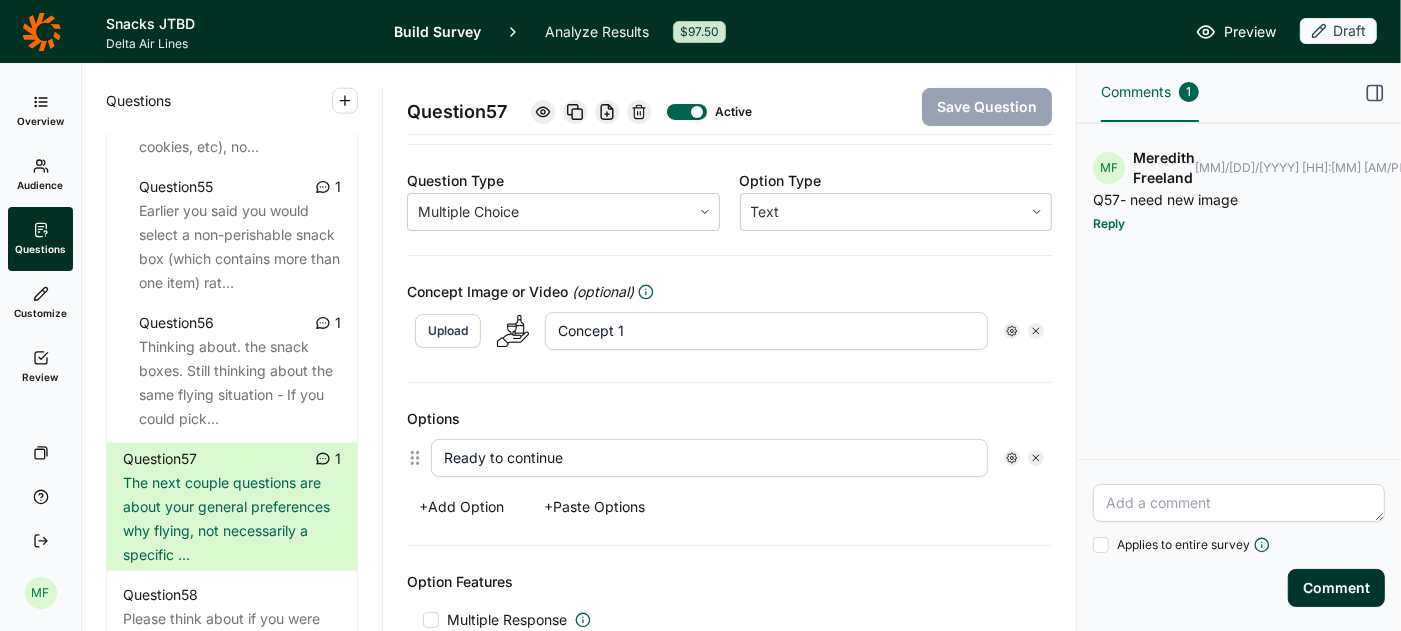 click 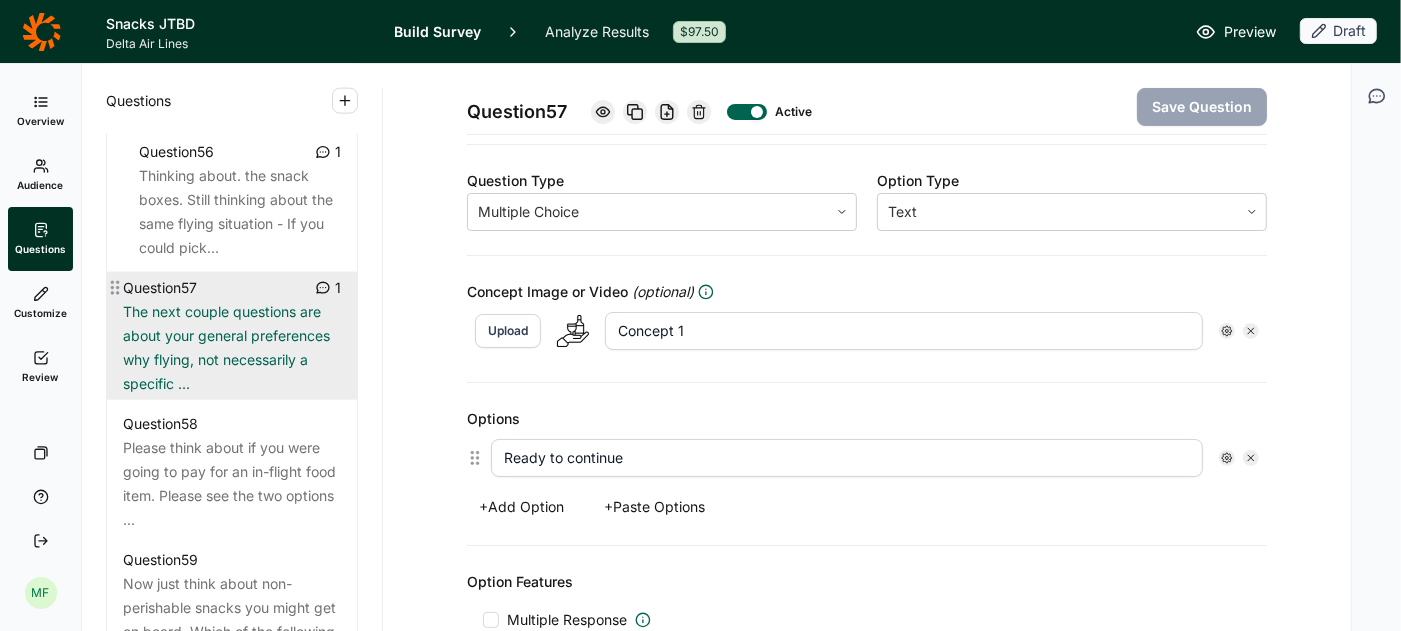 scroll, scrollTop: 7588, scrollLeft: 0, axis: vertical 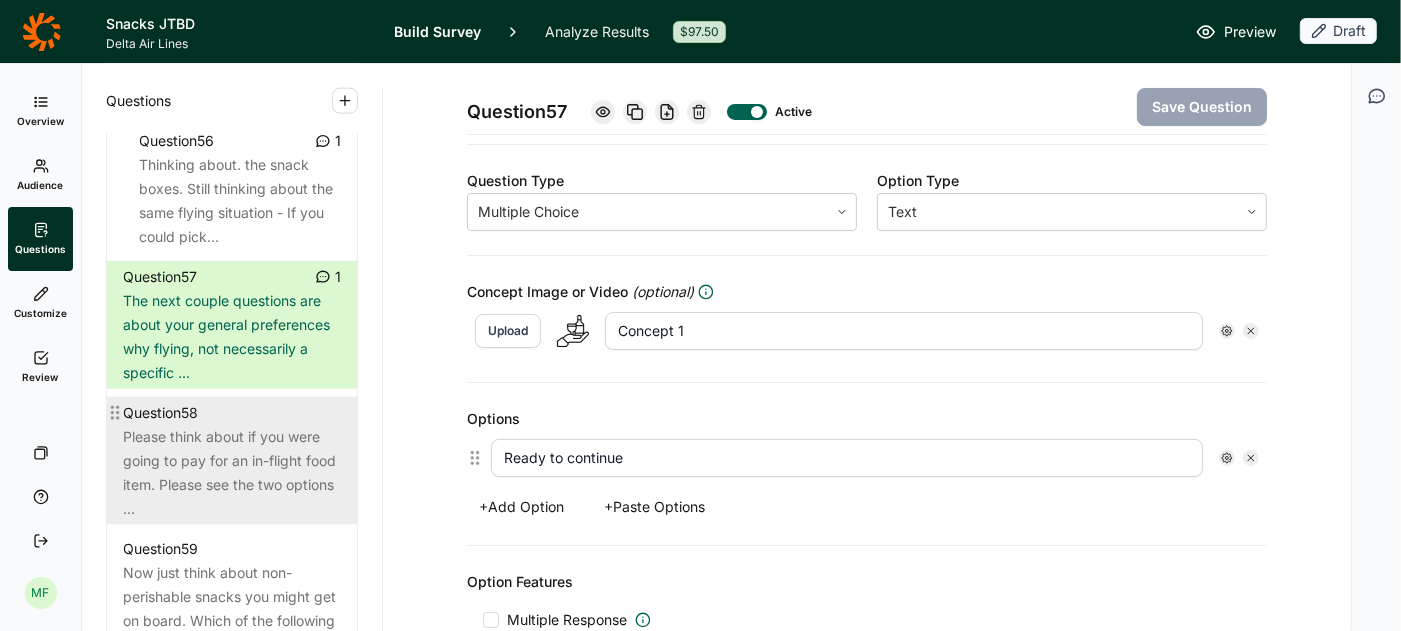 click on "Please think about if you were going to pay for an in-flight food item.  Please see the two options ..." at bounding box center [232, 473] 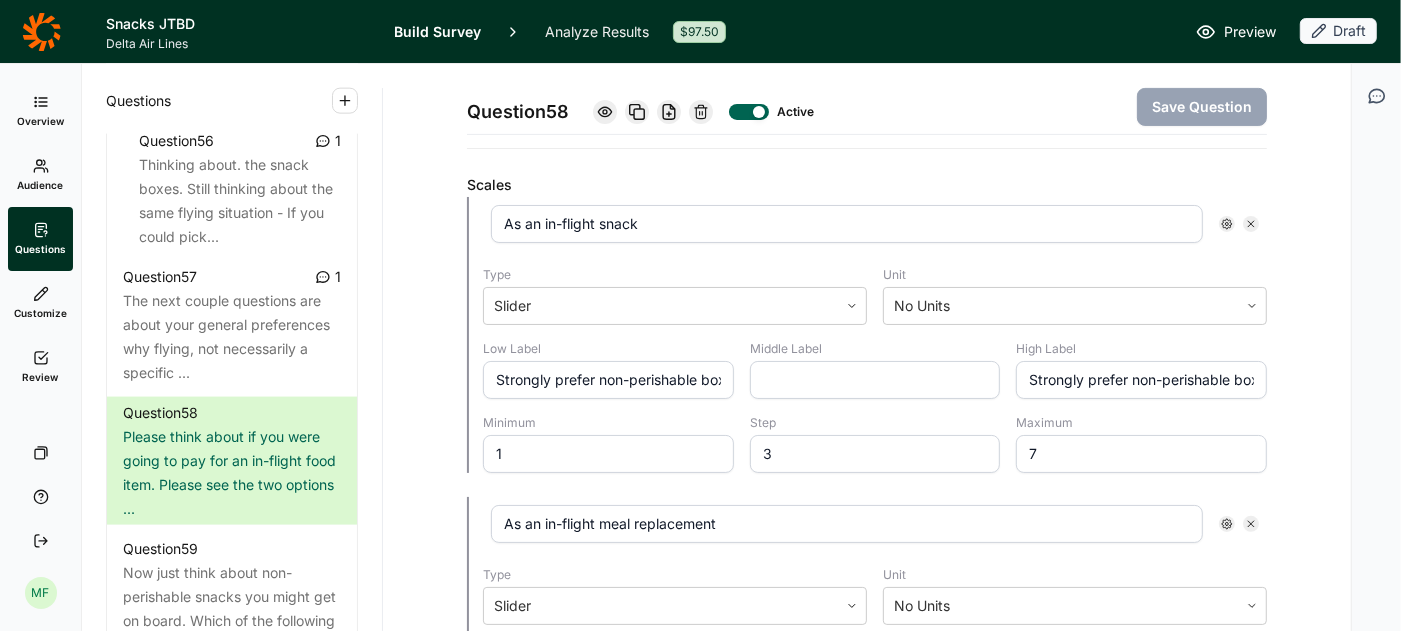 scroll, scrollTop: 528, scrollLeft: 0, axis: vertical 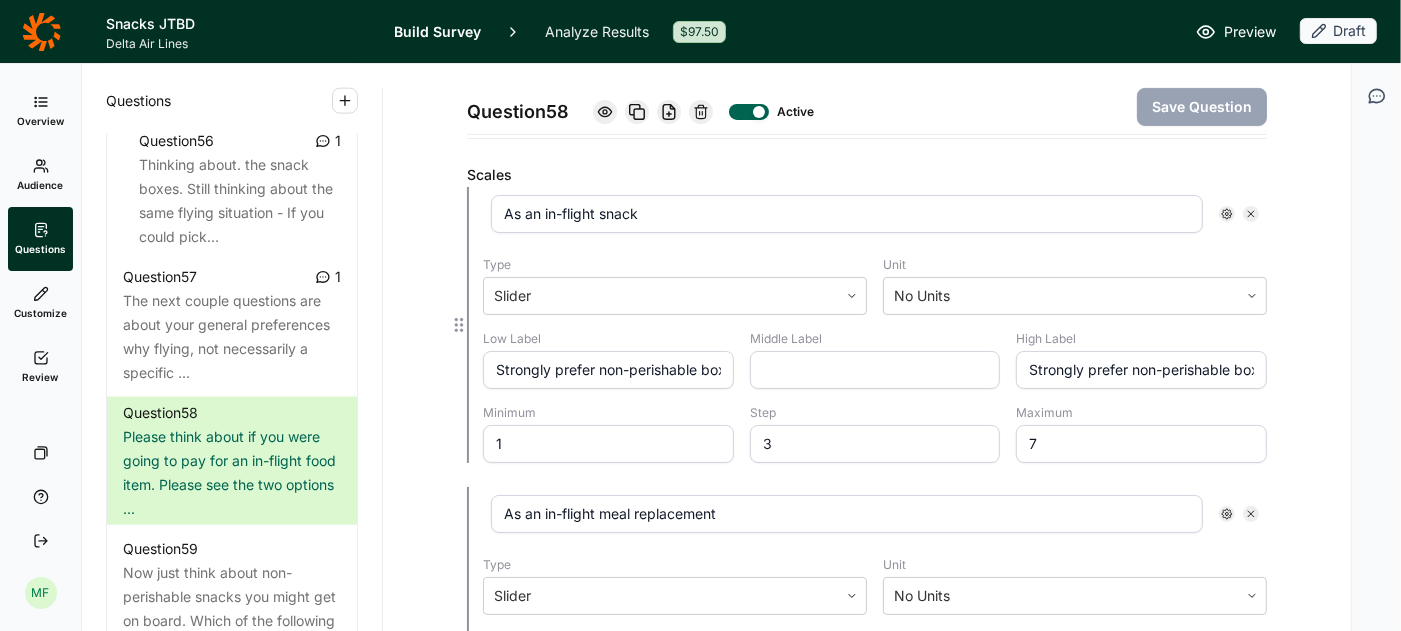 click on "3" at bounding box center [875, 444] 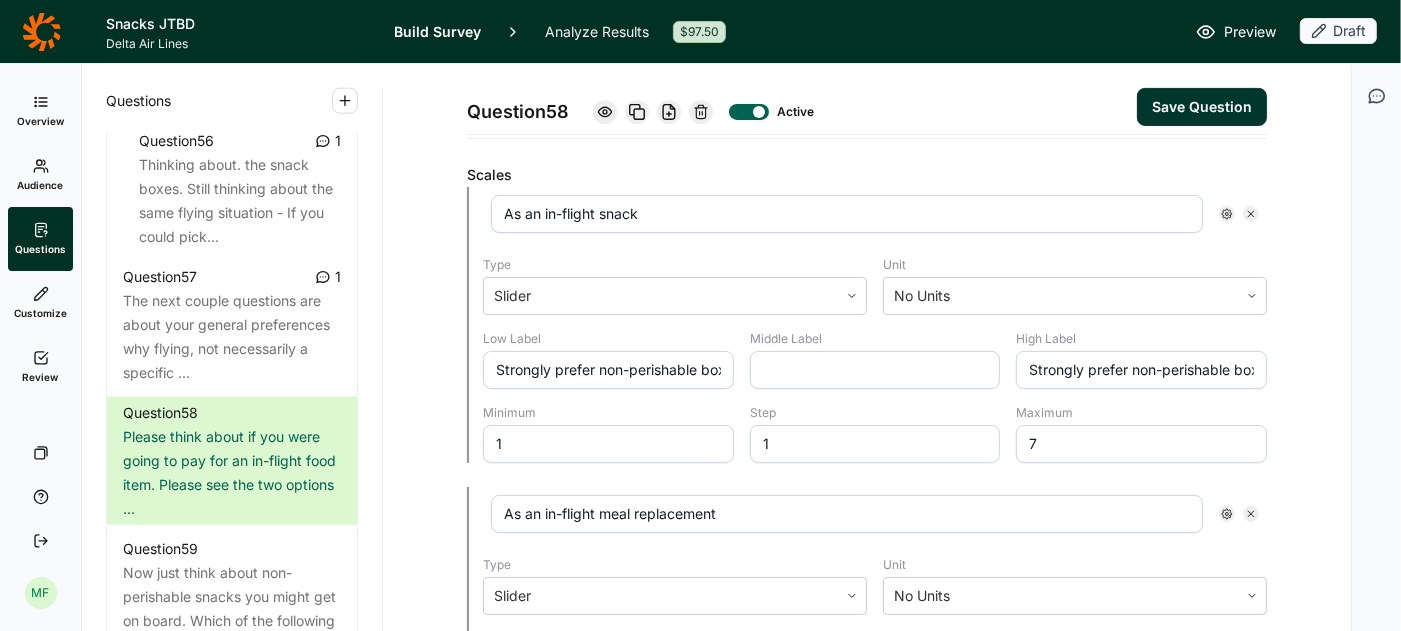 type on "1" 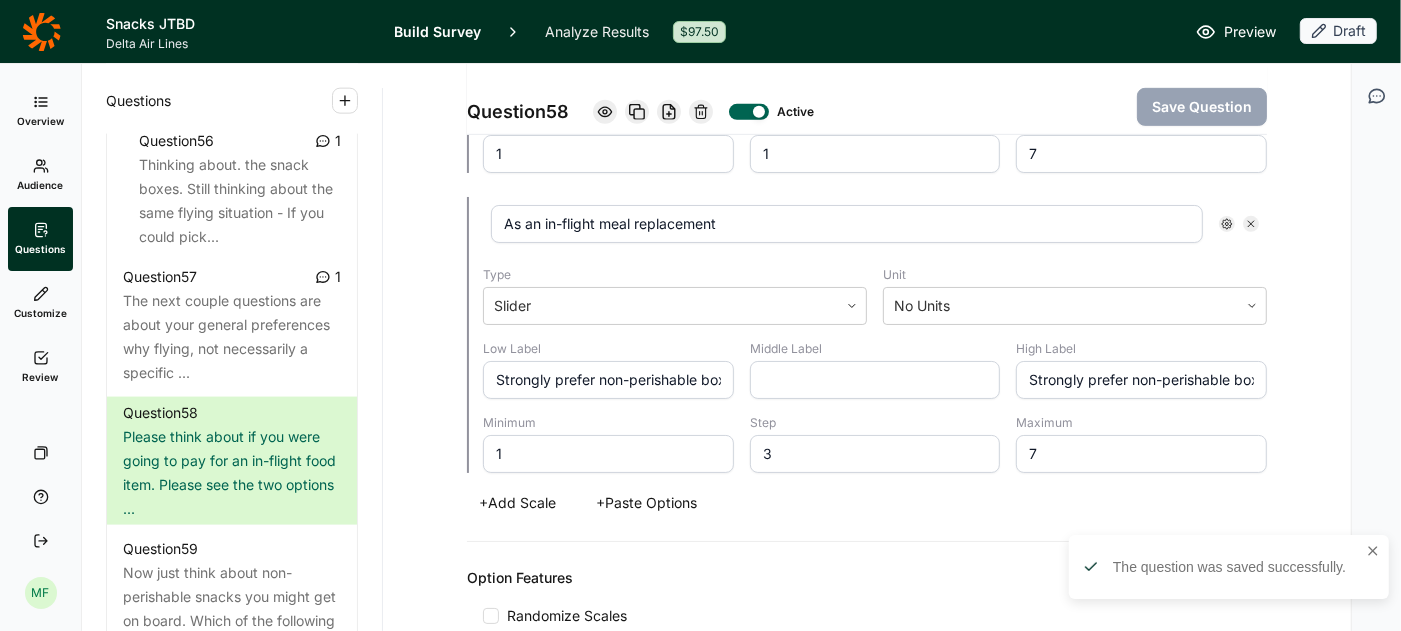 scroll, scrollTop: 845, scrollLeft: 0, axis: vertical 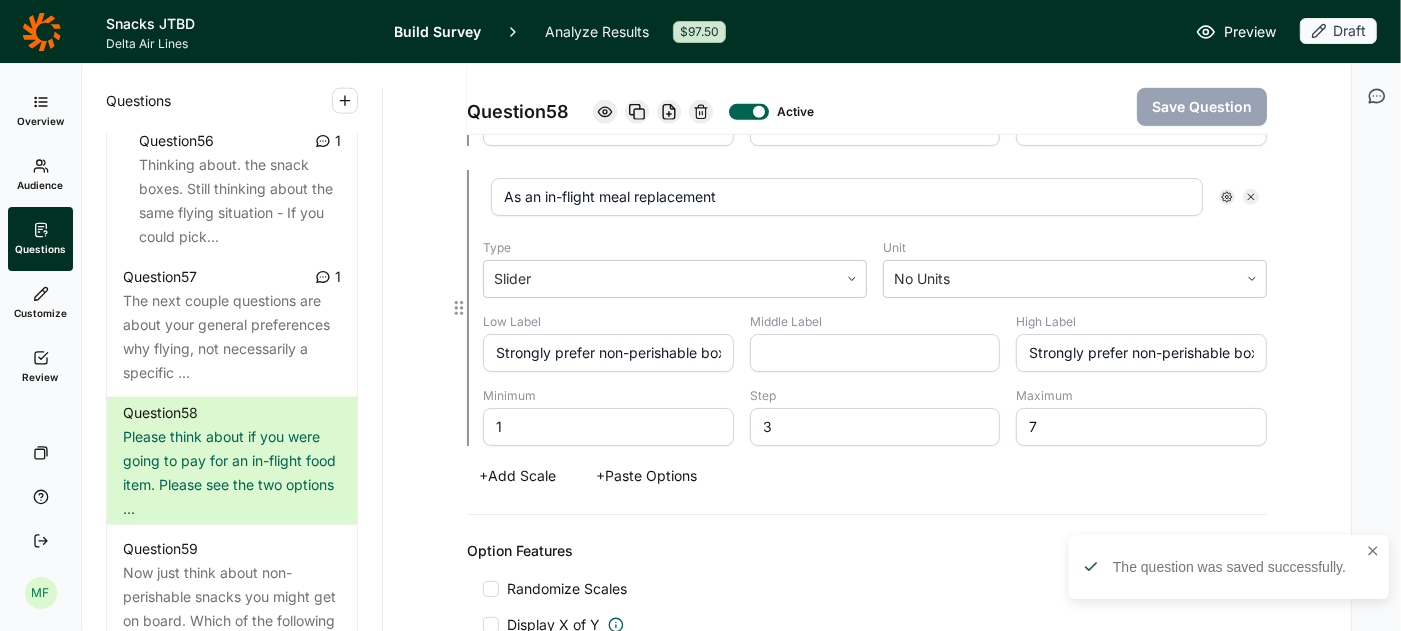 click on "3" at bounding box center [875, 427] 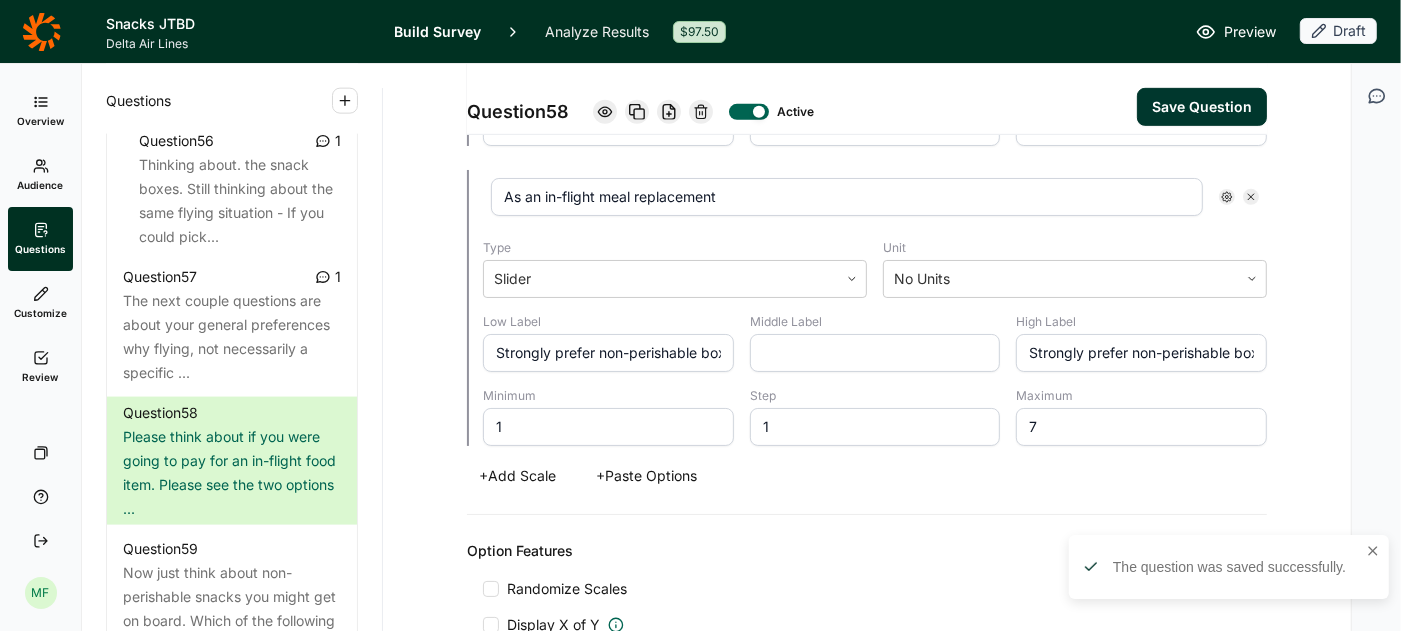 type on "1" 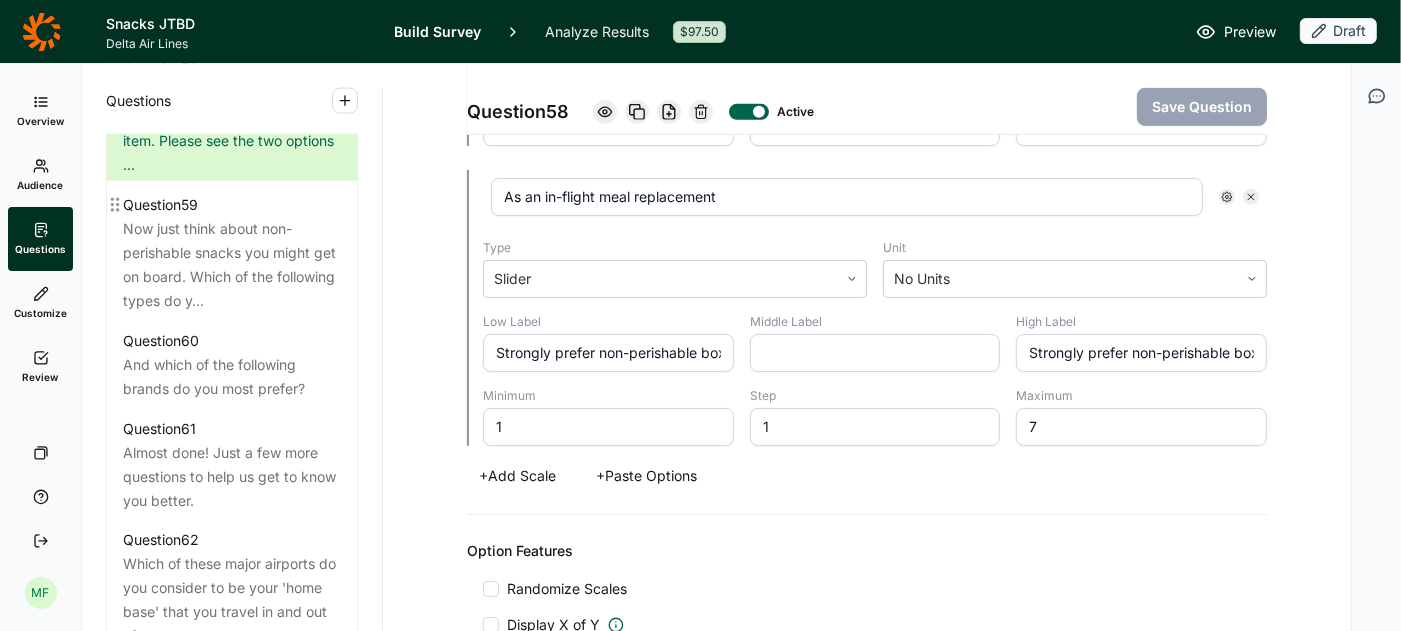 scroll, scrollTop: 7935, scrollLeft: 0, axis: vertical 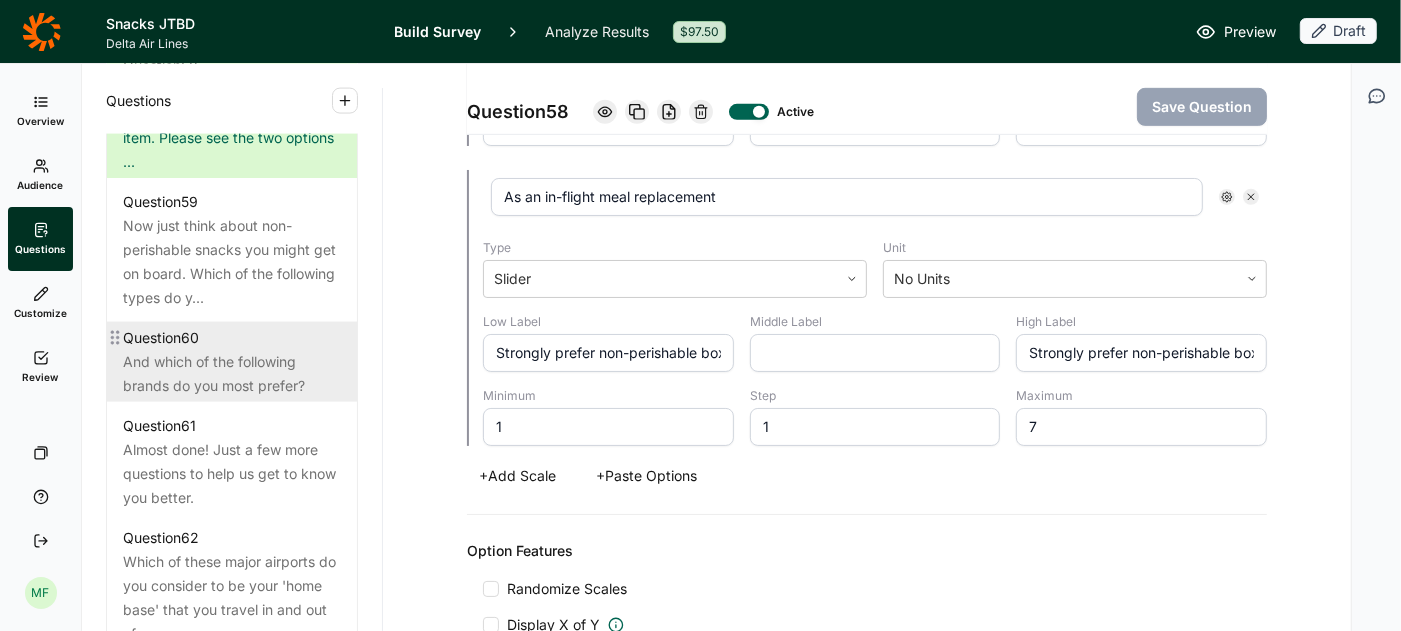click on "And which of the following brands do you most prefer?" at bounding box center [232, 374] 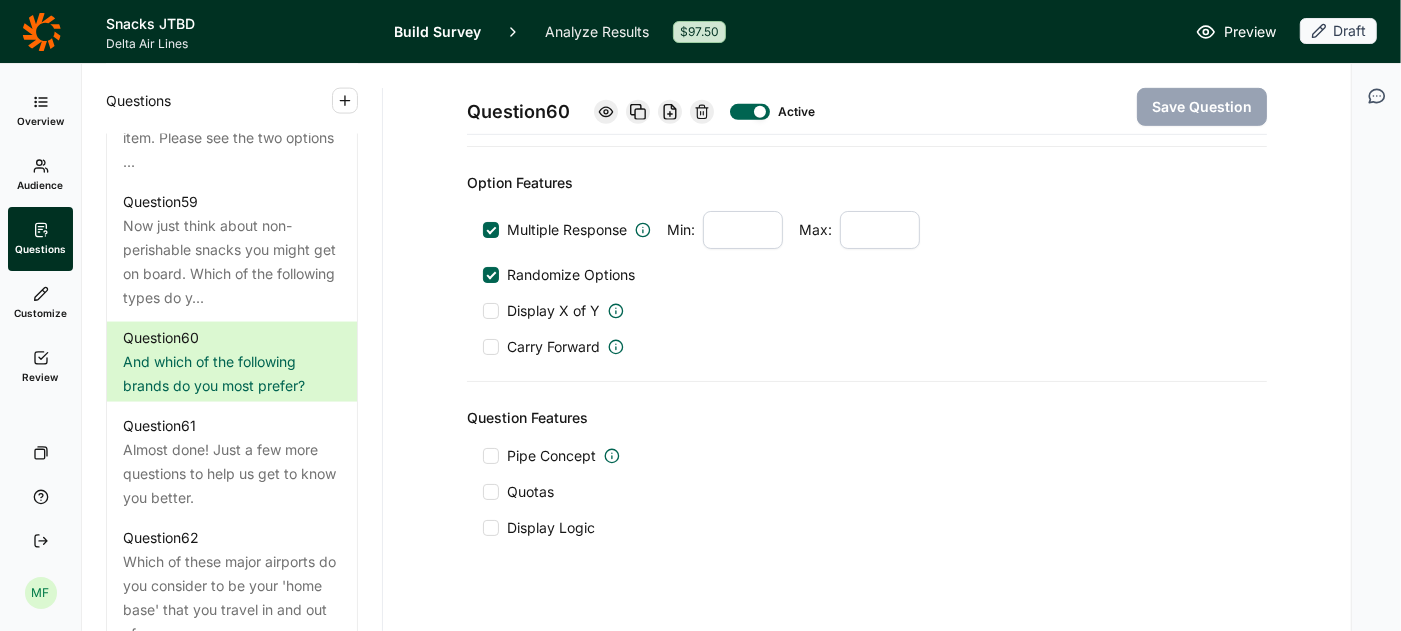 click at bounding box center [743, 230] 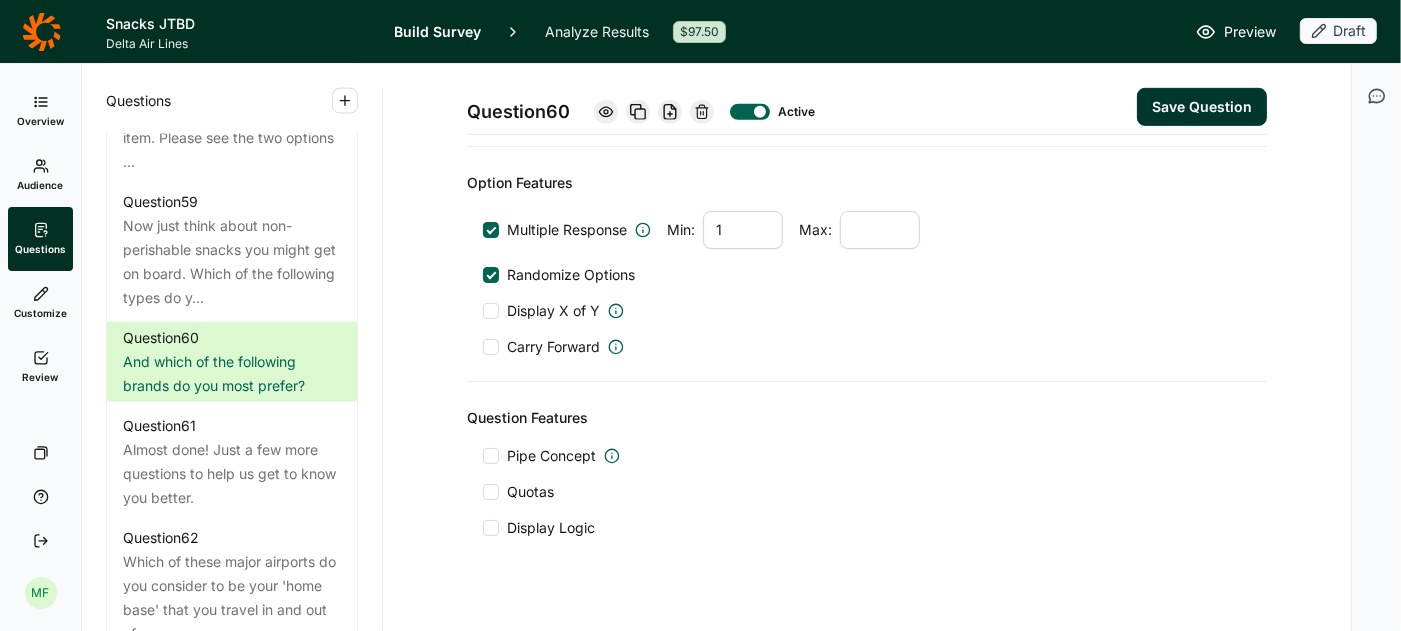 type on "1" 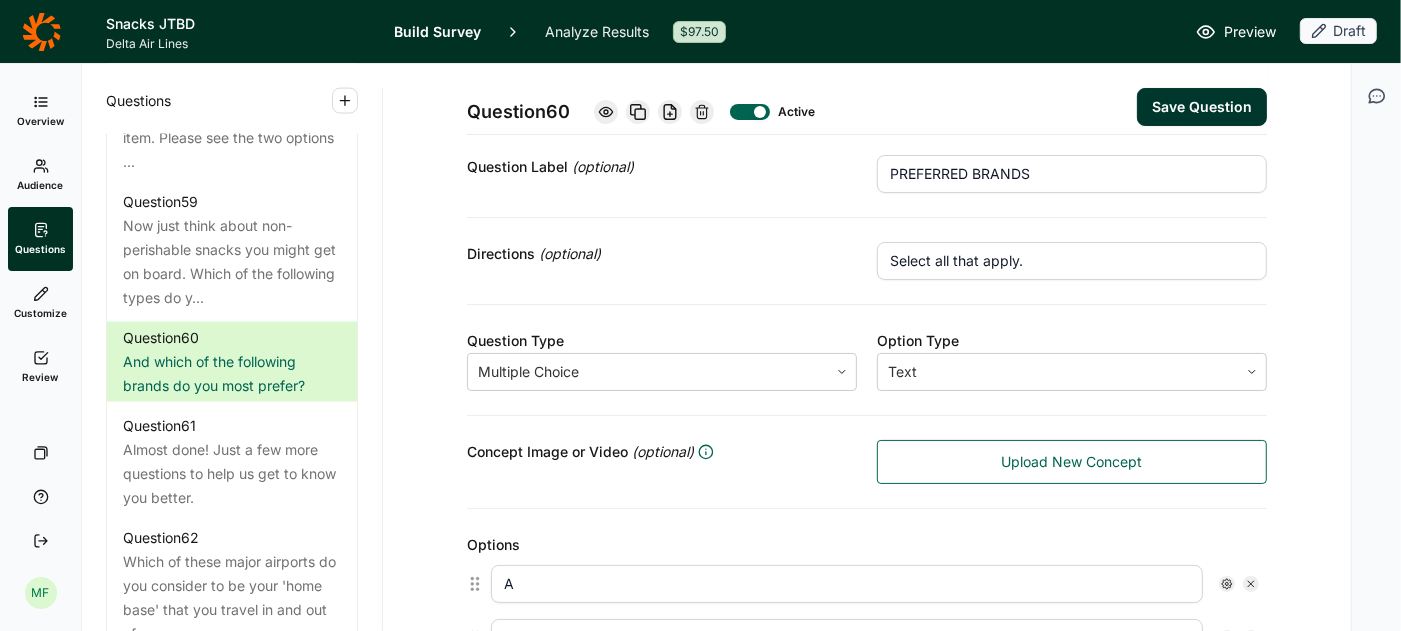 scroll, scrollTop: 0, scrollLeft: 0, axis: both 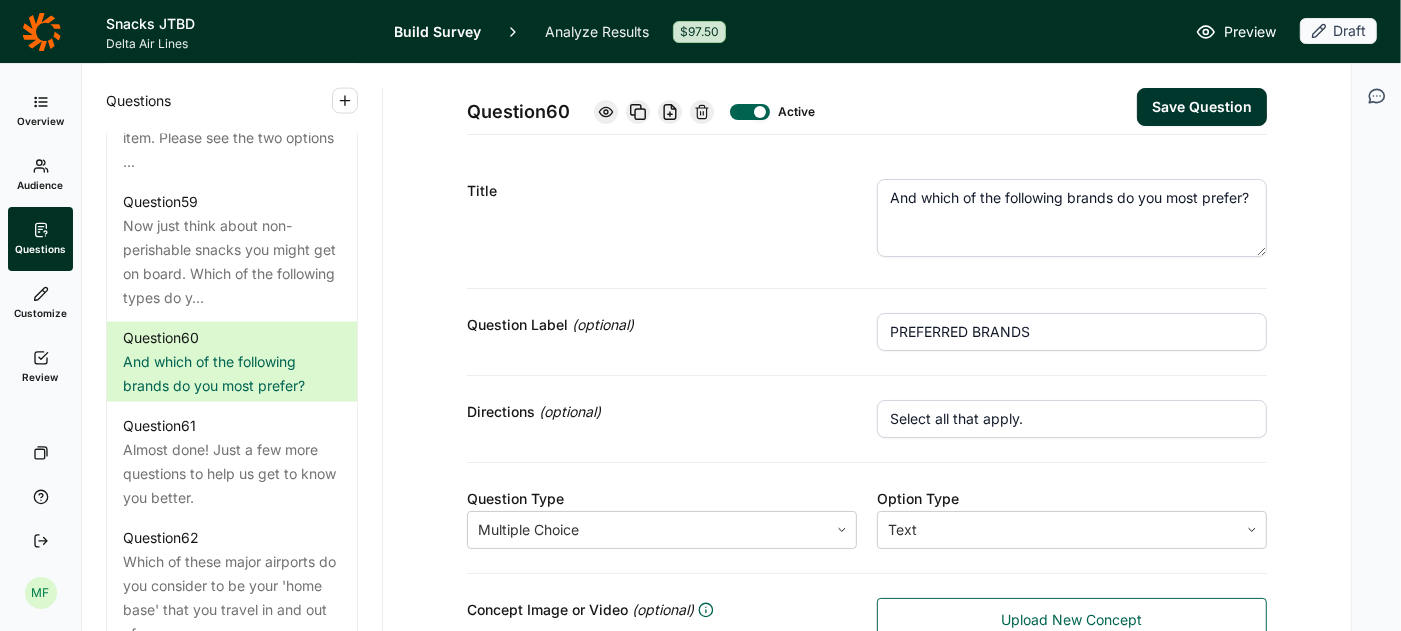 type on "3" 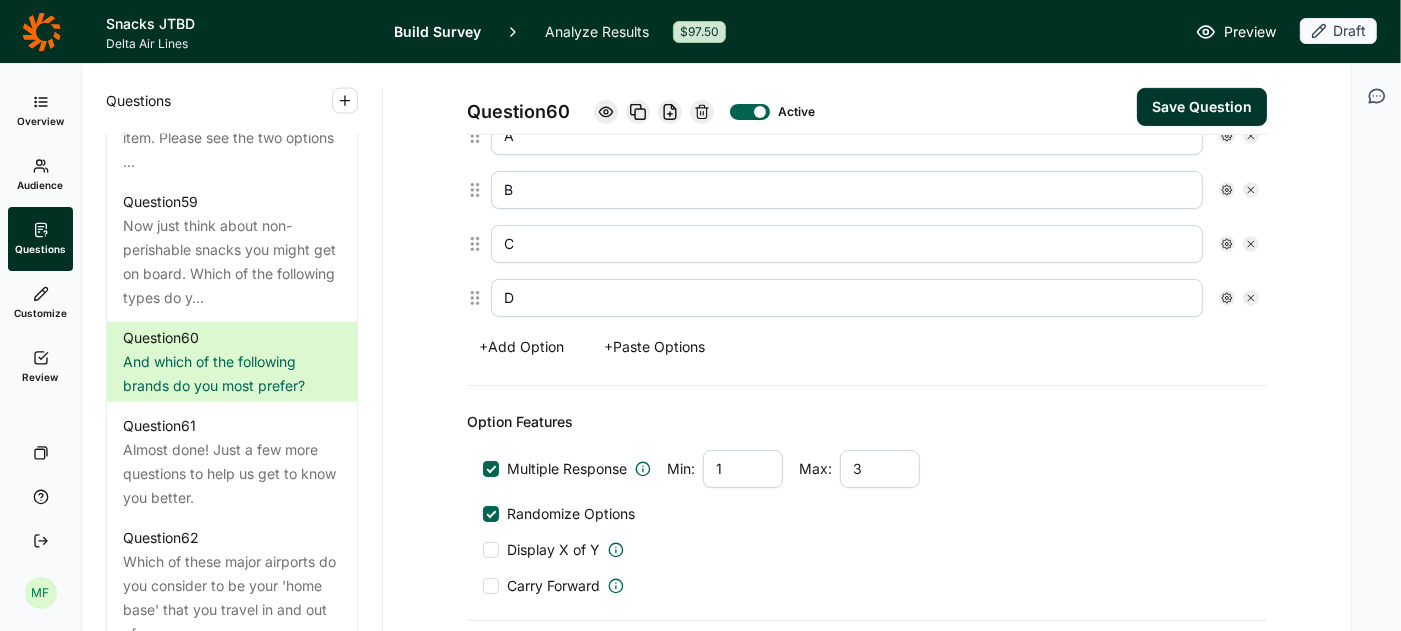 scroll, scrollTop: 668, scrollLeft: 0, axis: vertical 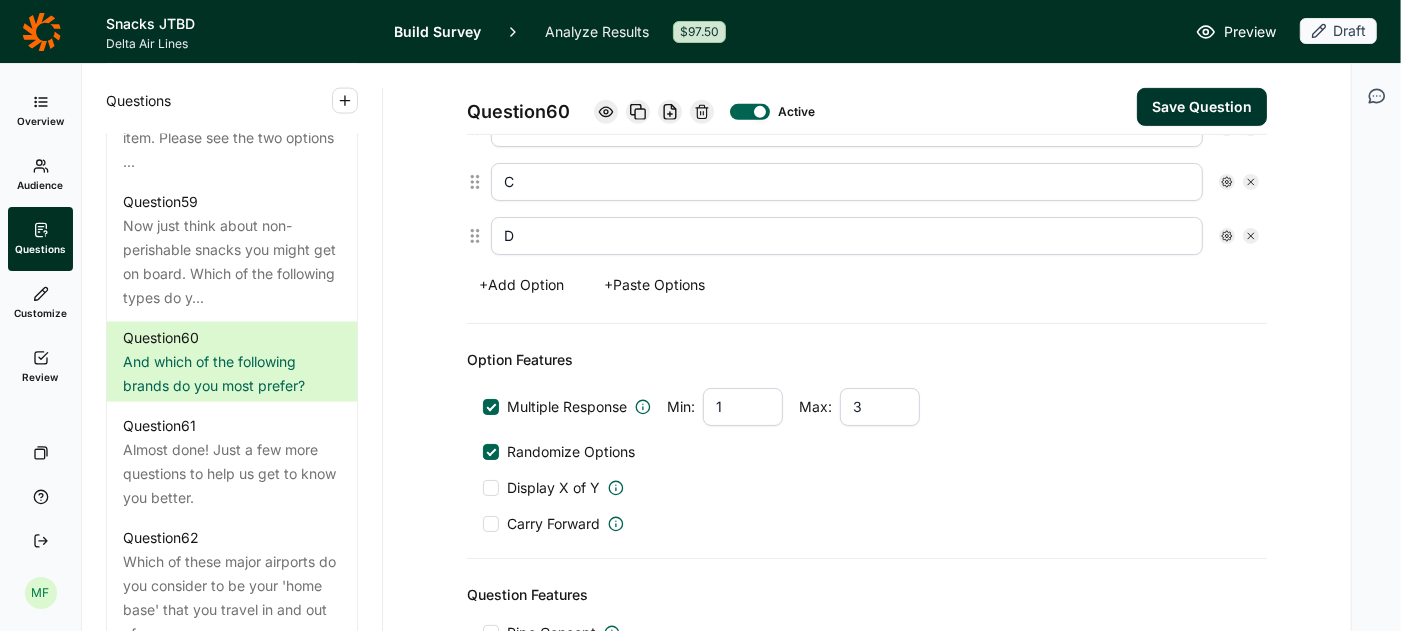 click on "Save Question" at bounding box center (1202, 107) 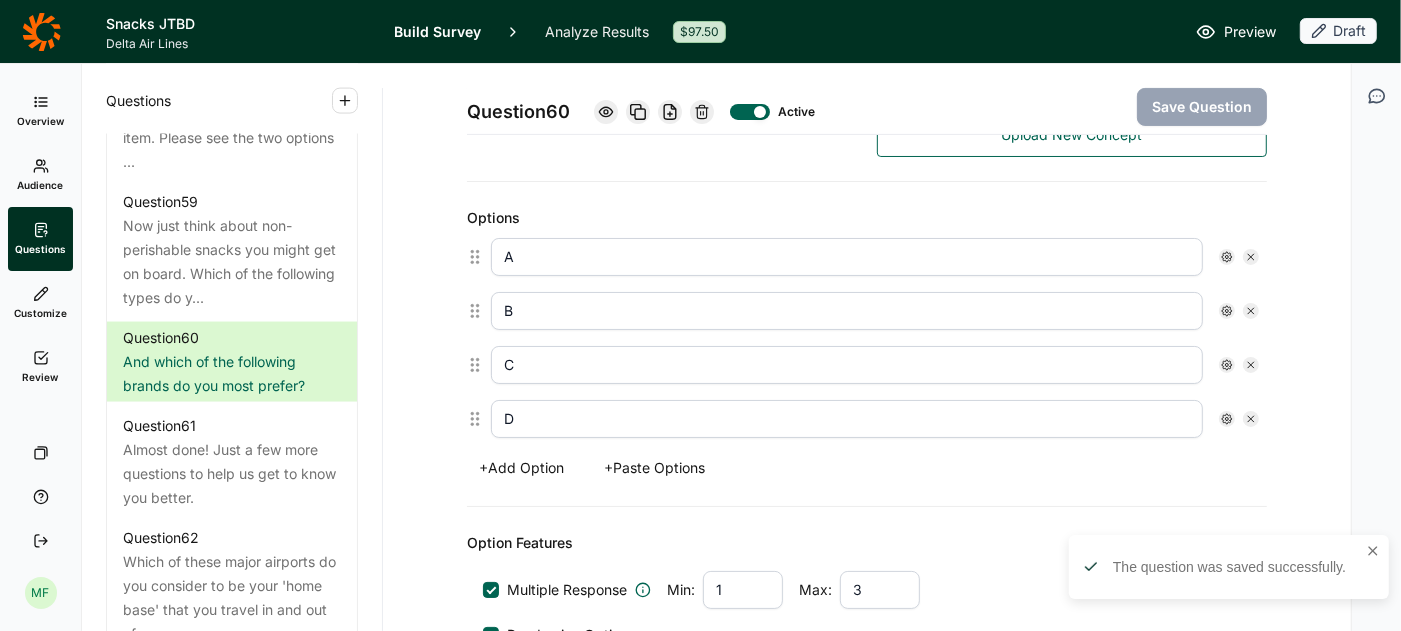 scroll, scrollTop: 480, scrollLeft: 0, axis: vertical 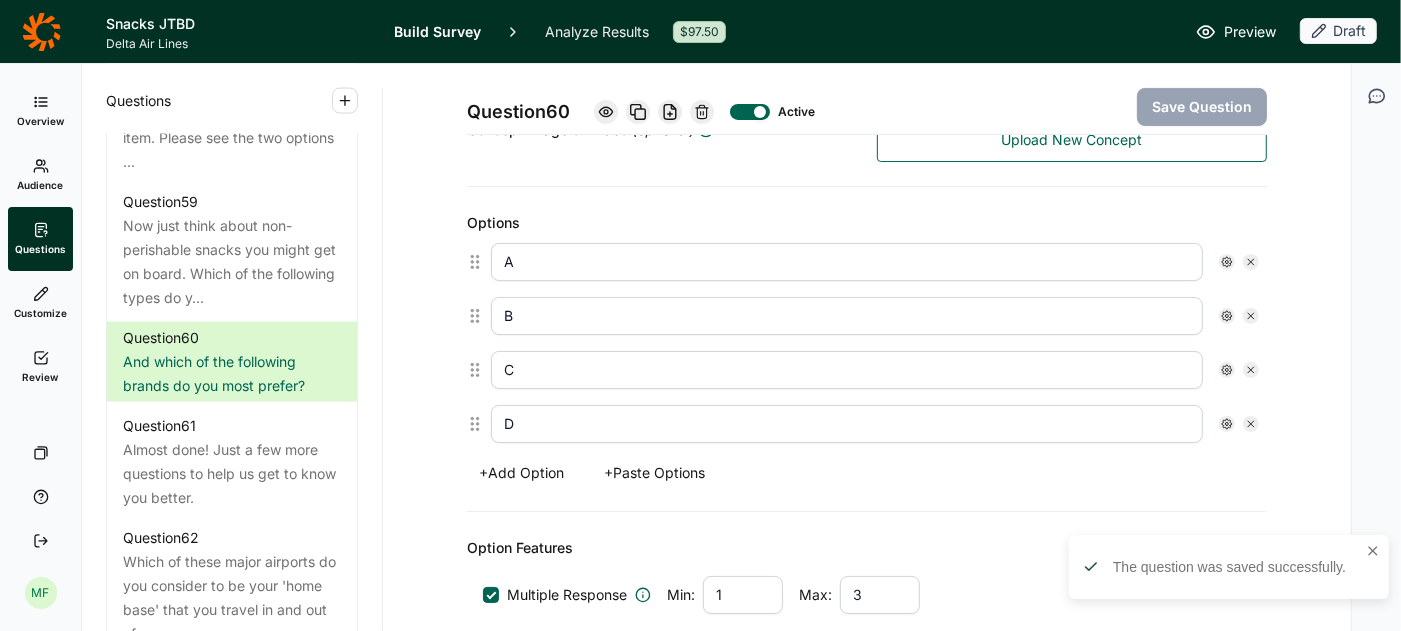 click 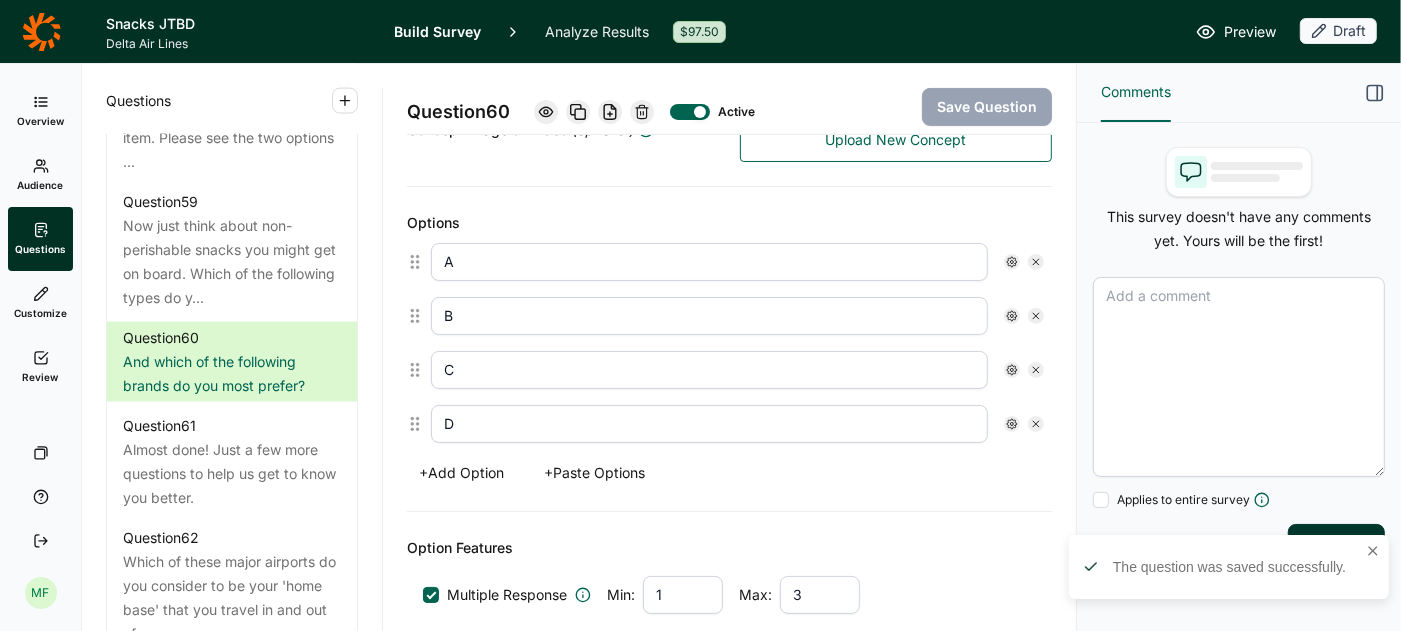 click at bounding box center [1239, 377] 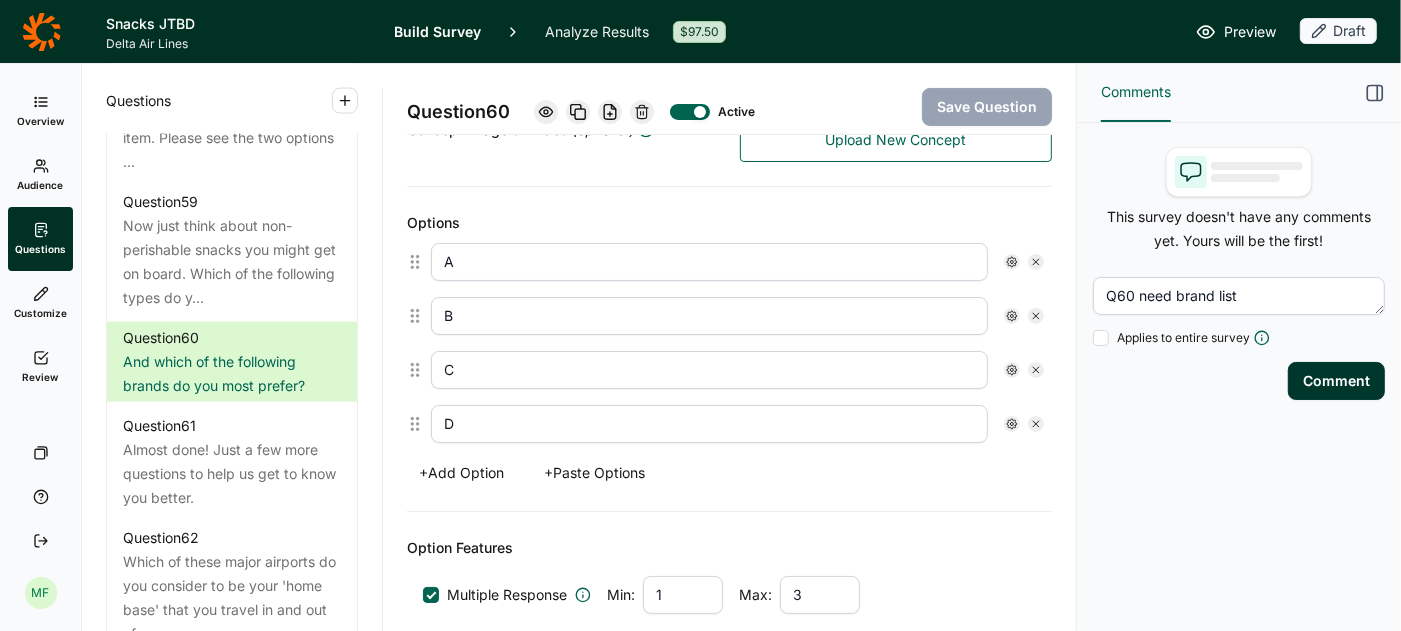 type on "Q60 need brand list" 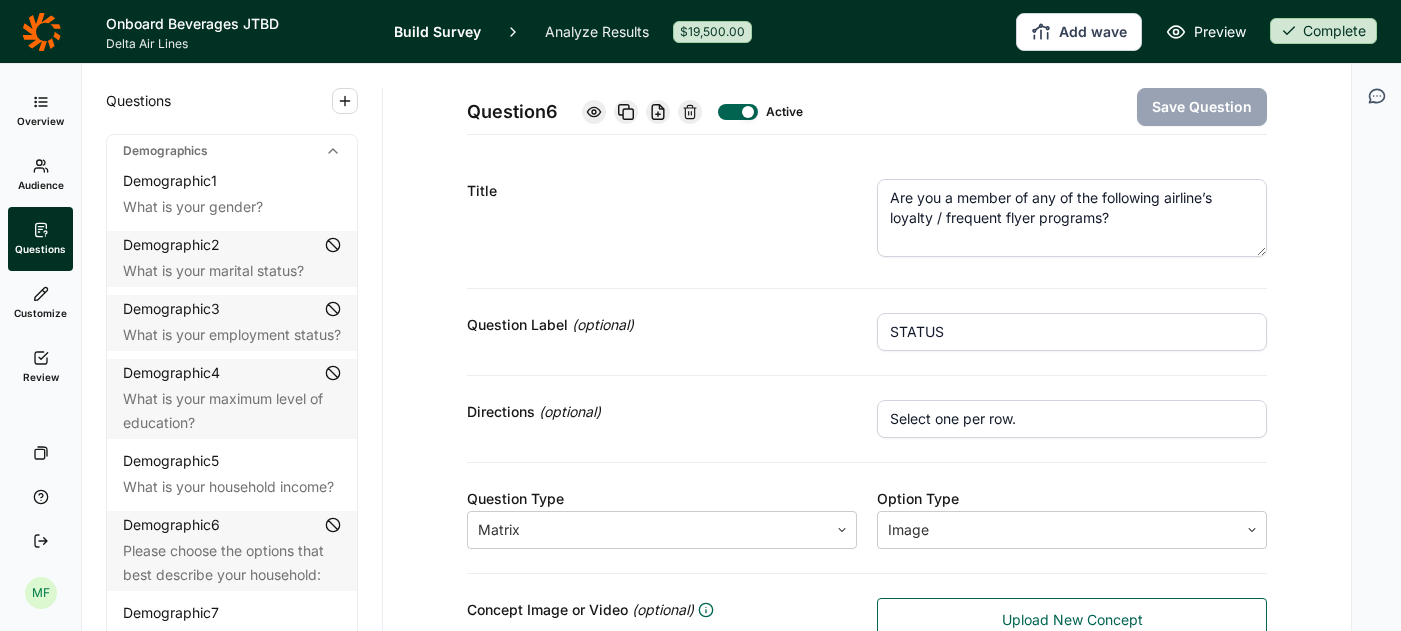 scroll, scrollTop: 0, scrollLeft: 0, axis: both 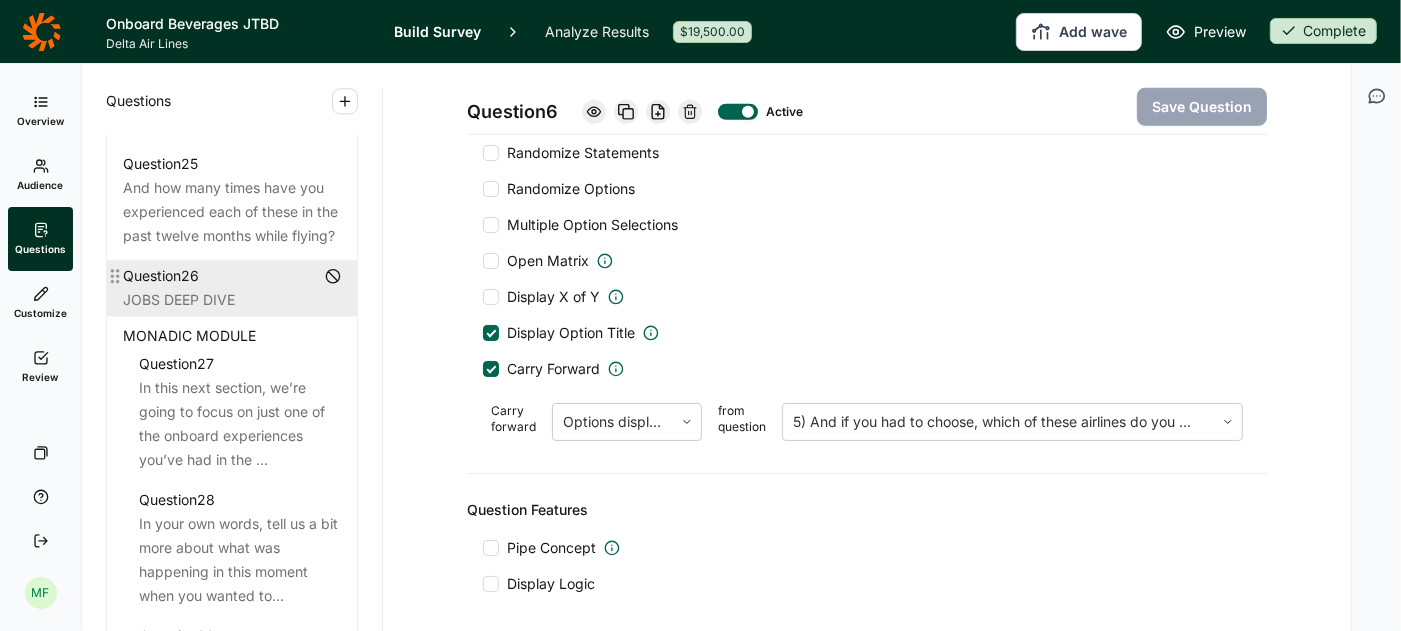 click on "JOBS DEEP DIVE" at bounding box center [232, 300] 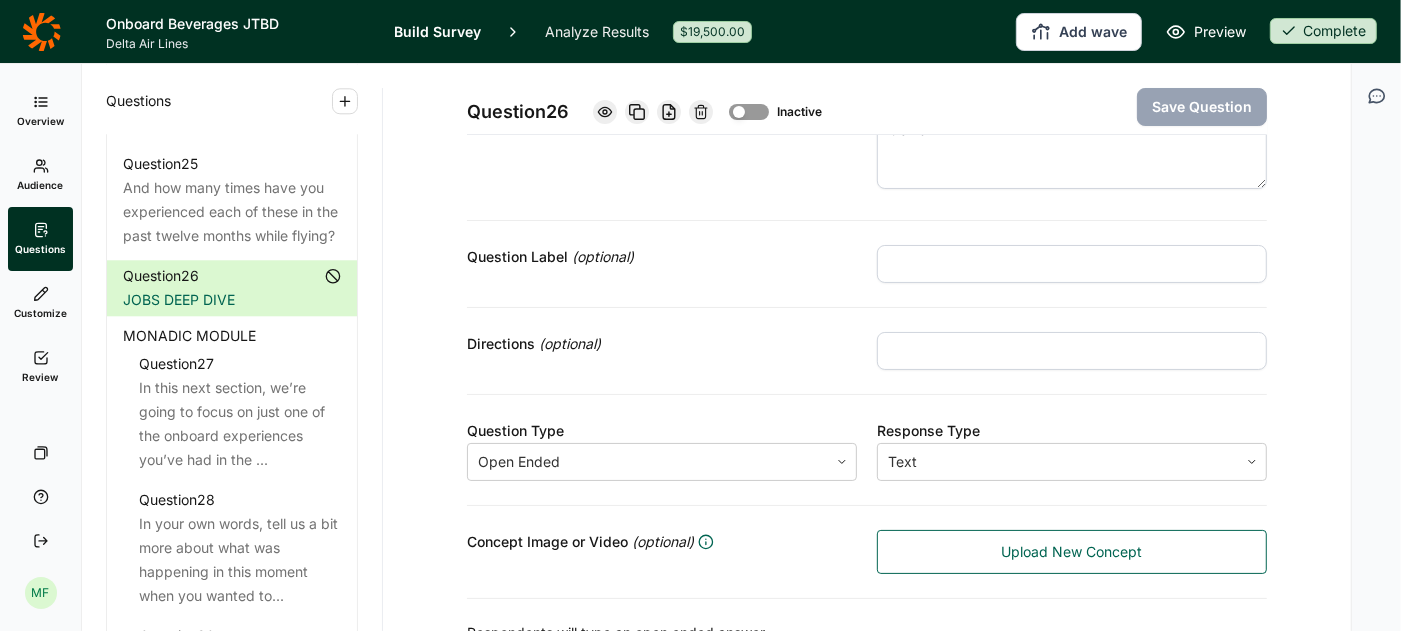 scroll, scrollTop: 0, scrollLeft: 0, axis: both 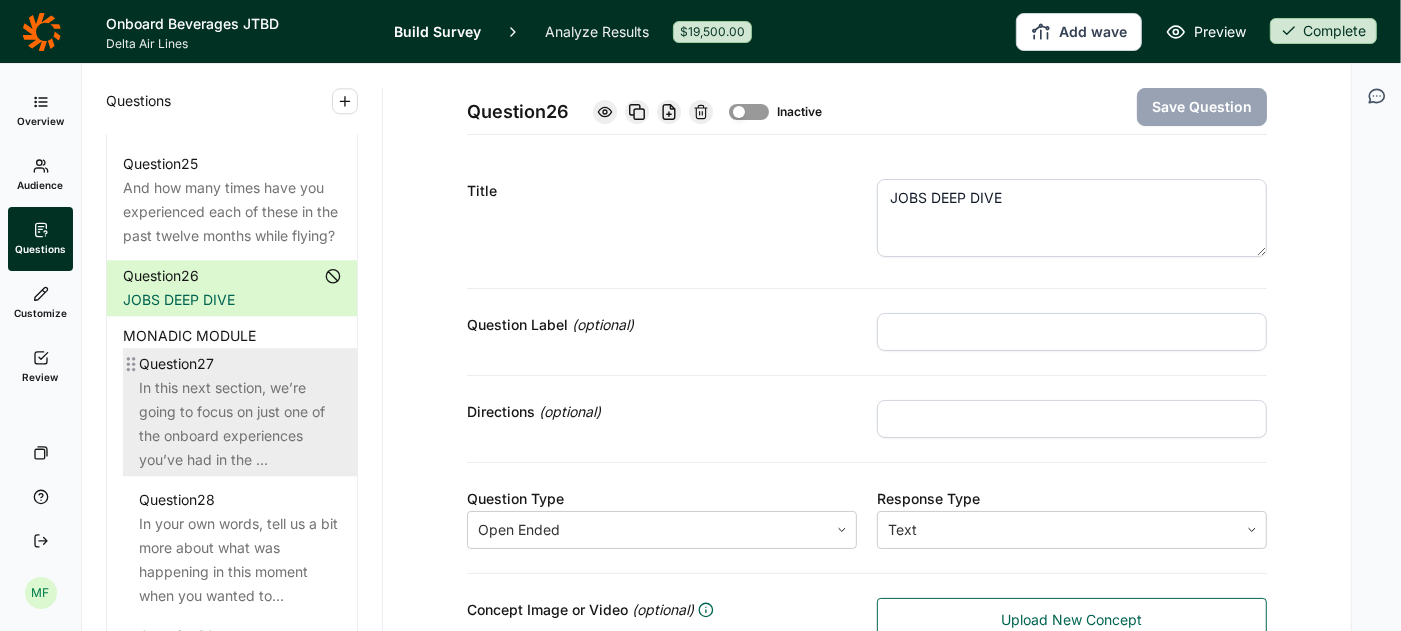 click on "In this next section, we’re going to focus on just one of the onboard experiences you’ve had in the ..." at bounding box center [240, 424] 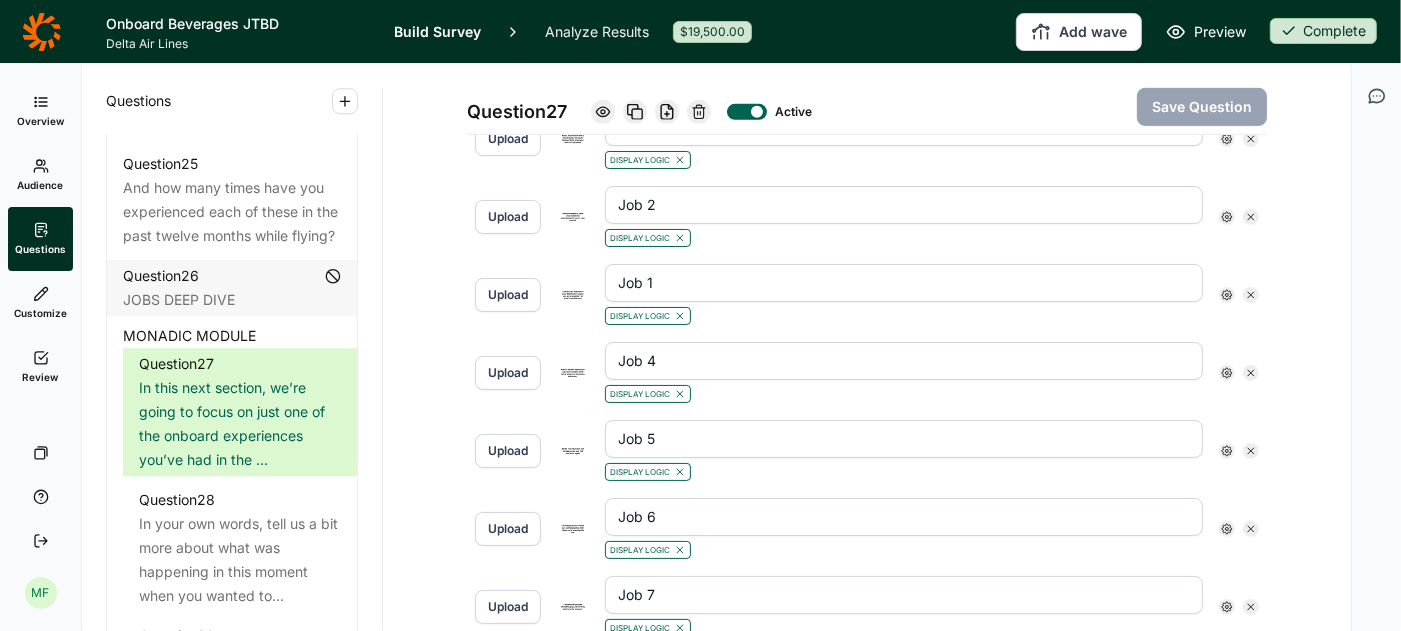 scroll, scrollTop: 848, scrollLeft: 0, axis: vertical 